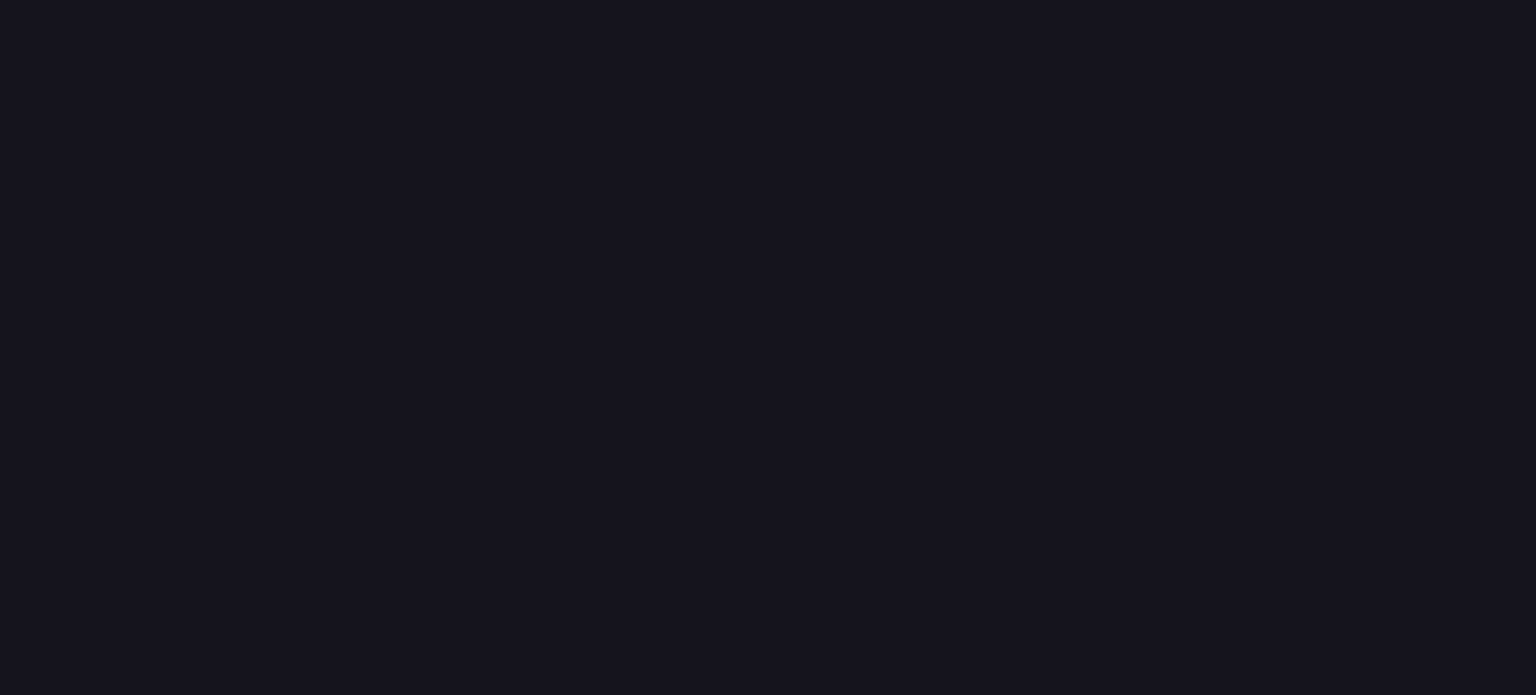 scroll, scrollTop: 0, scrollLeft: 0, axis: both 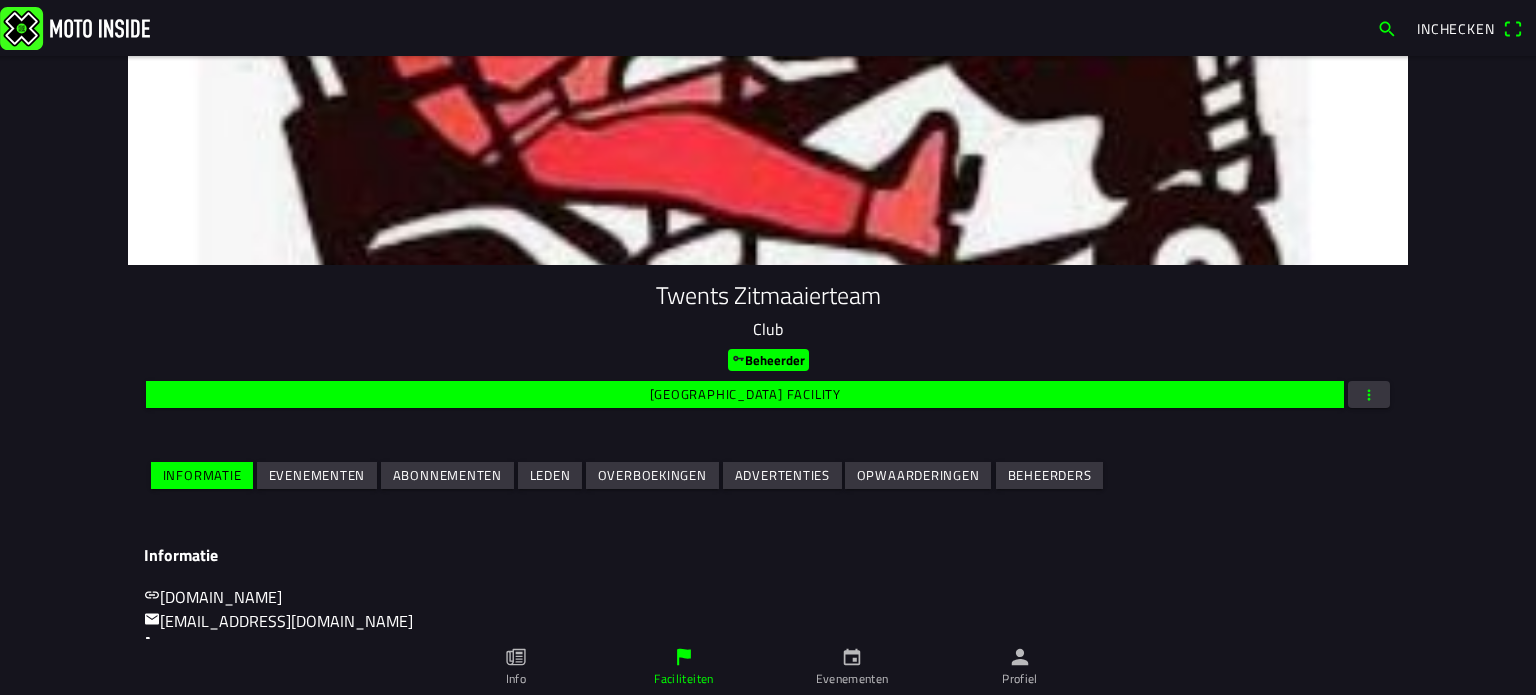 click on "Evenementen" at bounding box center (0, 0) 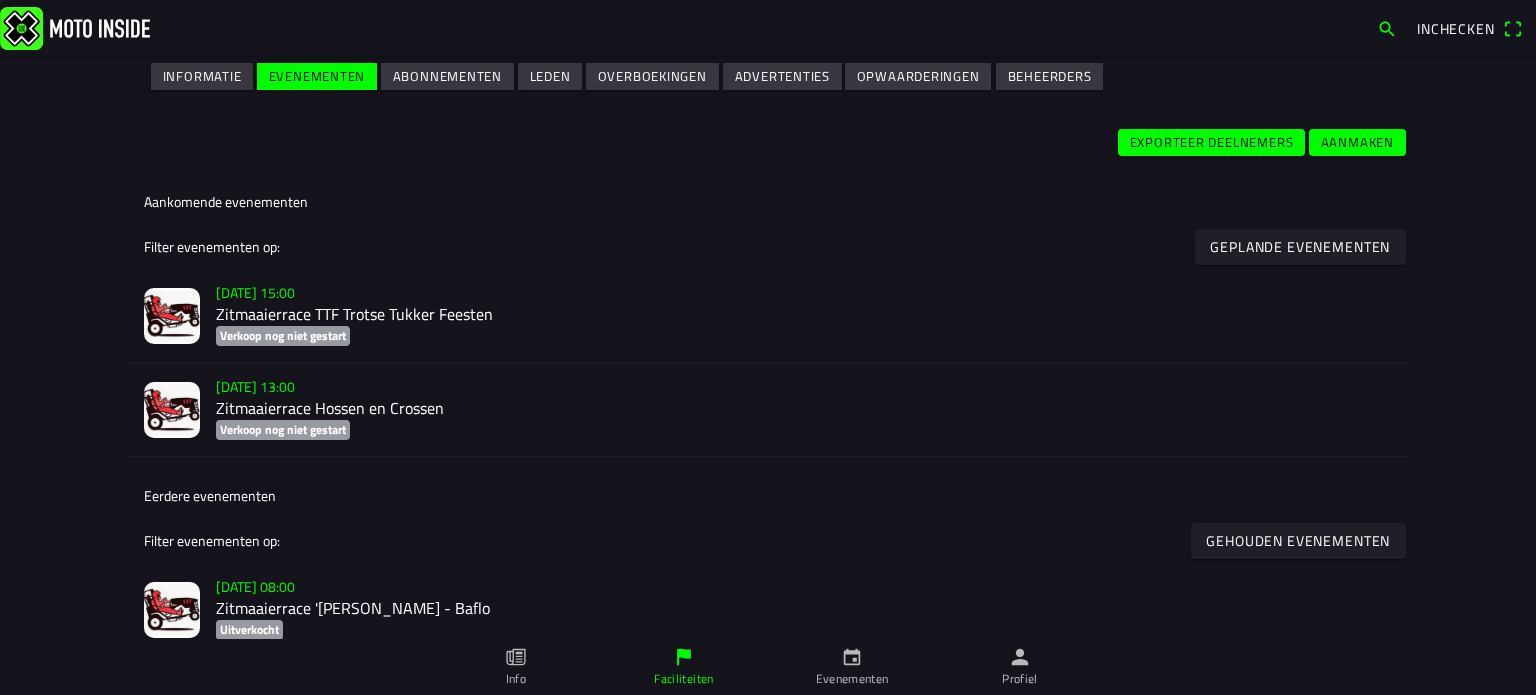 scroll, scrollTop: 400, scrollLeft: 0, axis: vertical 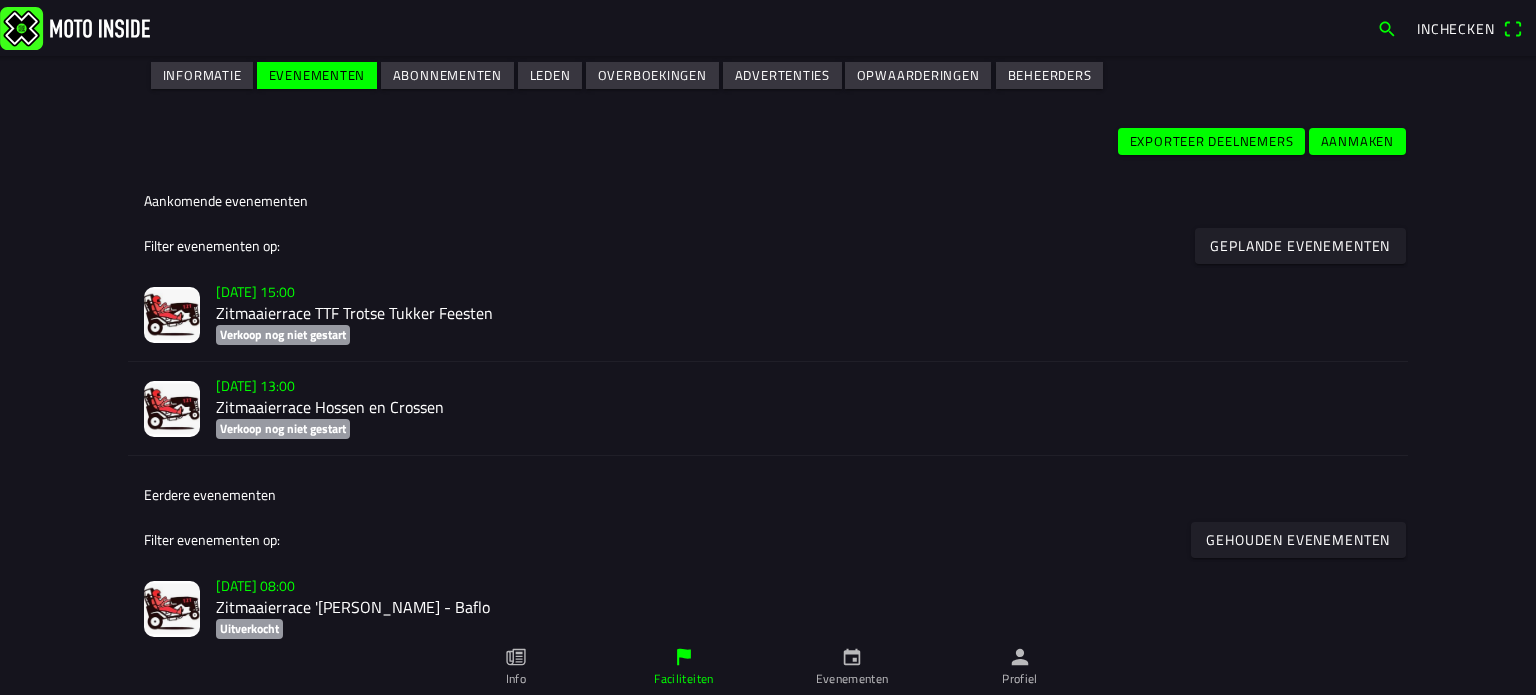 click on "[DATE] 13:00" 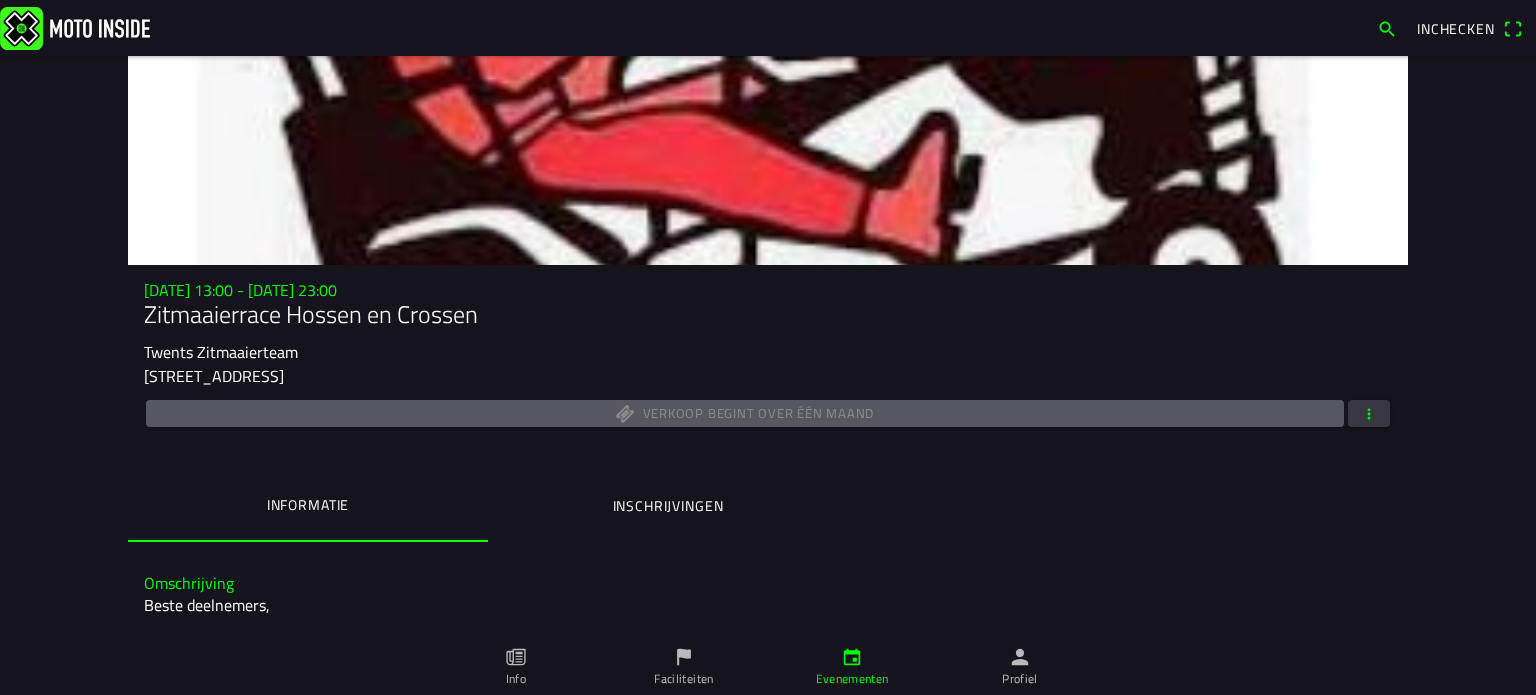 click at bounding box center (1369, 413) 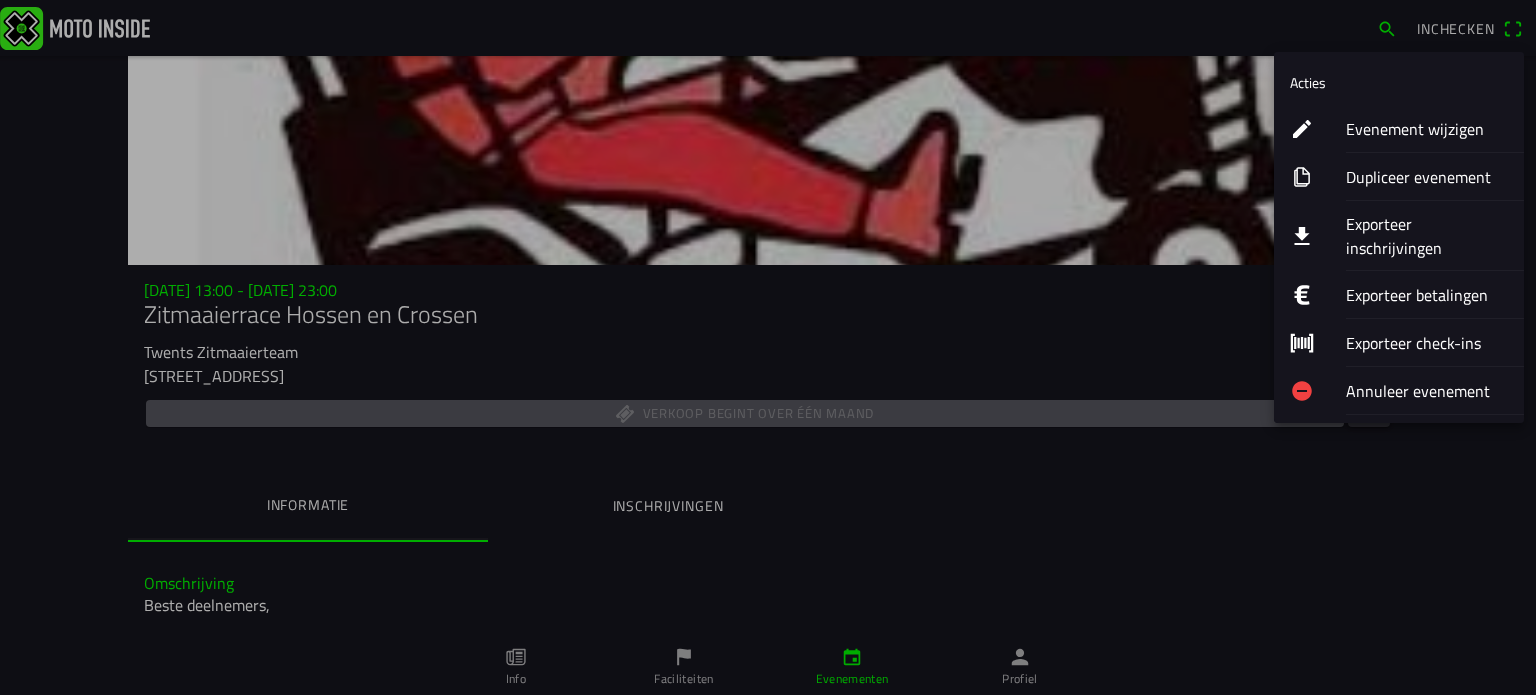 click on "Annuleer evenement" 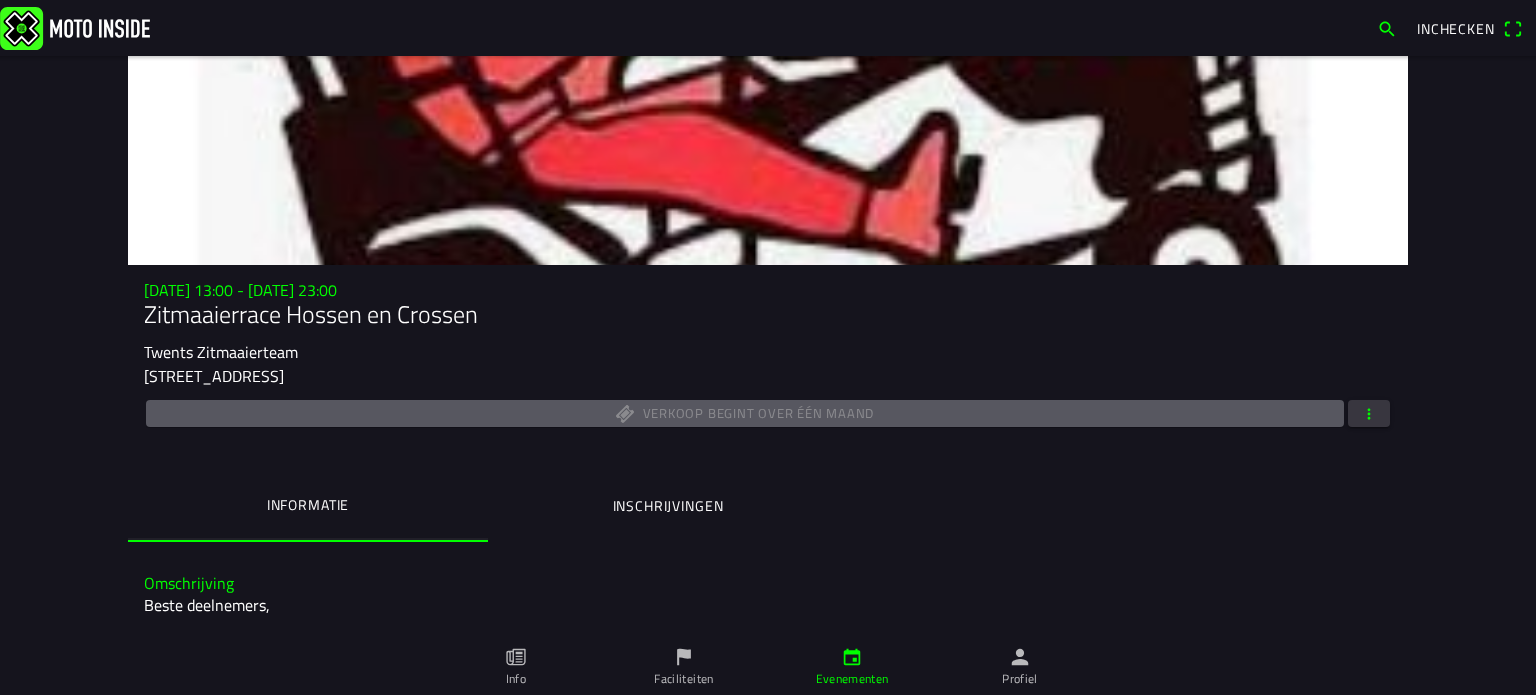 click at bounding box center (1369, 413) 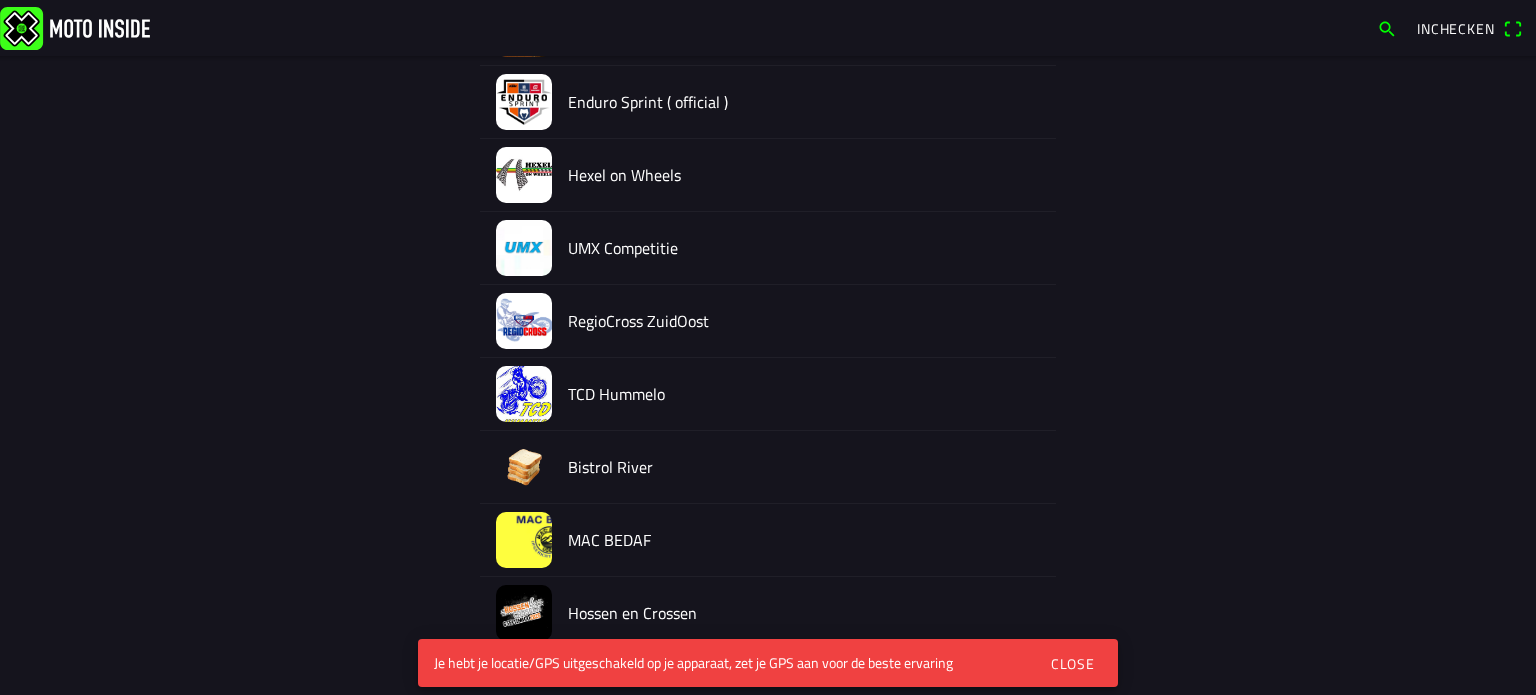 scroll, scrollTop: 9064, scrollLeft: 0, axis: vertical 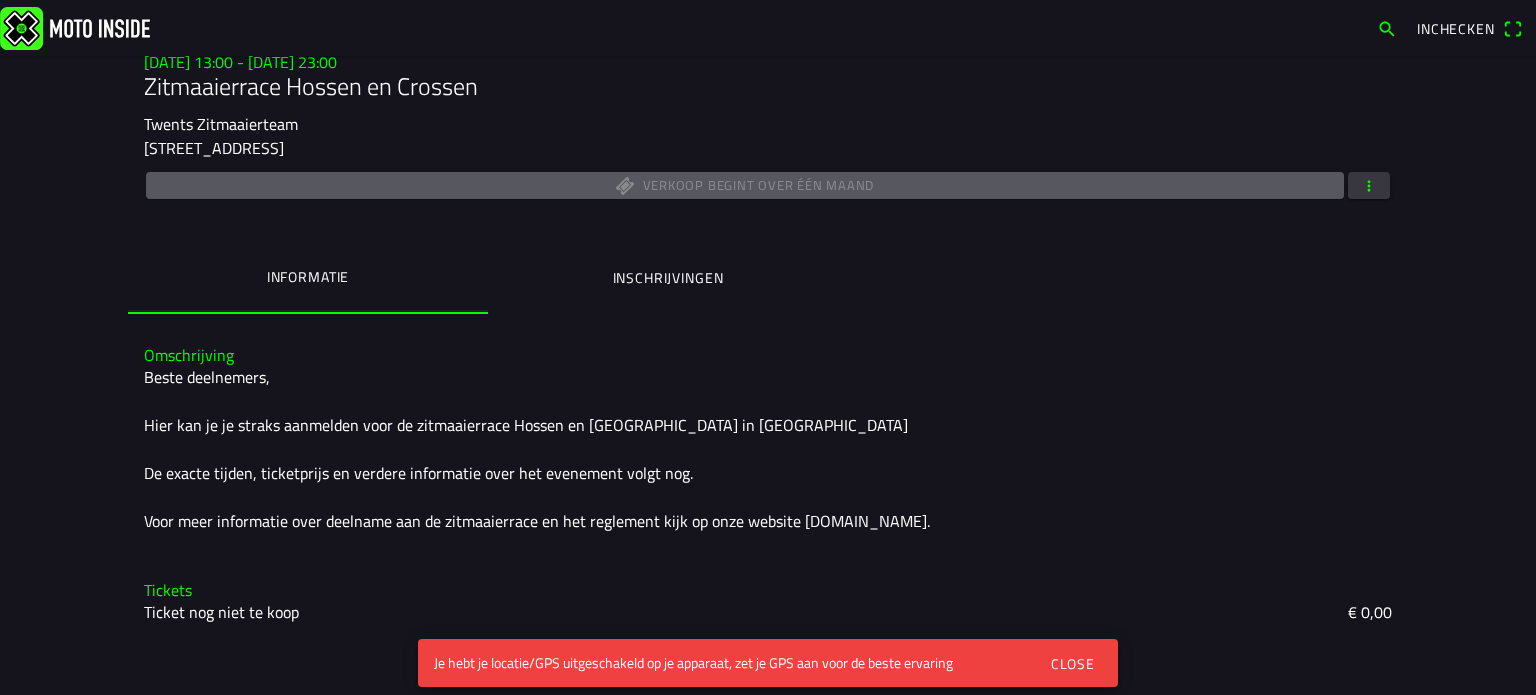 click on "Close" at bounding box center [1073, 663] 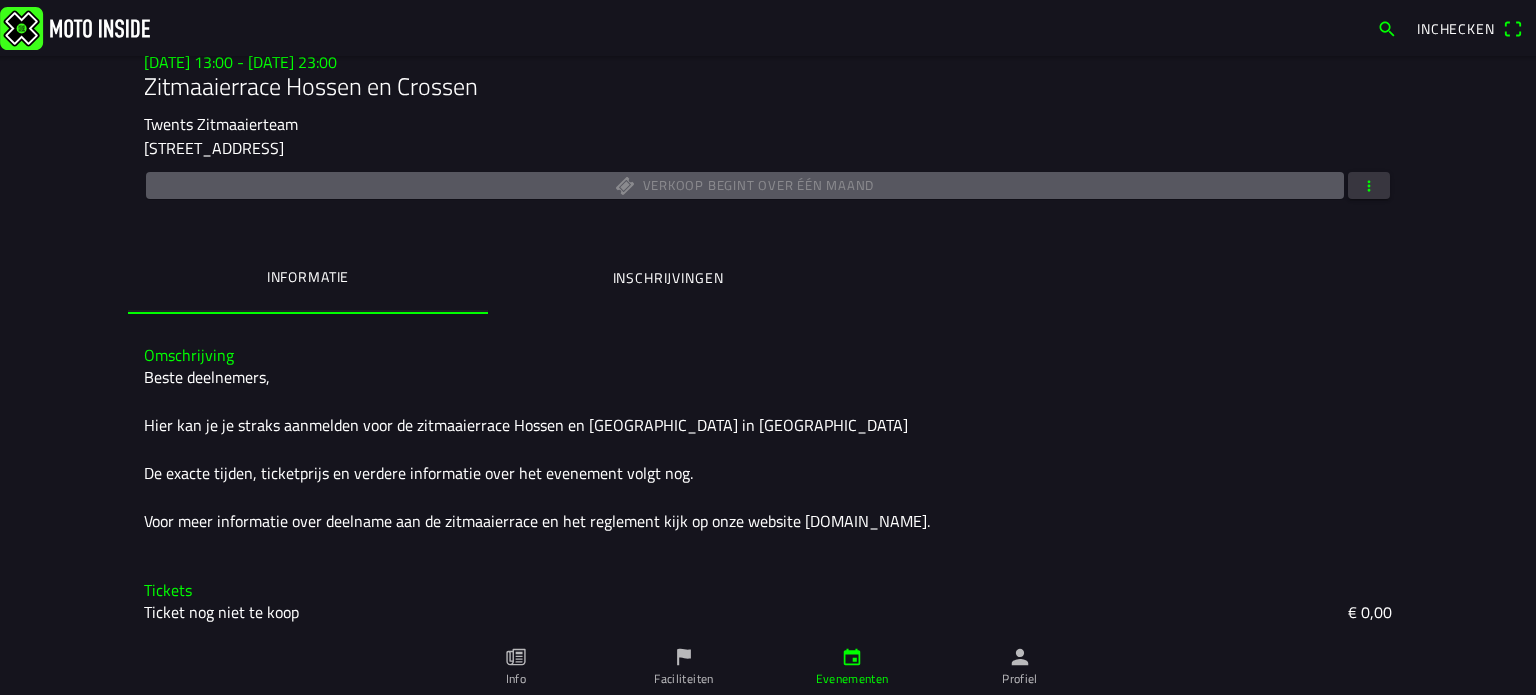 scroll, scrollTop: 228, scrollLeft: 0, axis: vertical 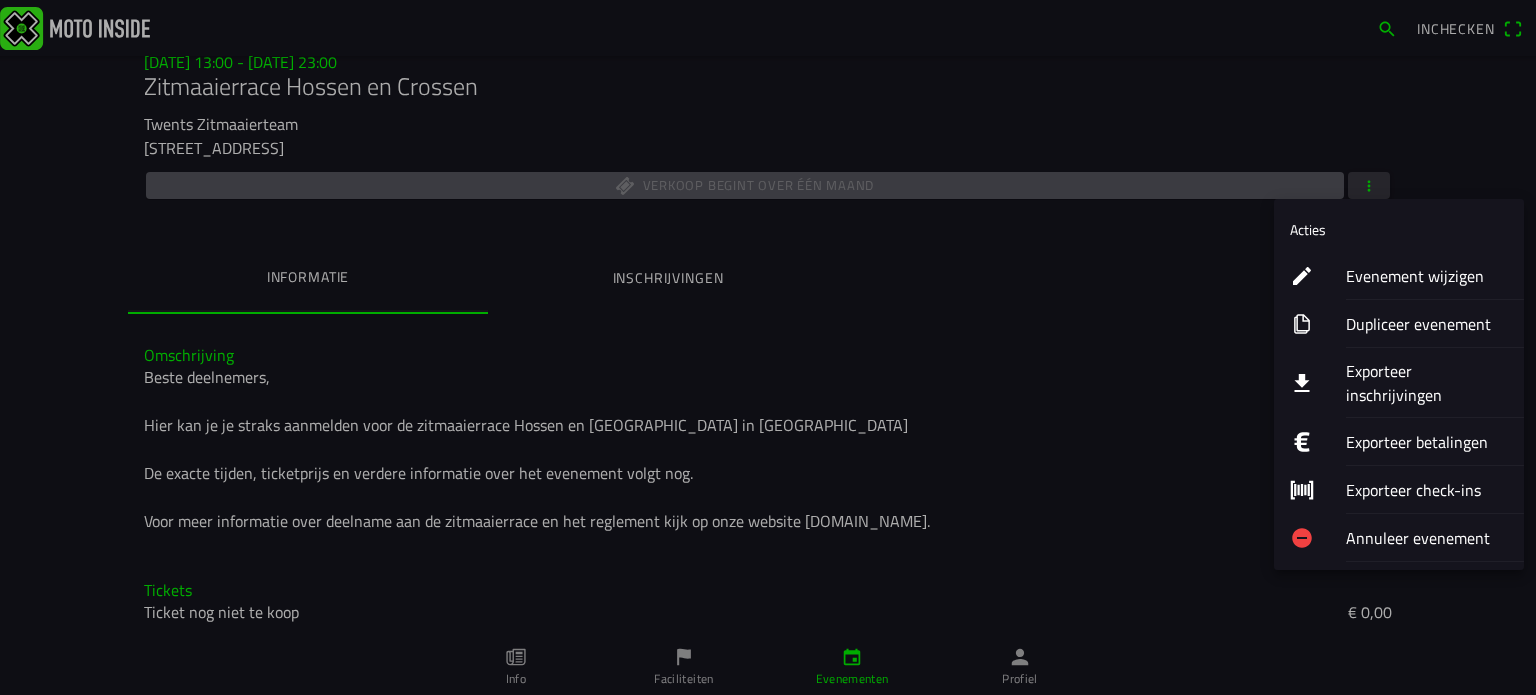 click on "Annuleer evenement" 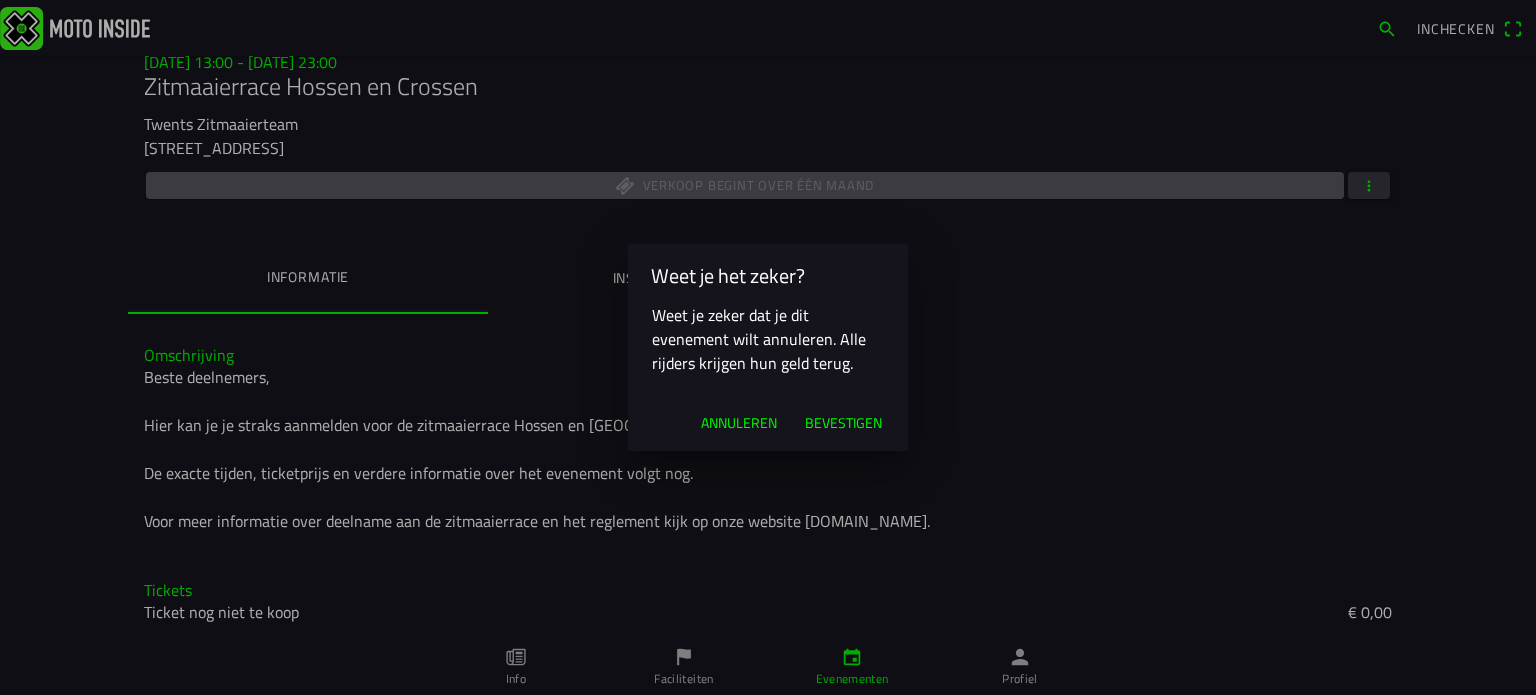 click on "Bevestigen" at bounding box center [843, 423] 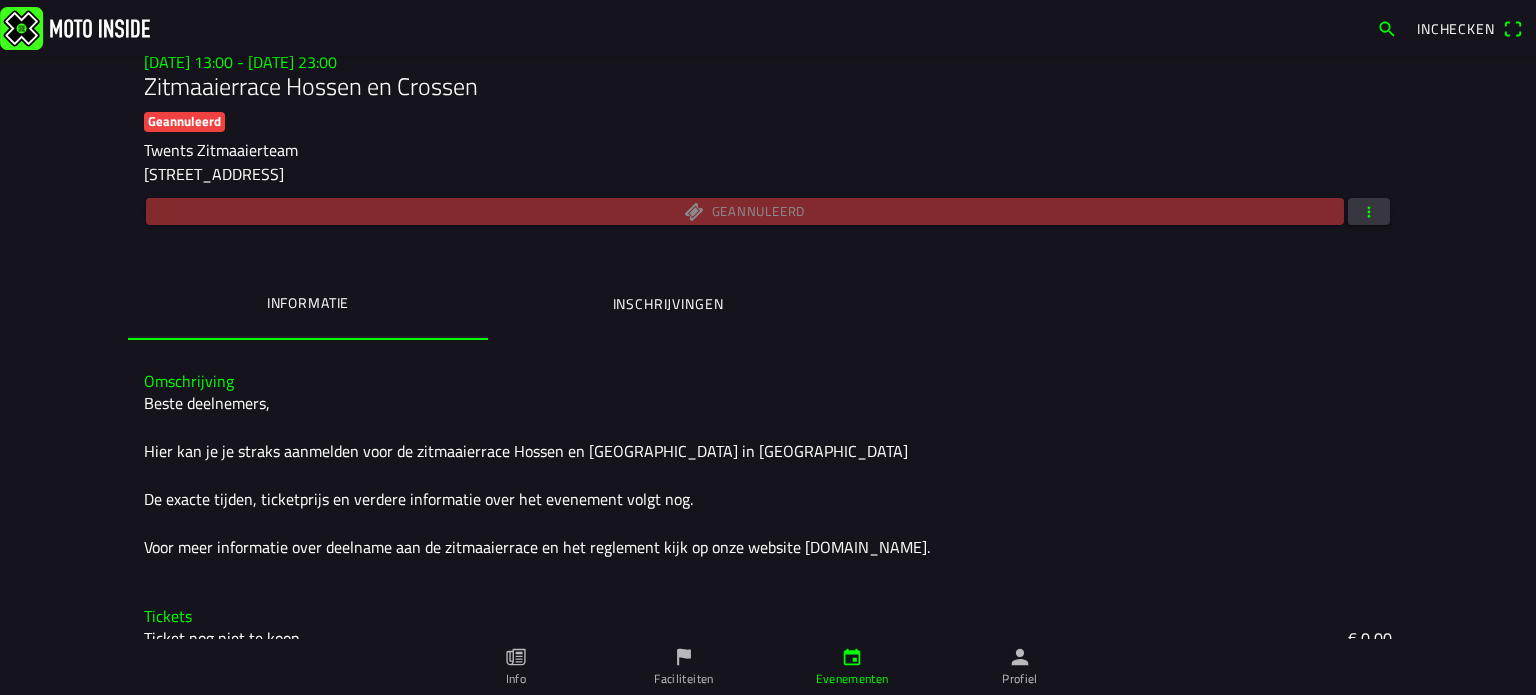 click at bounding box center [75, 27] 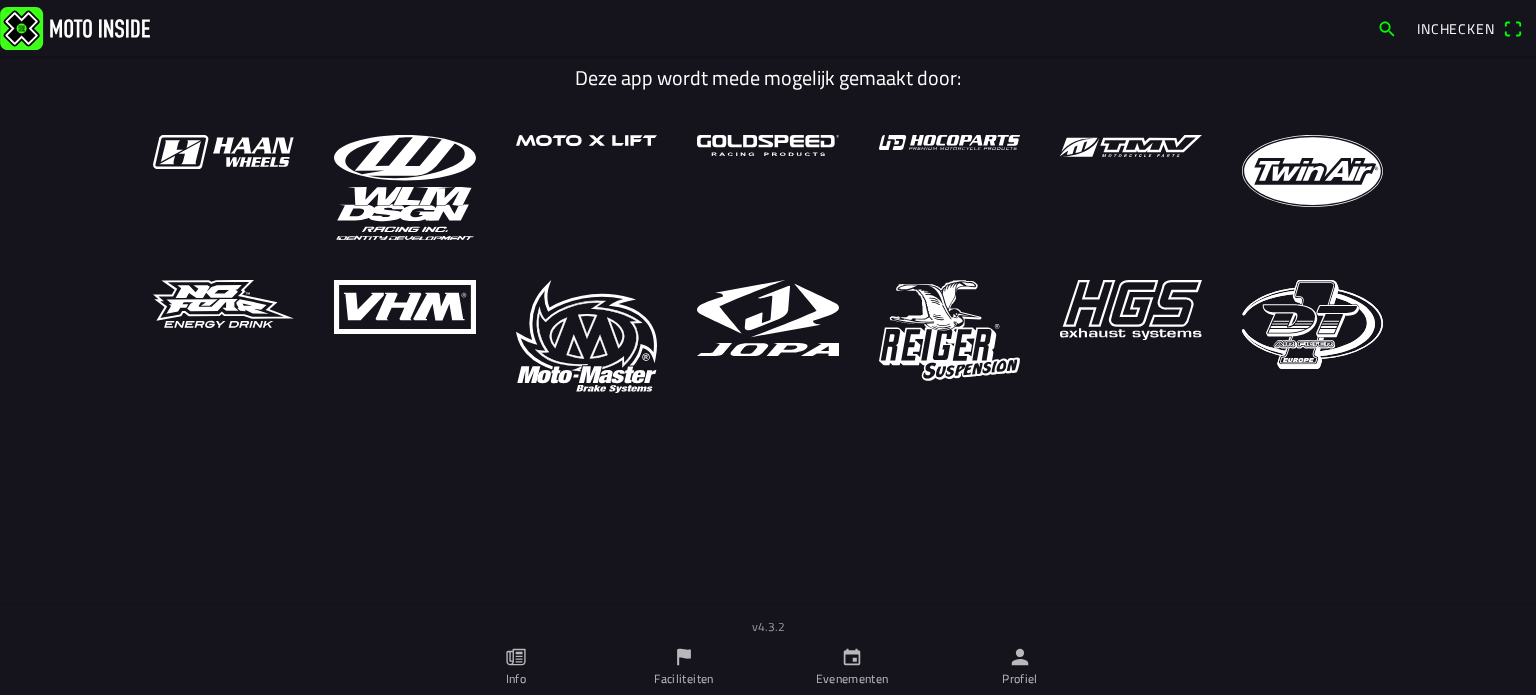 click on "Evenementen" at bounding box center [852, 667] 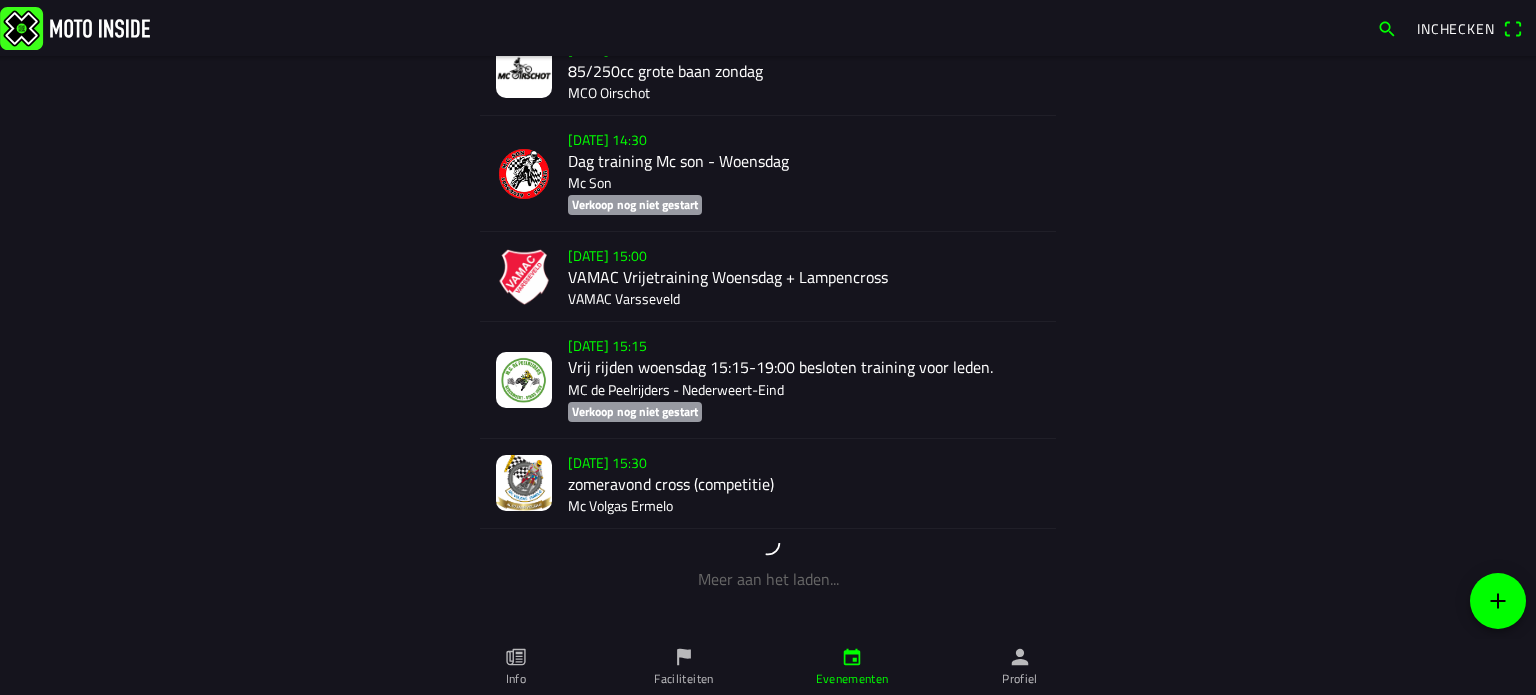 scroll, scrollTop: 1608, scrollLeft: 0, axis: vertical 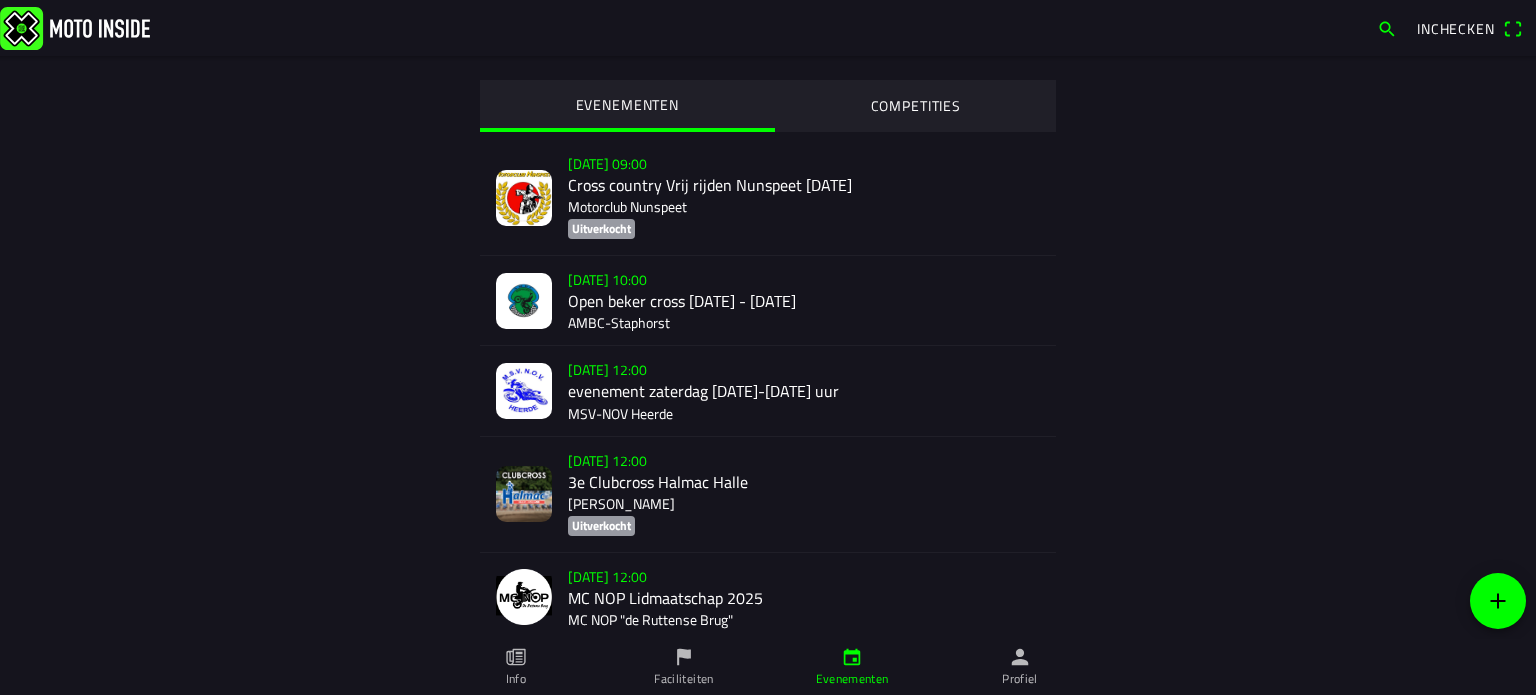 click on "Faciliteiten" at bounding box center [684, 667] 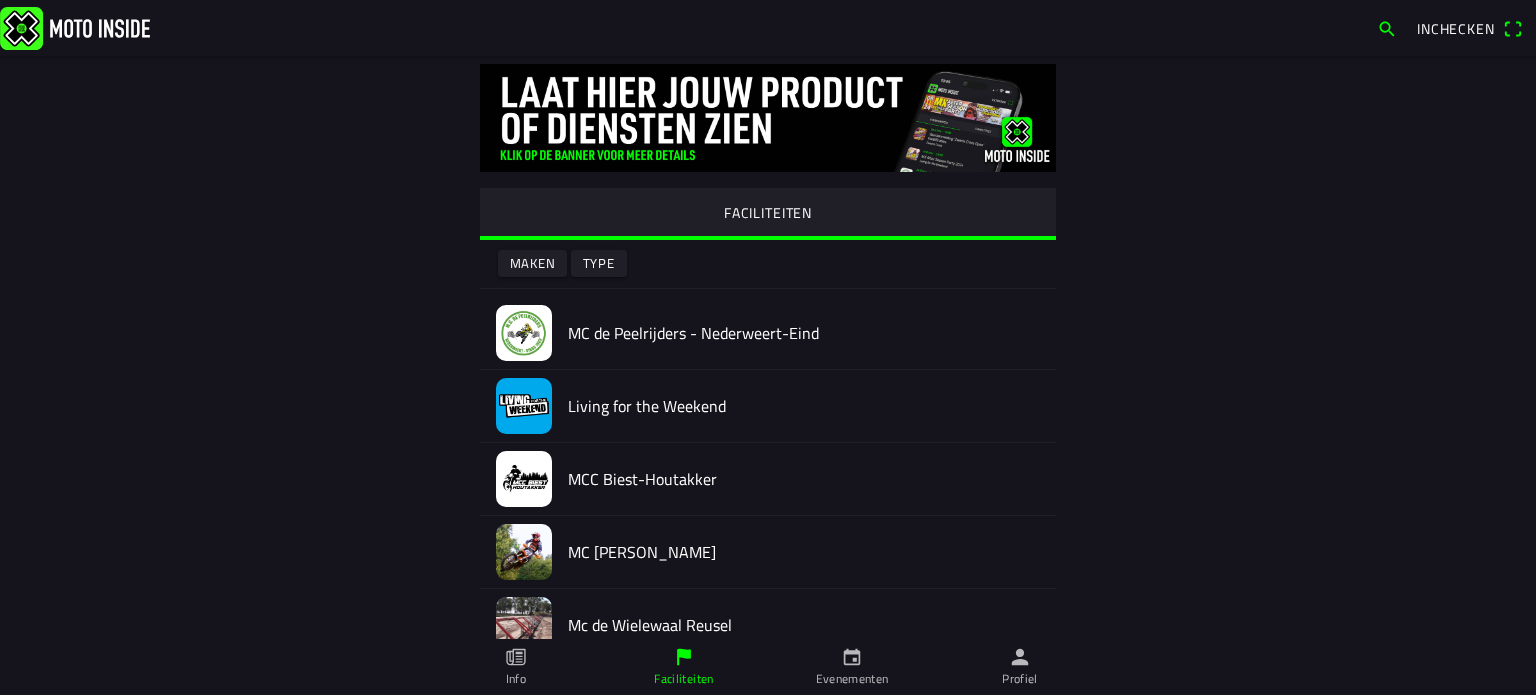 click on "Profiel" at bounding box center (1020, 667) 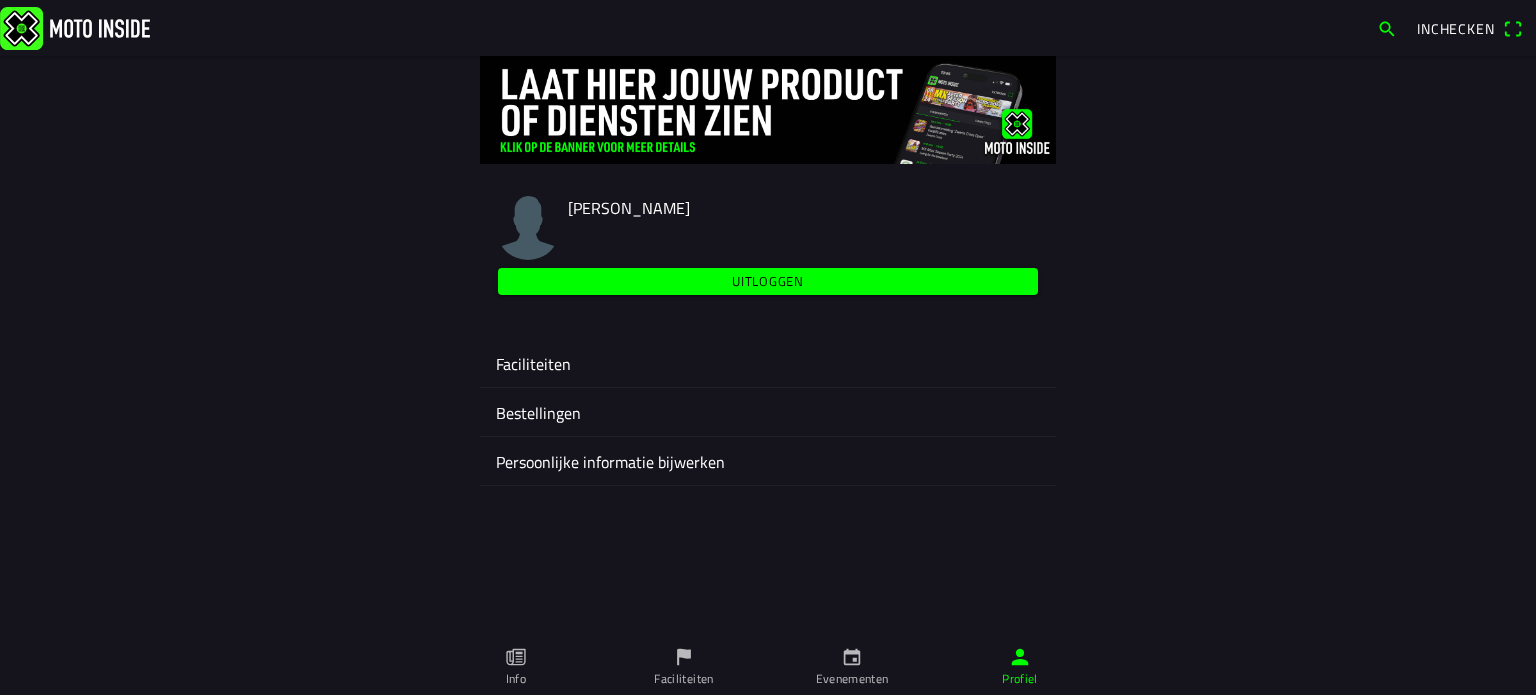 click on "Faciliteiten" 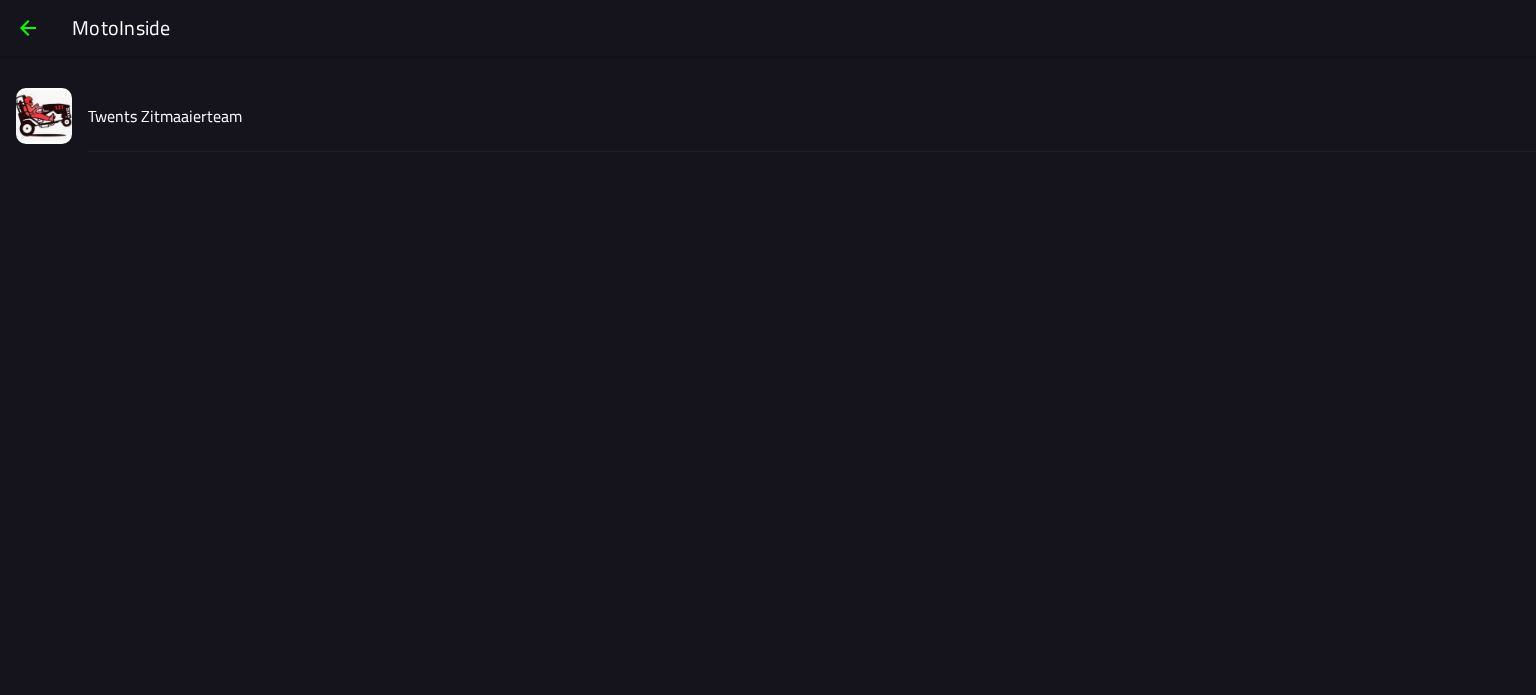 click on "Twents Zitmaaierteam" 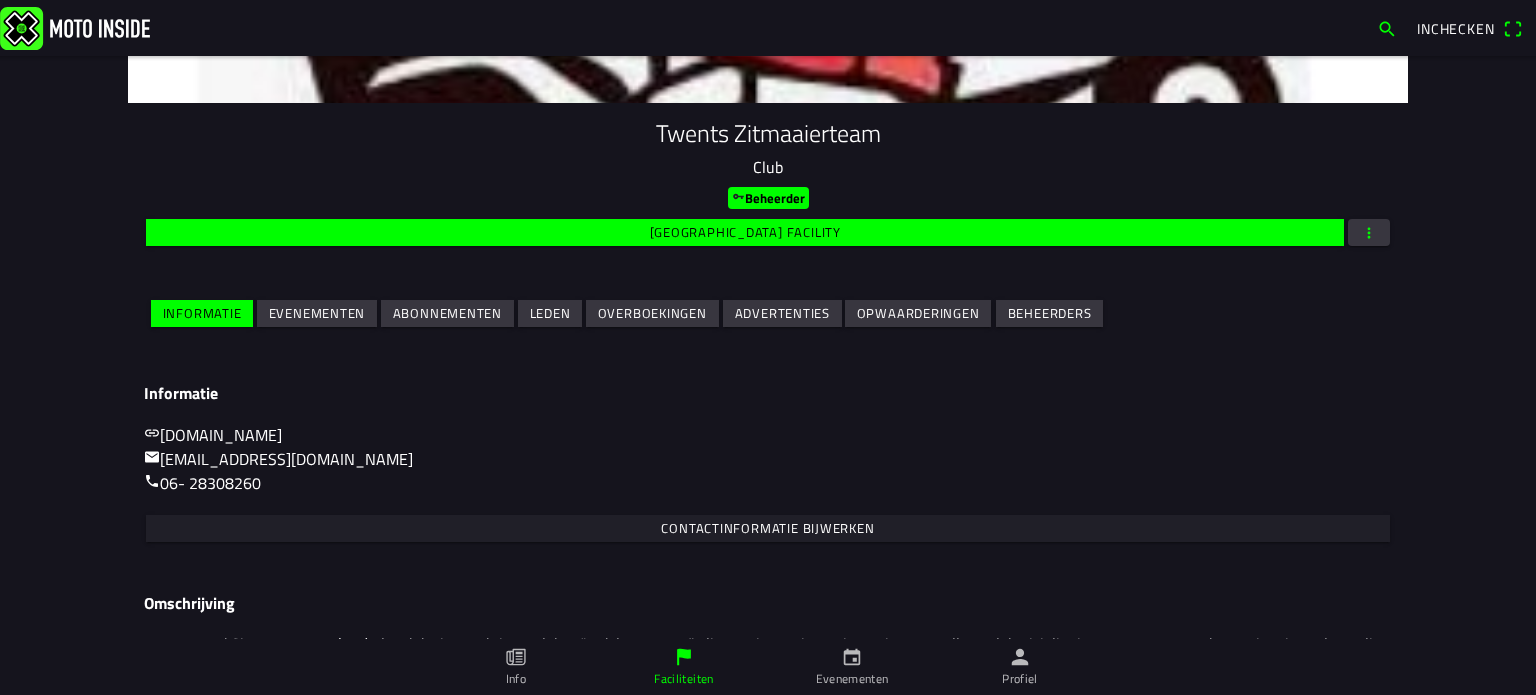 scroll, scrollTop: 164, scrollLeft: 0, axis: vertical 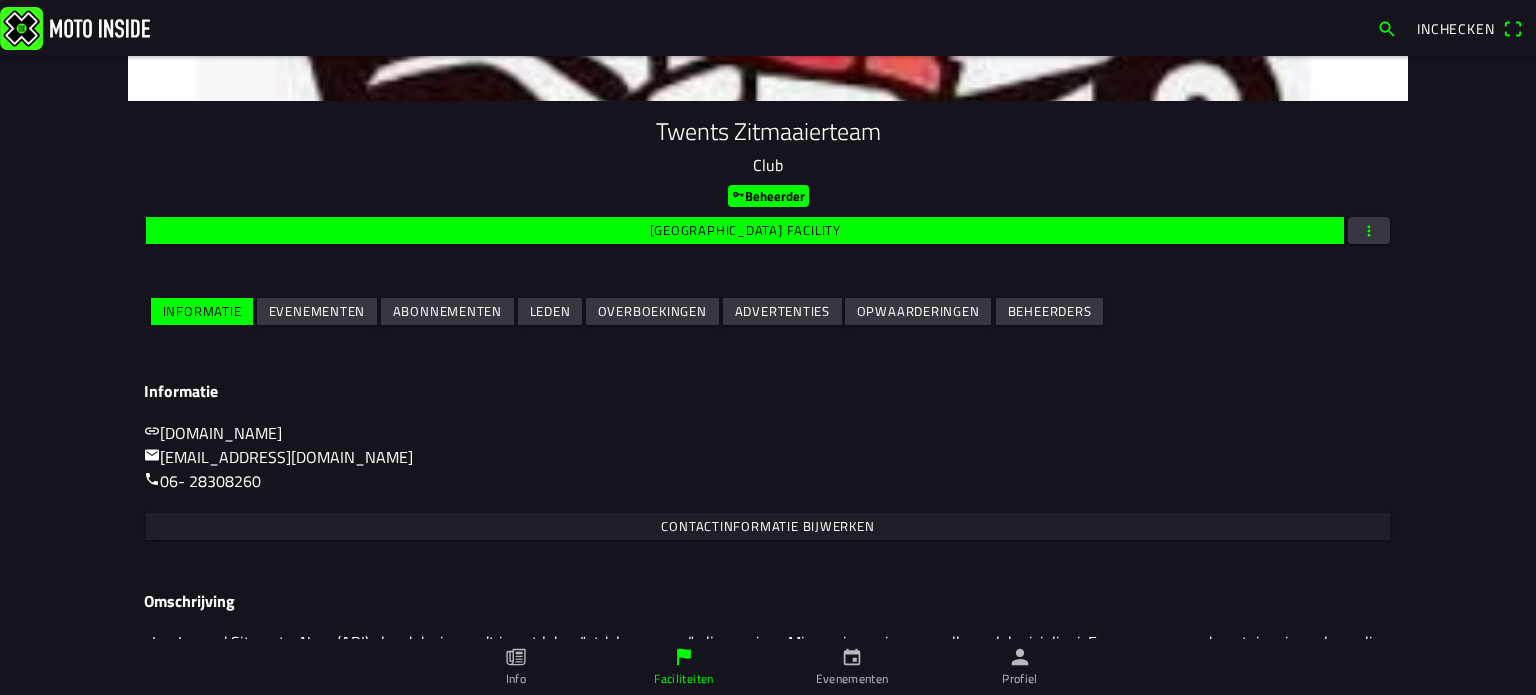 click on "Evenementen" at bounding box center (317, 311) 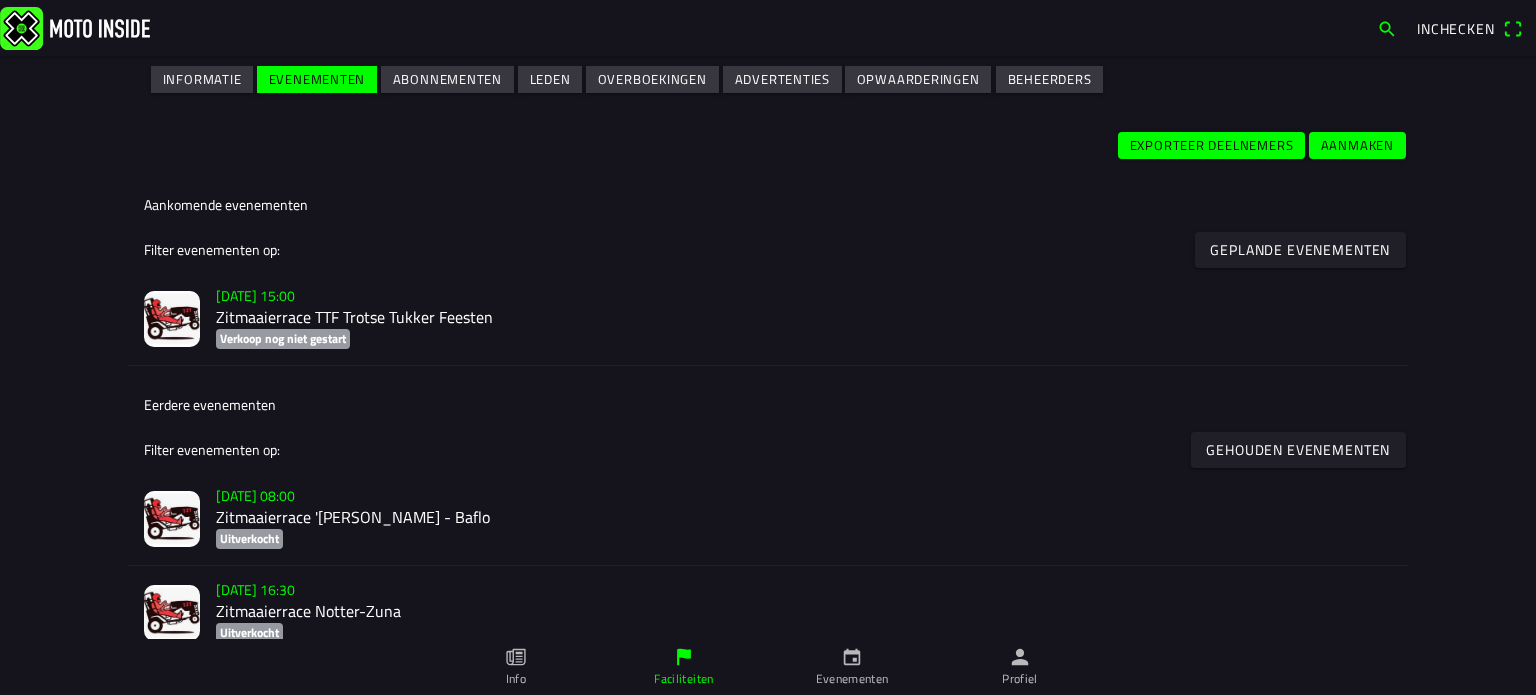 scroll, scrollTop: 261, scrollLeft: 0, axis: vertical 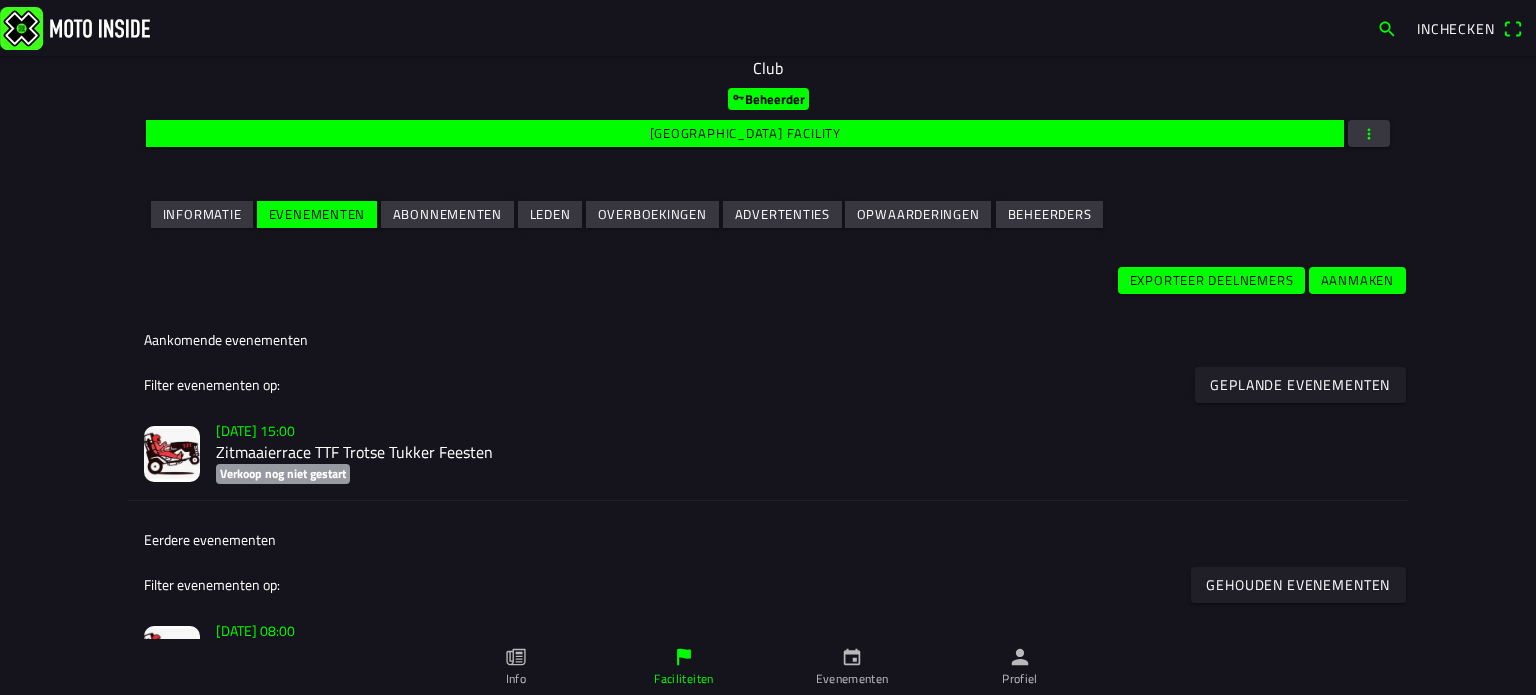 click on "[DATE] 15:00" 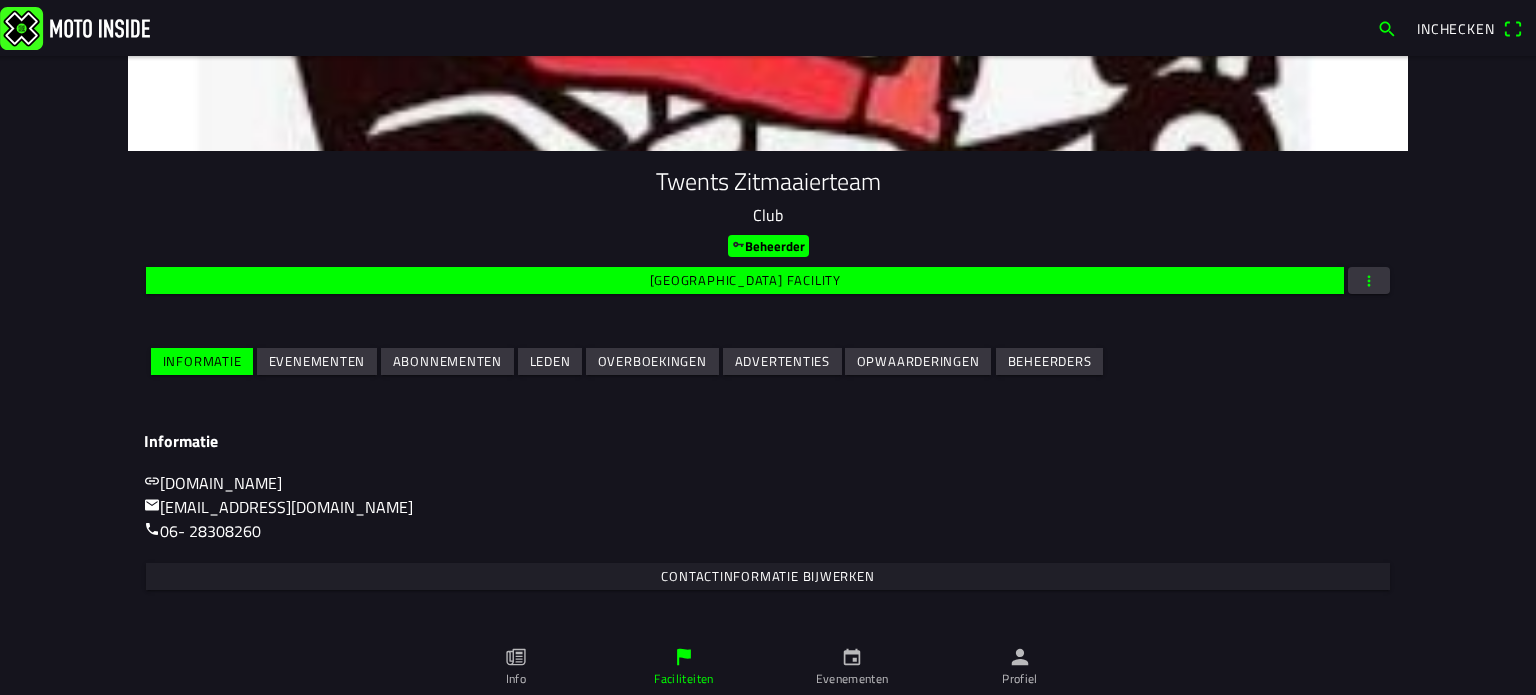 scroll, scrollTop: 264, scrollLeft: 0, axis: vertical 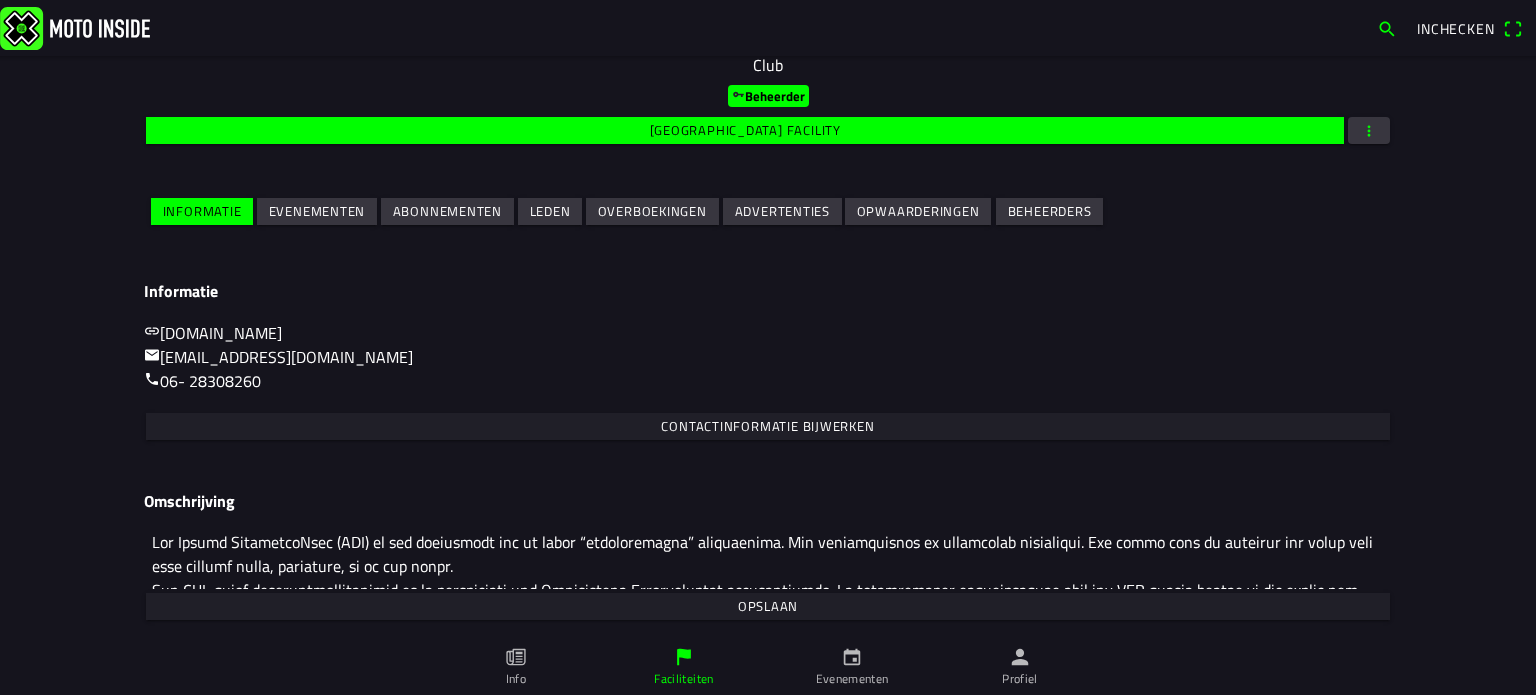 click on "Evenementen" at bounding box center [0, 0] 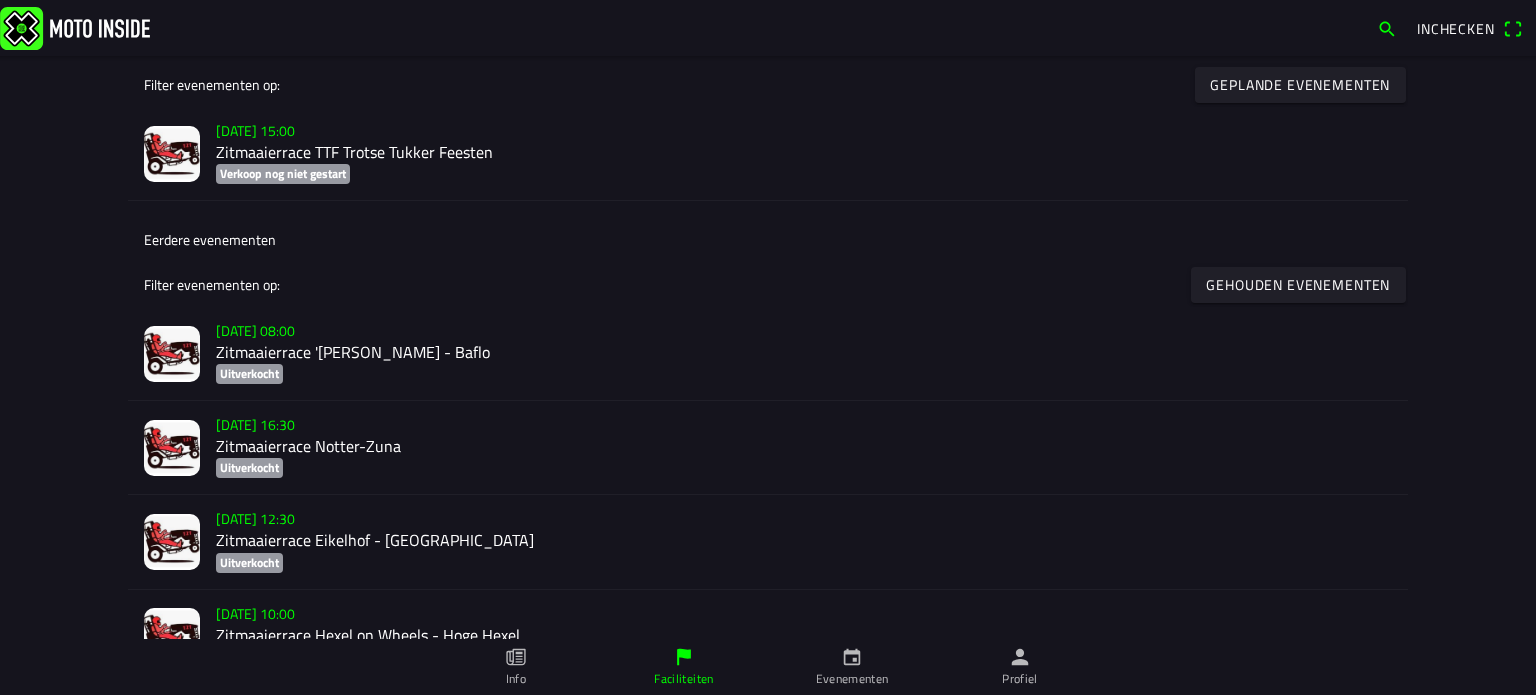 scroll, scrollTop: 761, scrollLeft: 0, axis: vertical 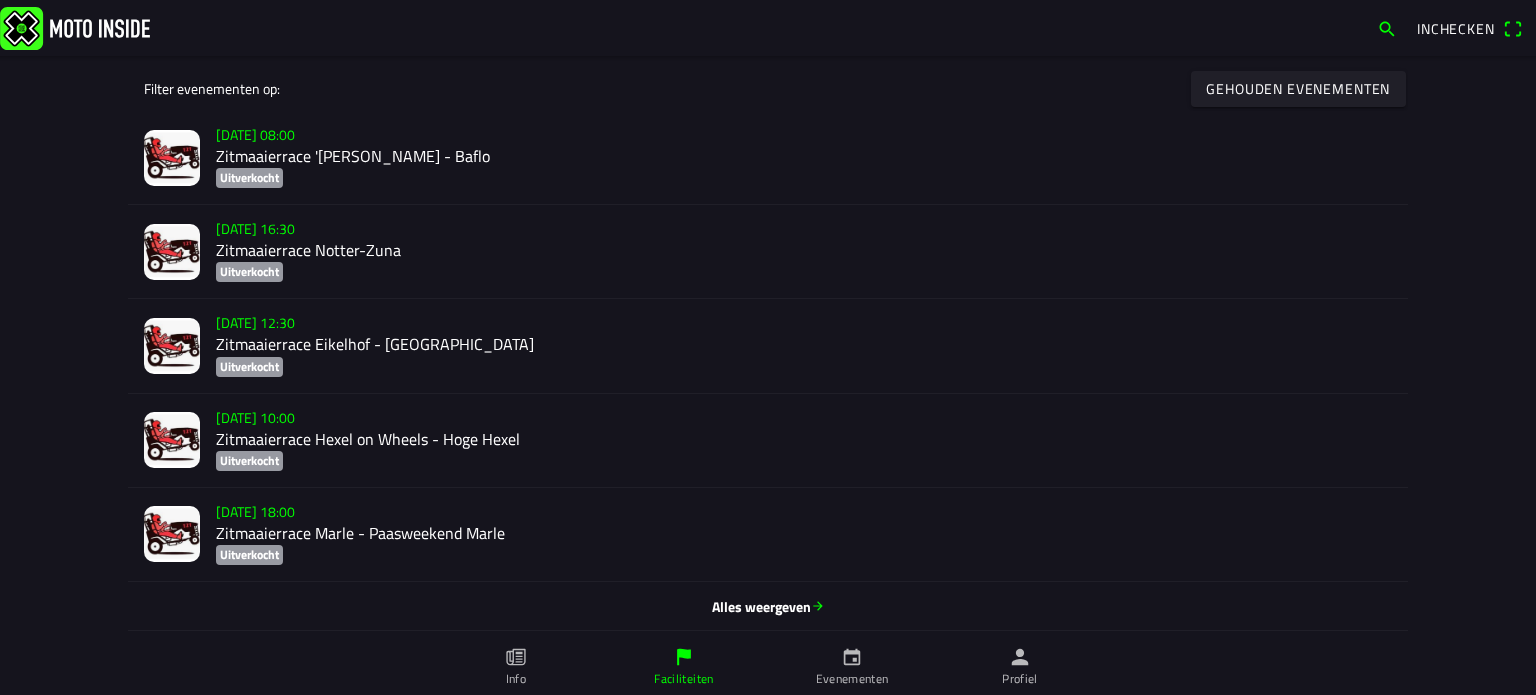 click on "Alles weergeven" 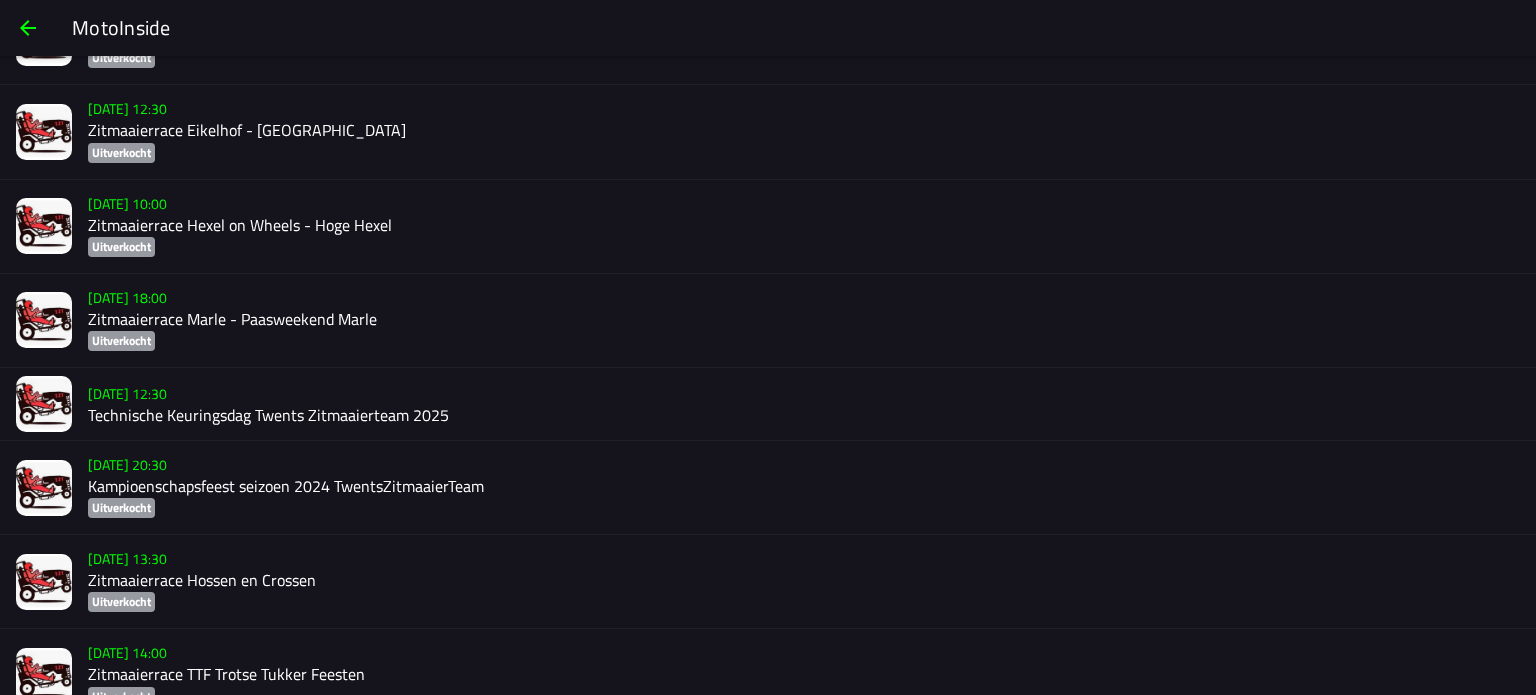 scroll, scrollTop: 0, scrollLeft: 0, axis: both 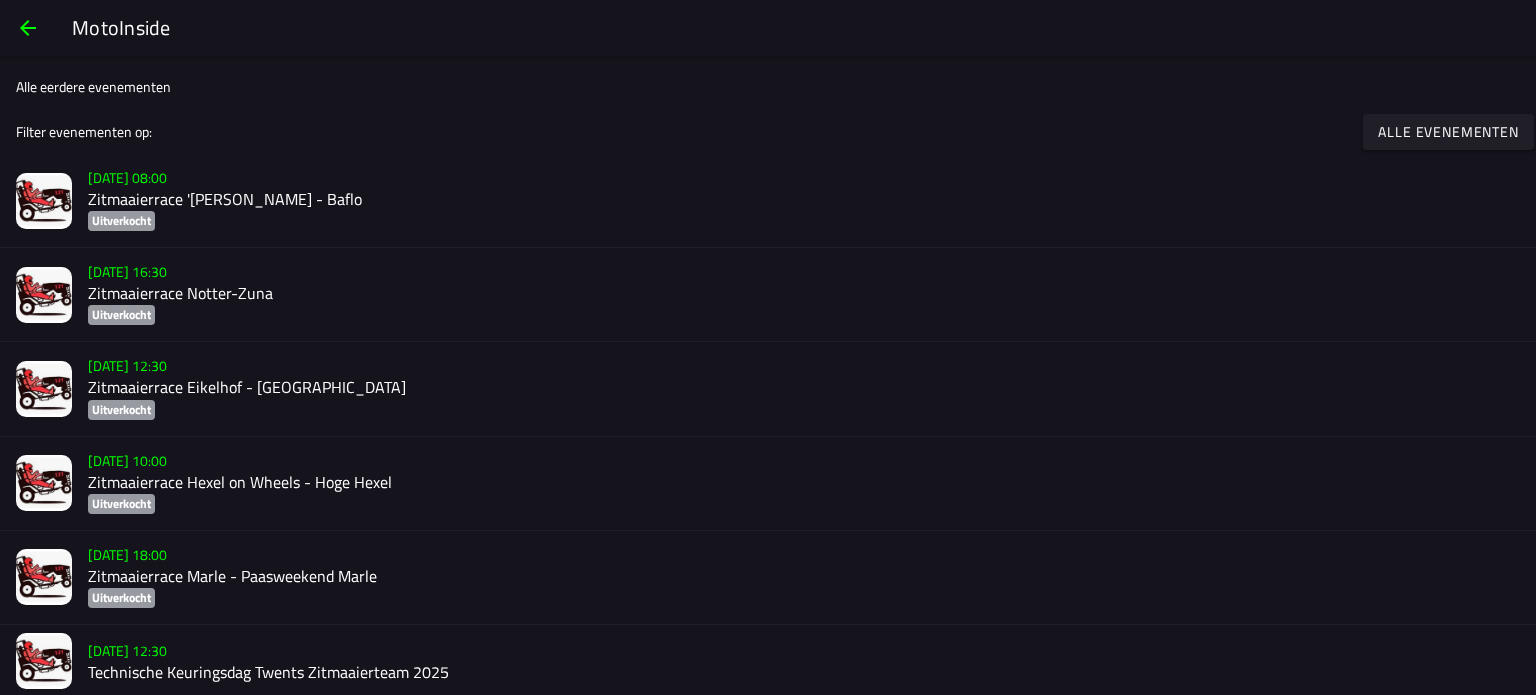 click at bounding box center [28, 28] 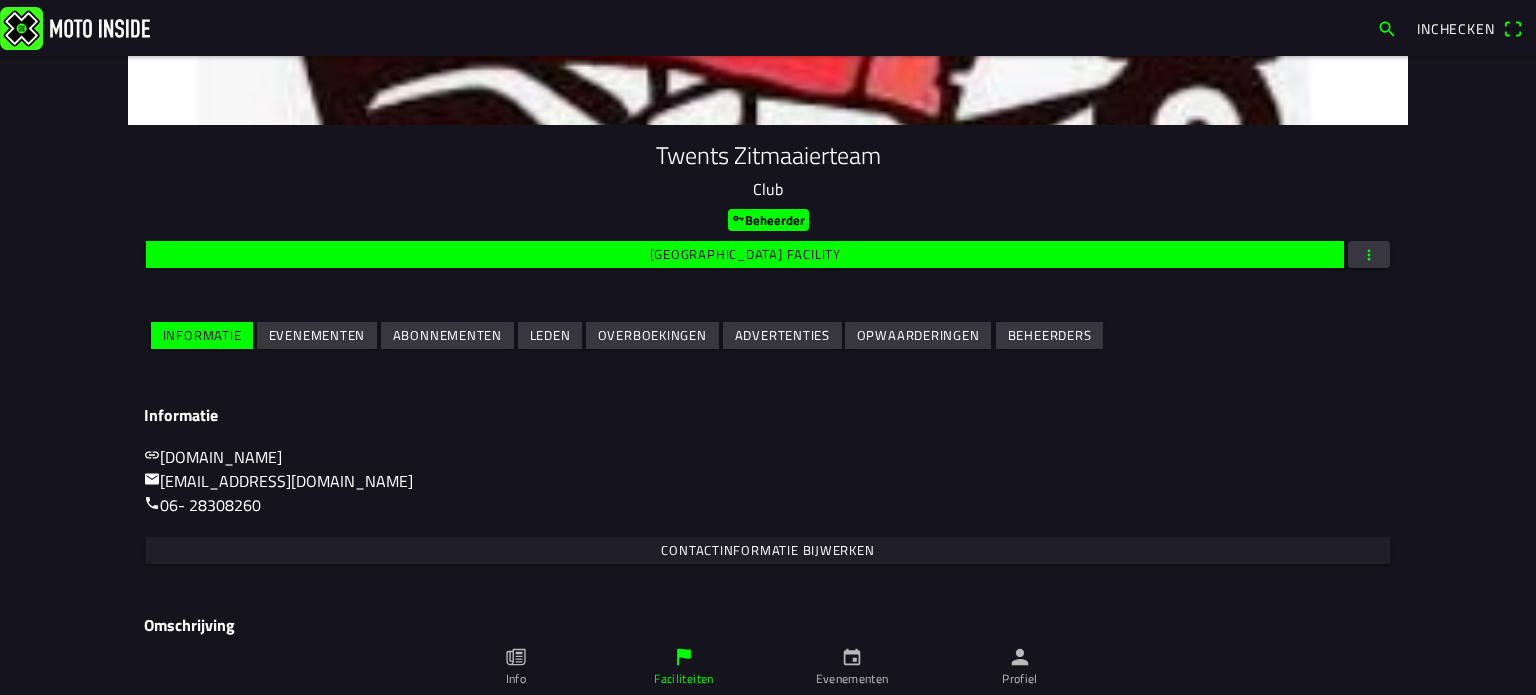 scroll, scrollTop: 200, scrollLeft: 0, axis: vertical 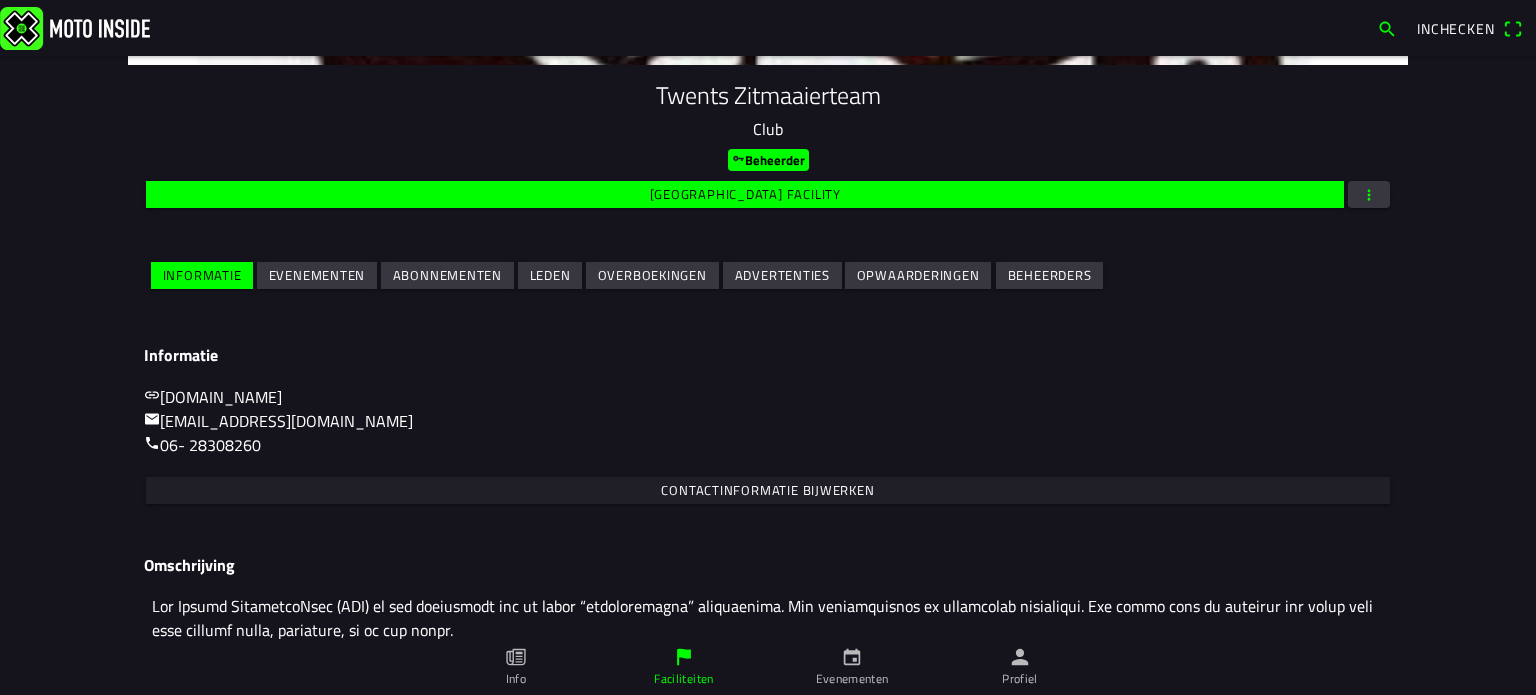 click on "Abonnementen" at bounding box center (447, 275) 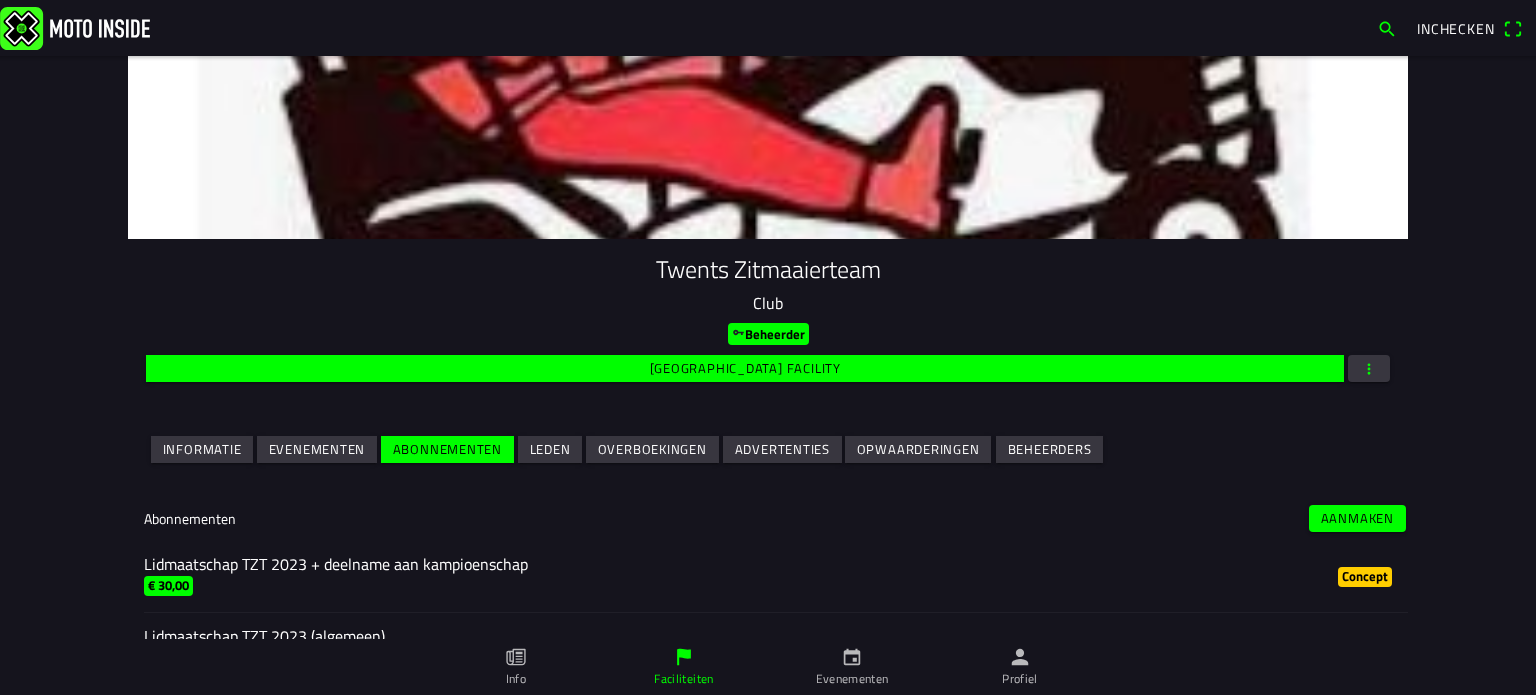 scroll, scrollTop: 80, scrollLeft: 0, axis: vertical 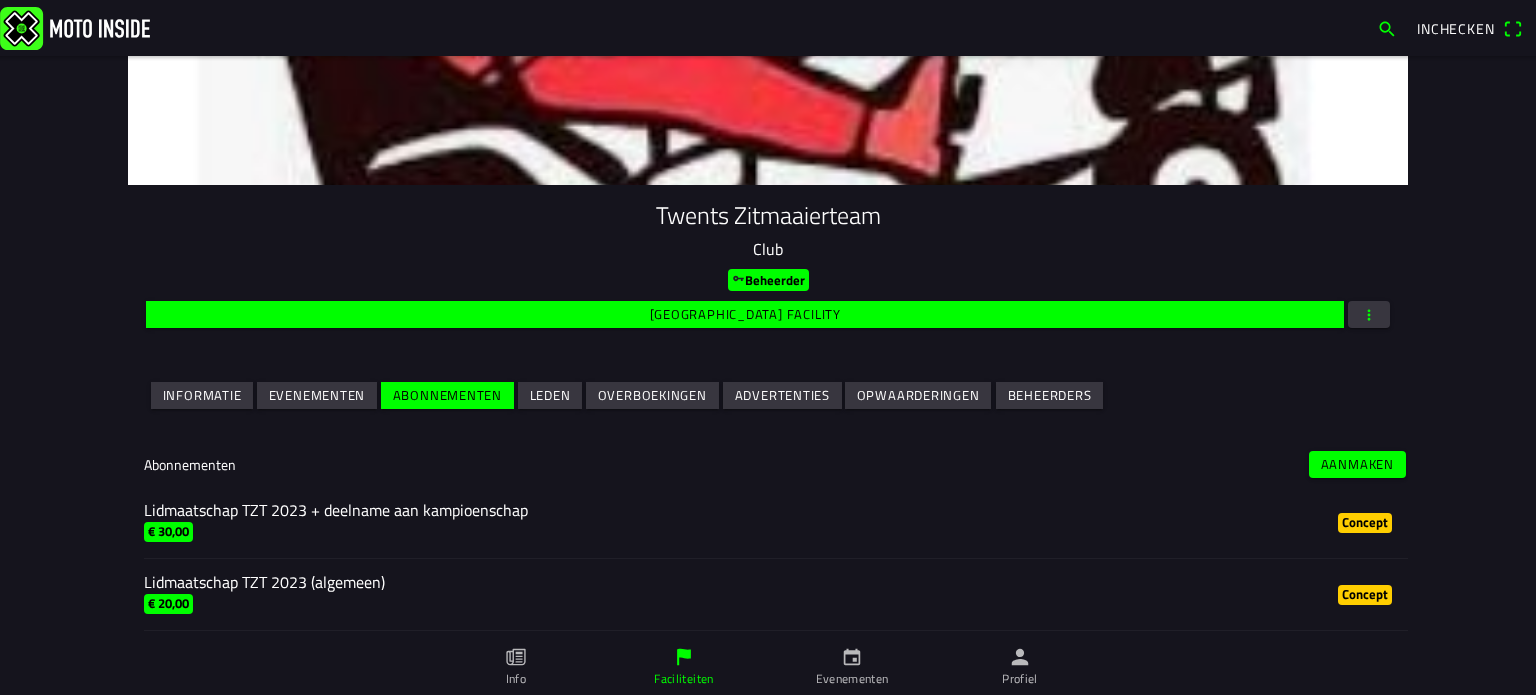 click at bounding box center [1369, 314] 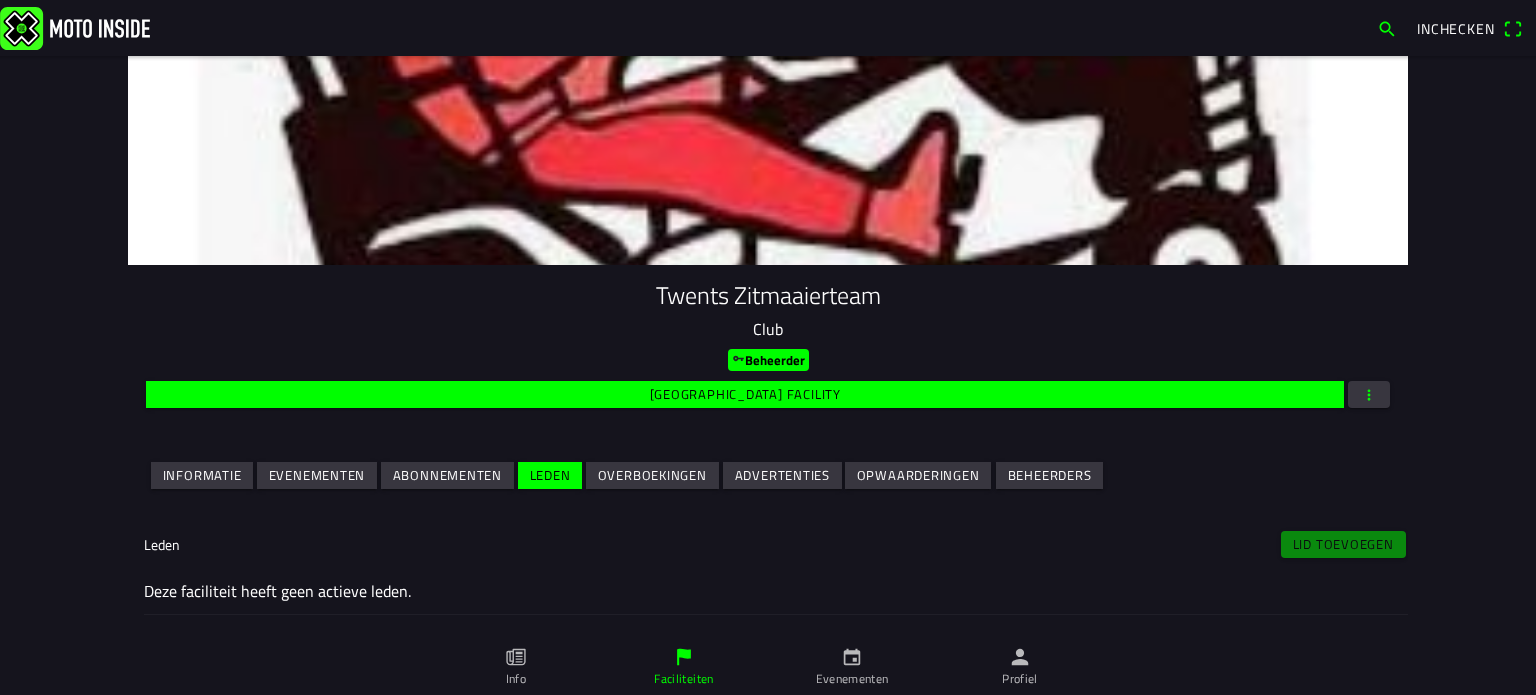 click on "Overboekingen" at bounding box center [0, 0] 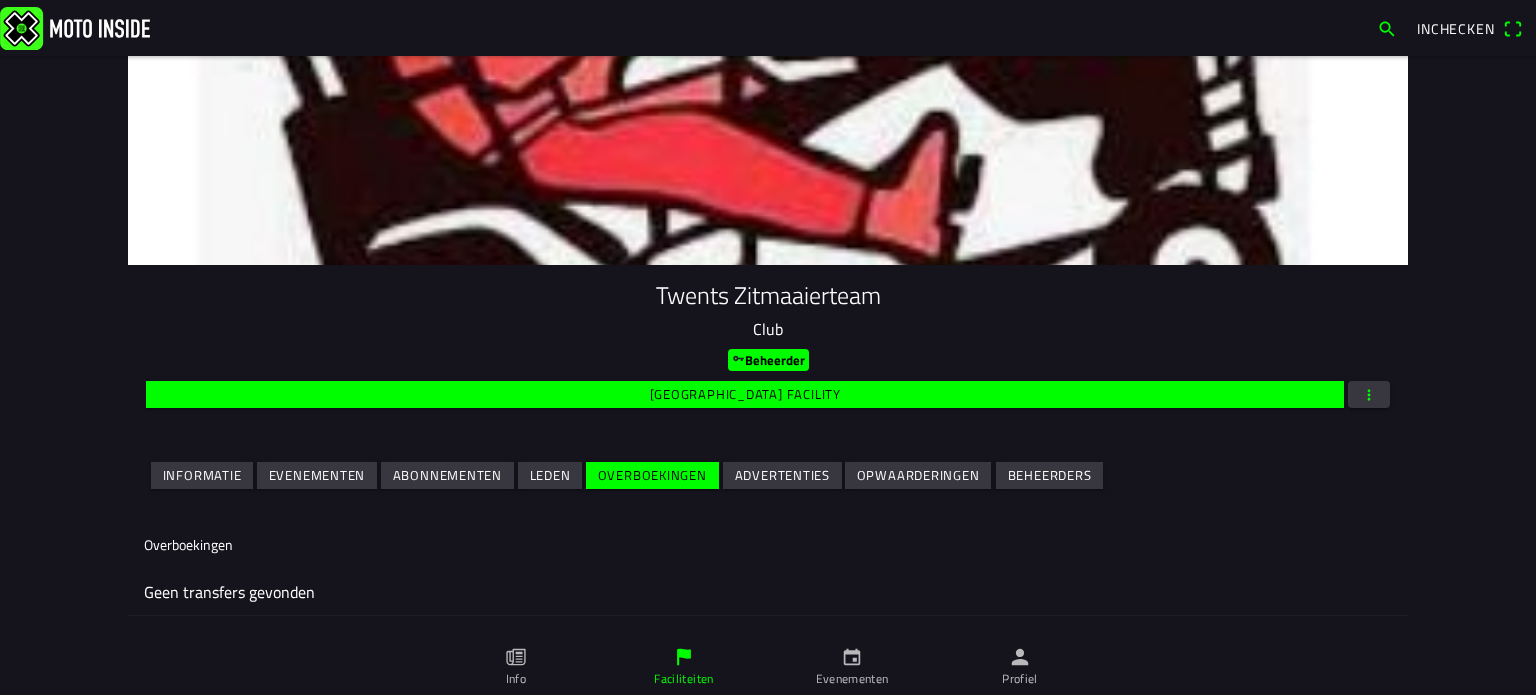 click on "Advertenties" at bounding box center (0, 0) 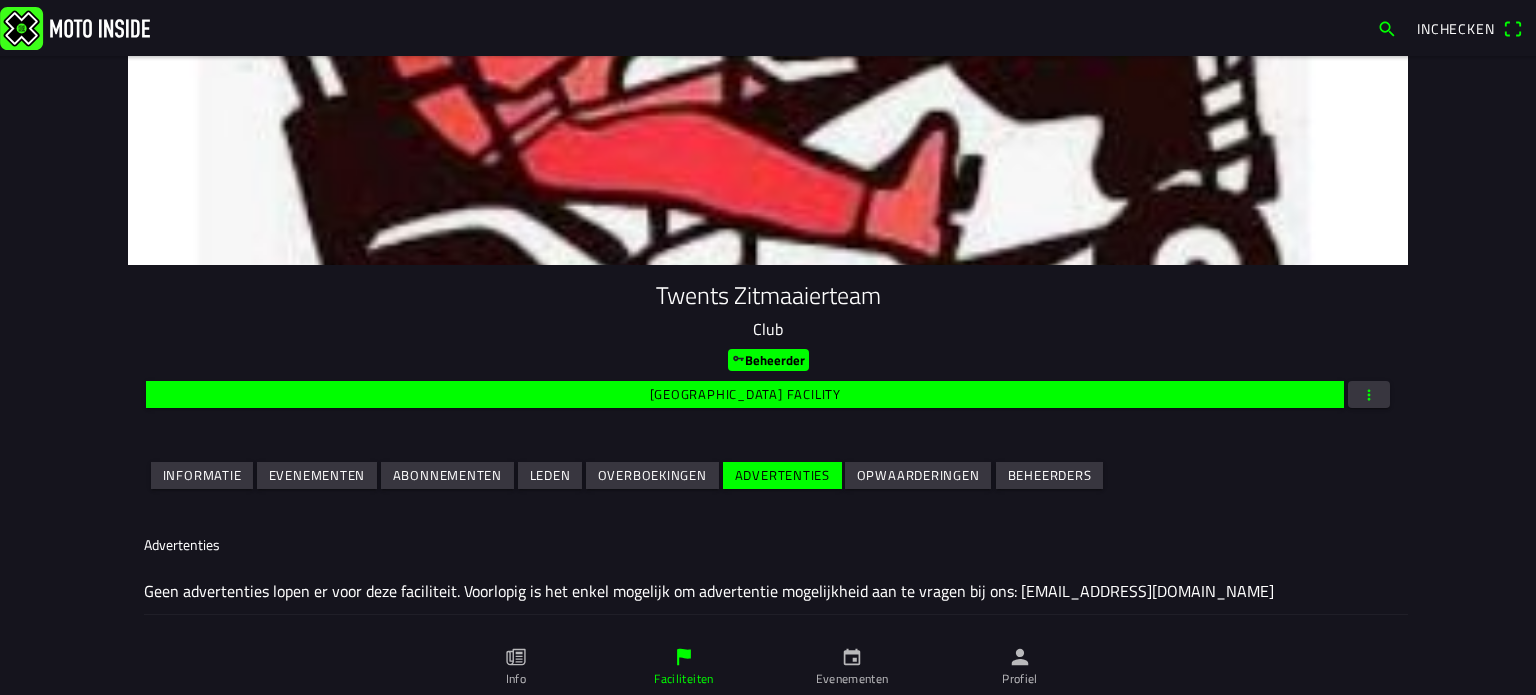 click on "Opwaarderingen" at bounding box center (918, 475) 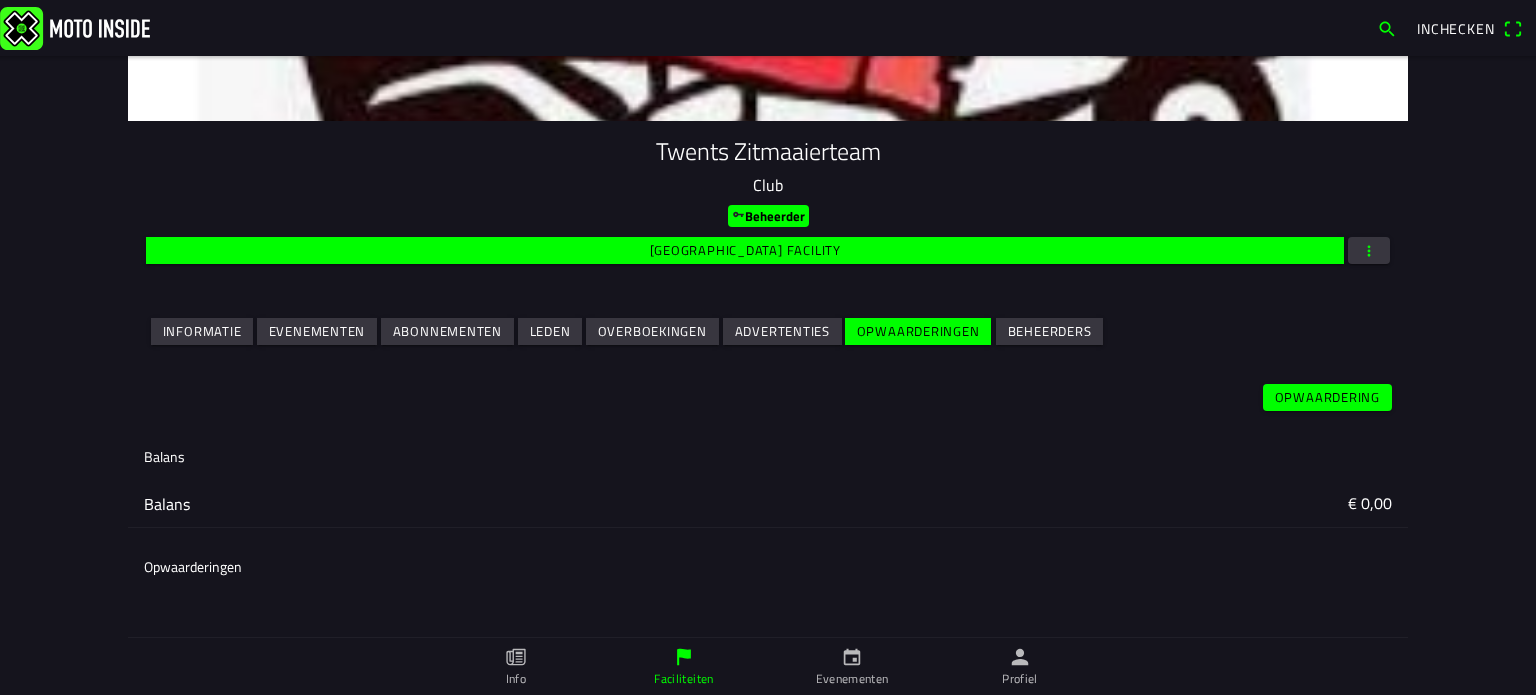 scroll, scrollTop: 150, scrollLeft: 0, axis: vertical 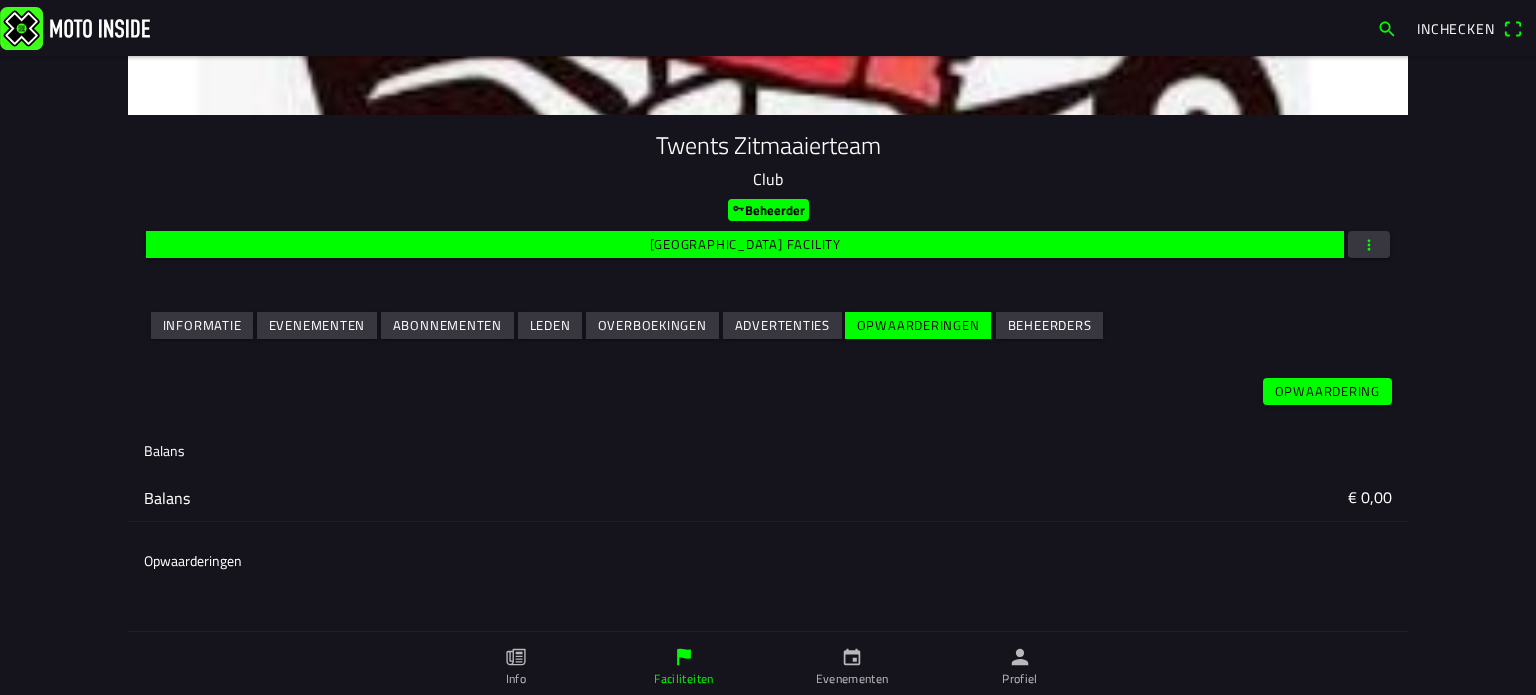 drag, startPoint x: 1025, startPoint y: 320, endPoint x: 920, endPoint y: 315, distance: 105.11898 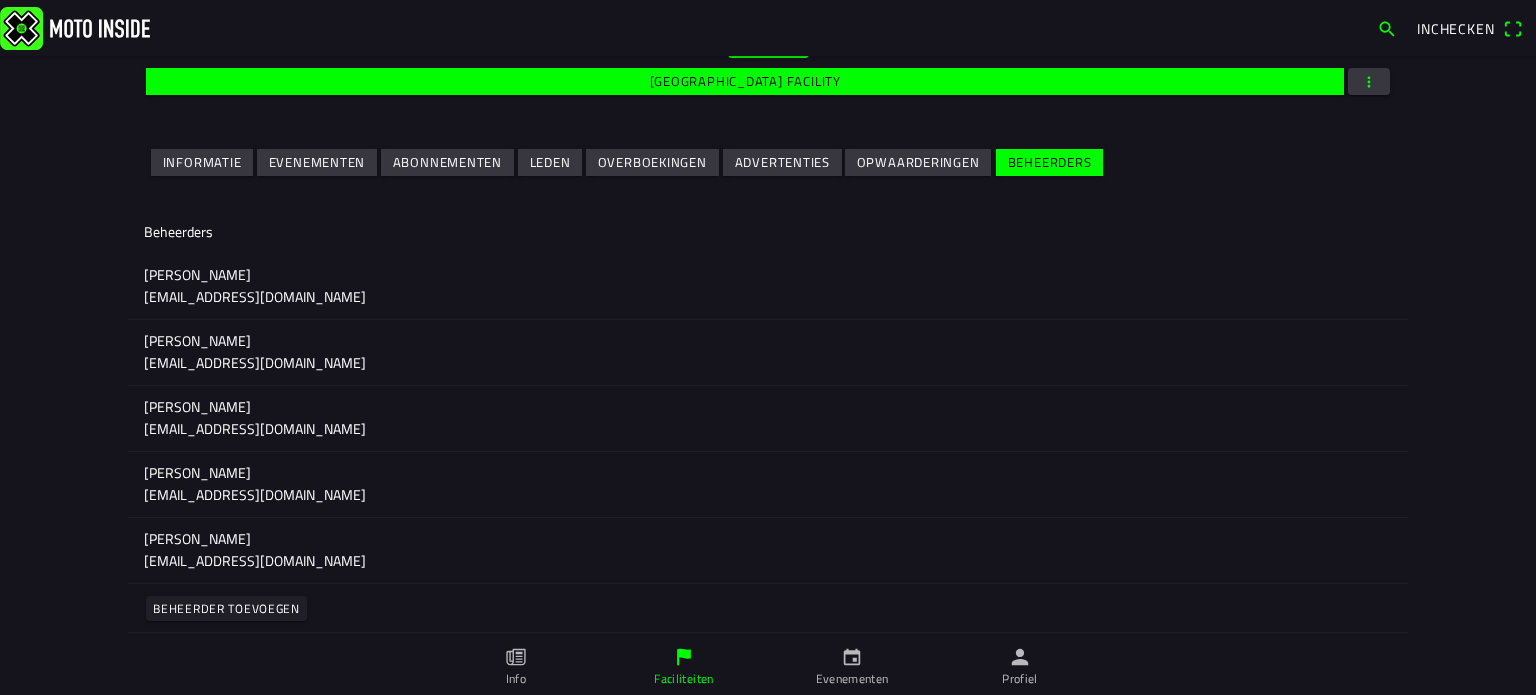 scroll, scrollTop: 113, scrollLeft: 0, axis: vertical 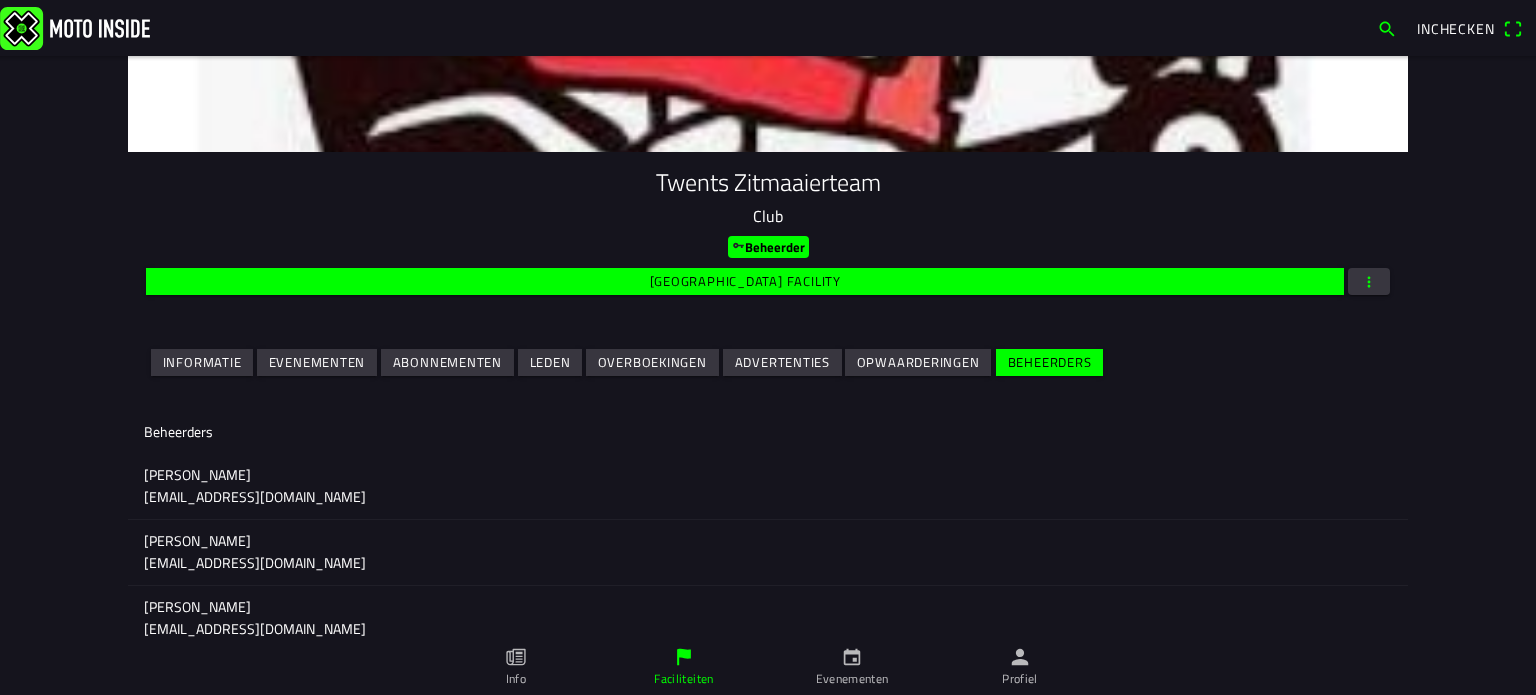 click on "Leden" at bounding box center (550, 362) 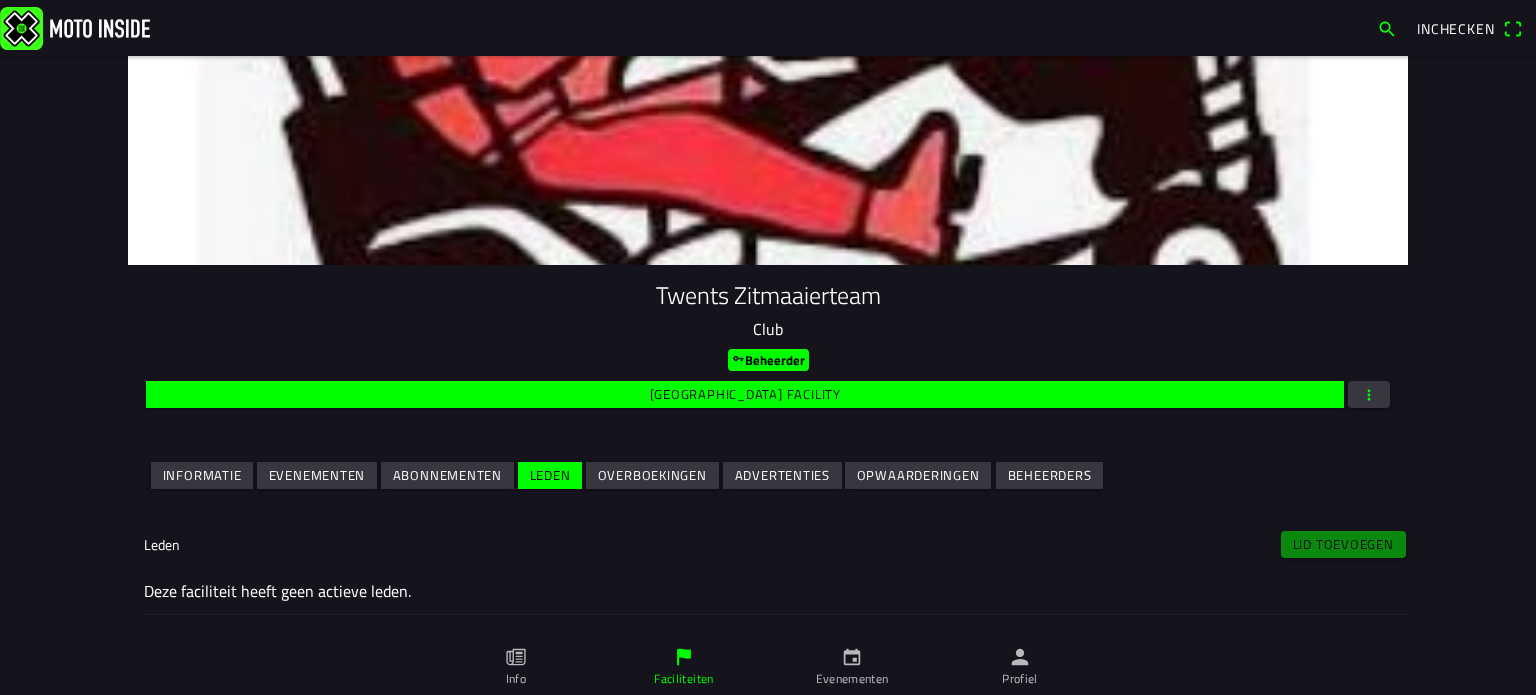 click on "Abonnementen" at bounding box center (0, 0) 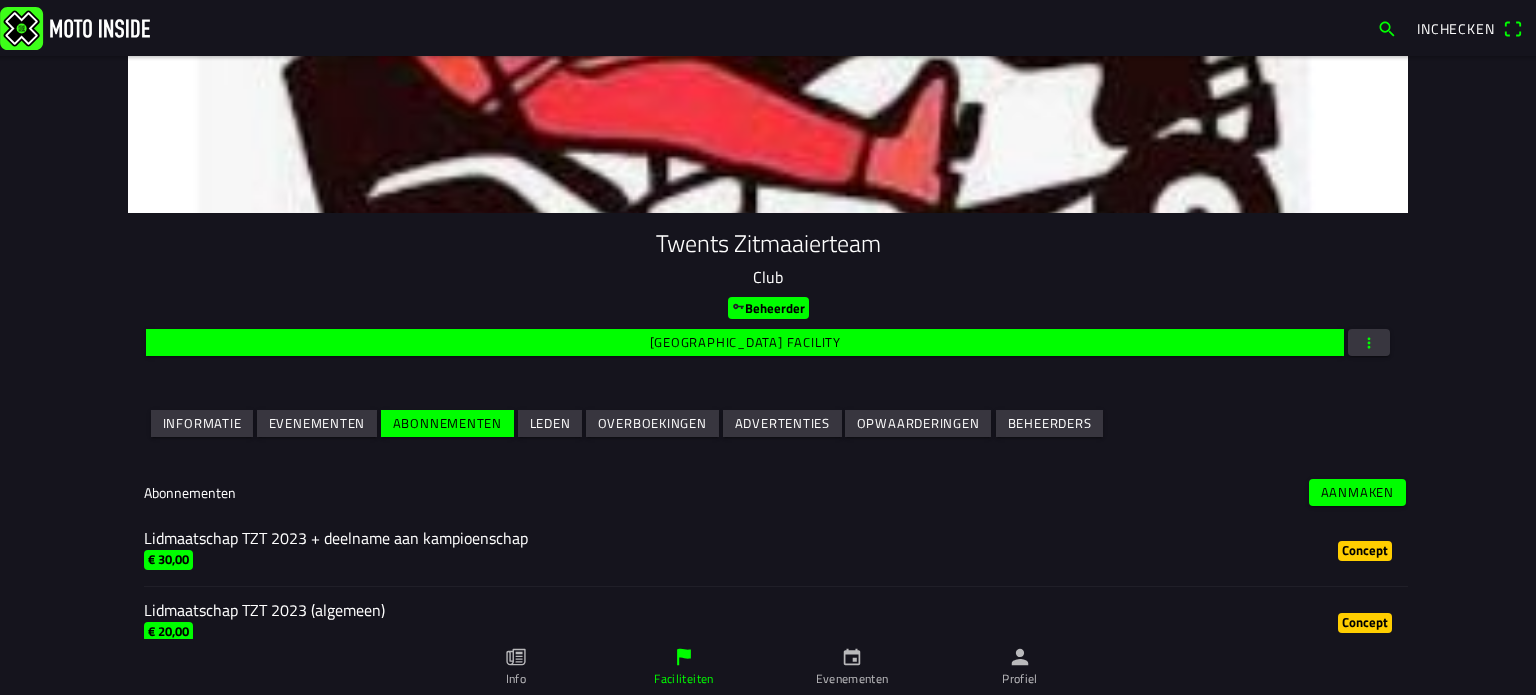 scroll, scrollTop: 80, scrollLeft: 0, axis: vertical 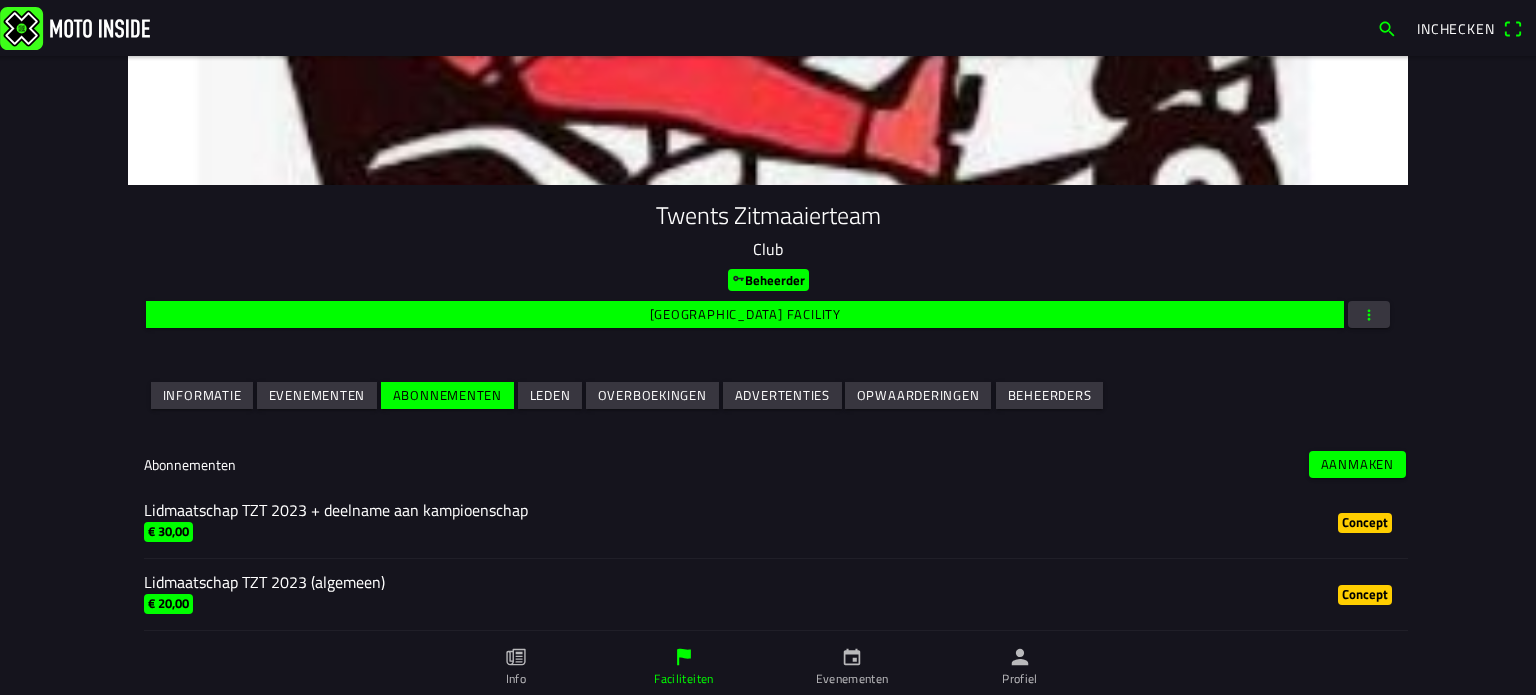 click at bounding box center (1369, 314) 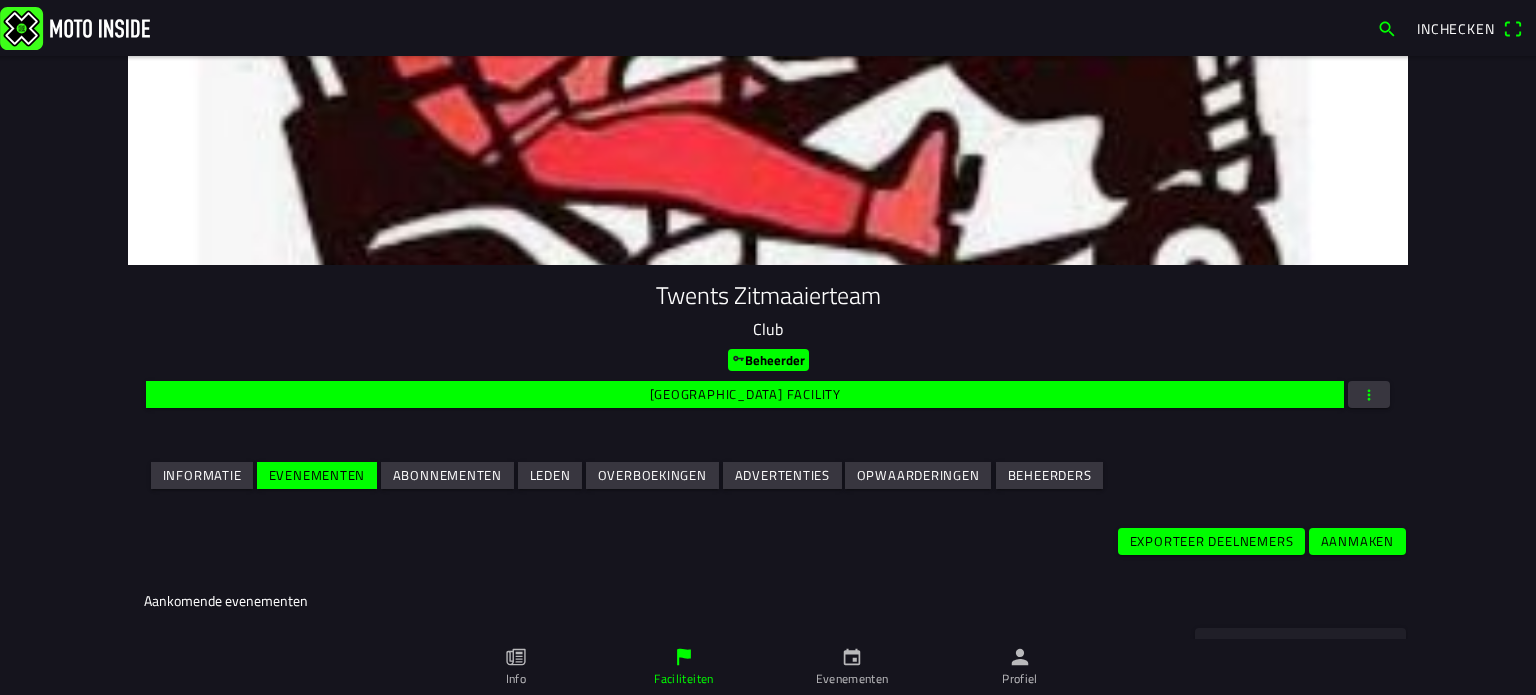 scroll, scrollTop: 200, scrollLeft: 0, axis: vertical 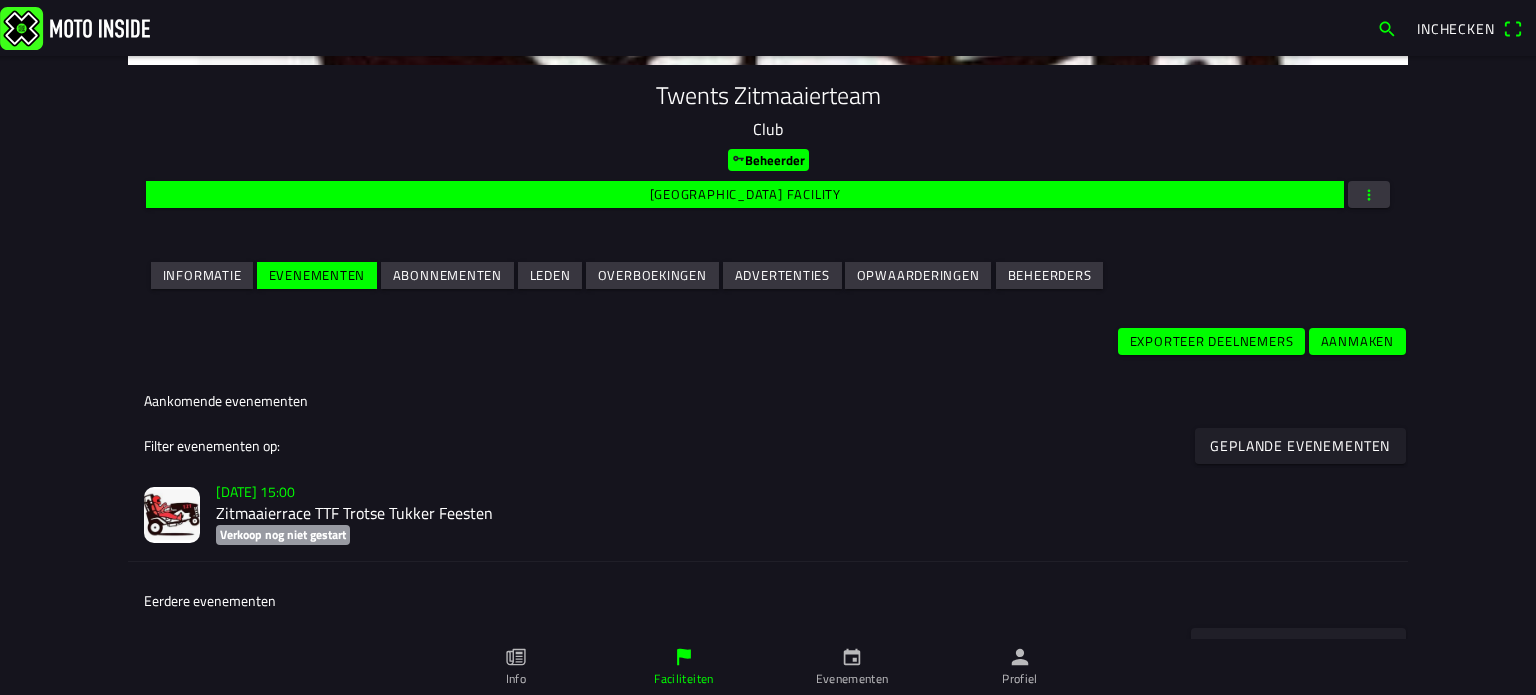 click on "Informatie" at bounding box center (202, 275) 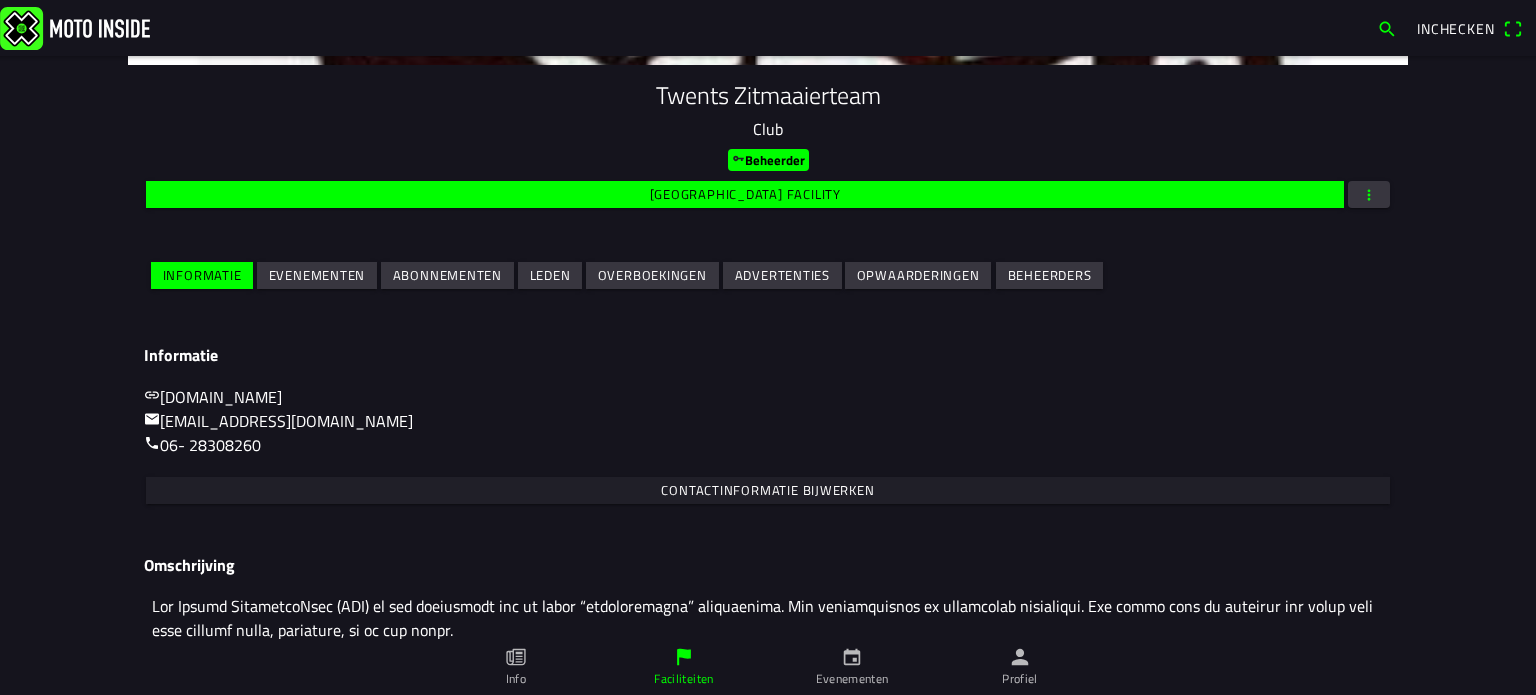 scroll, scrollTop: 264, scrollLeft: 0, axis: vertical 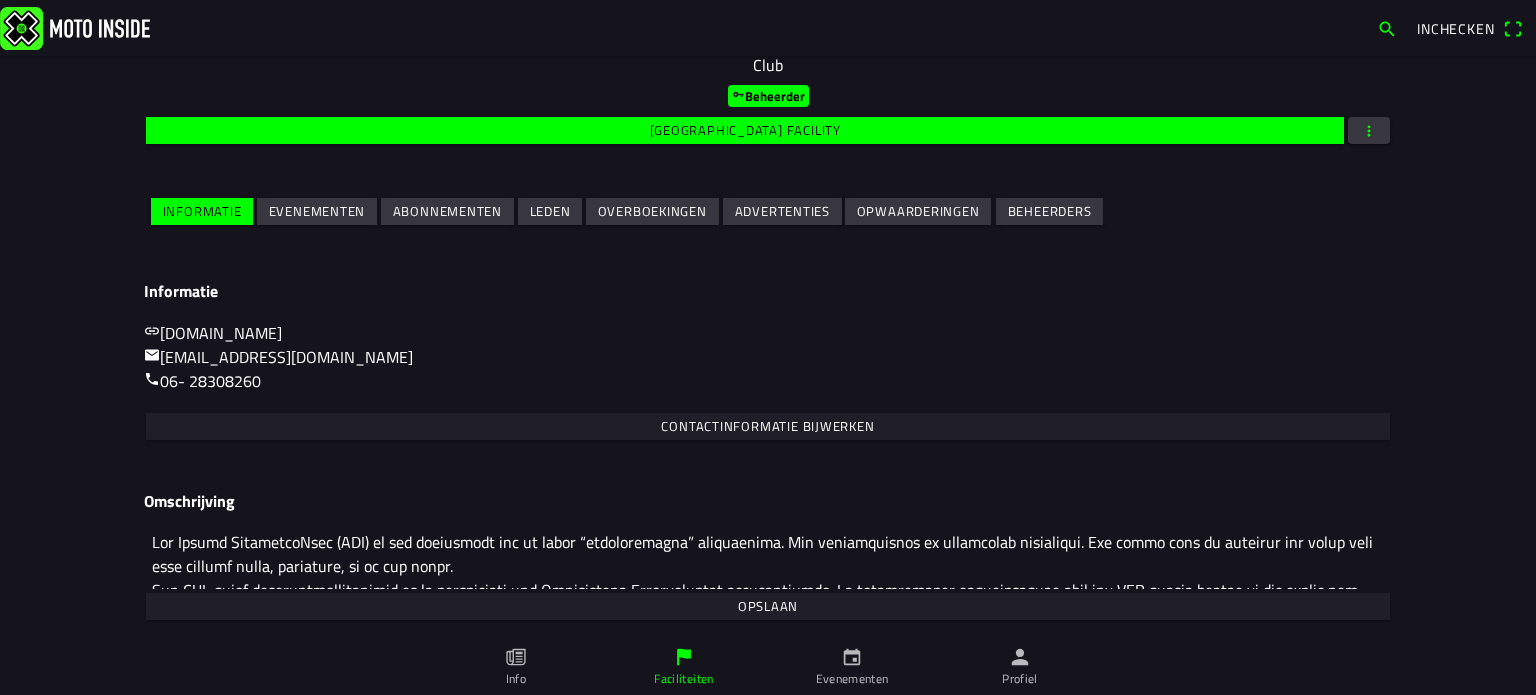 click at bounding box center [1369, 130] 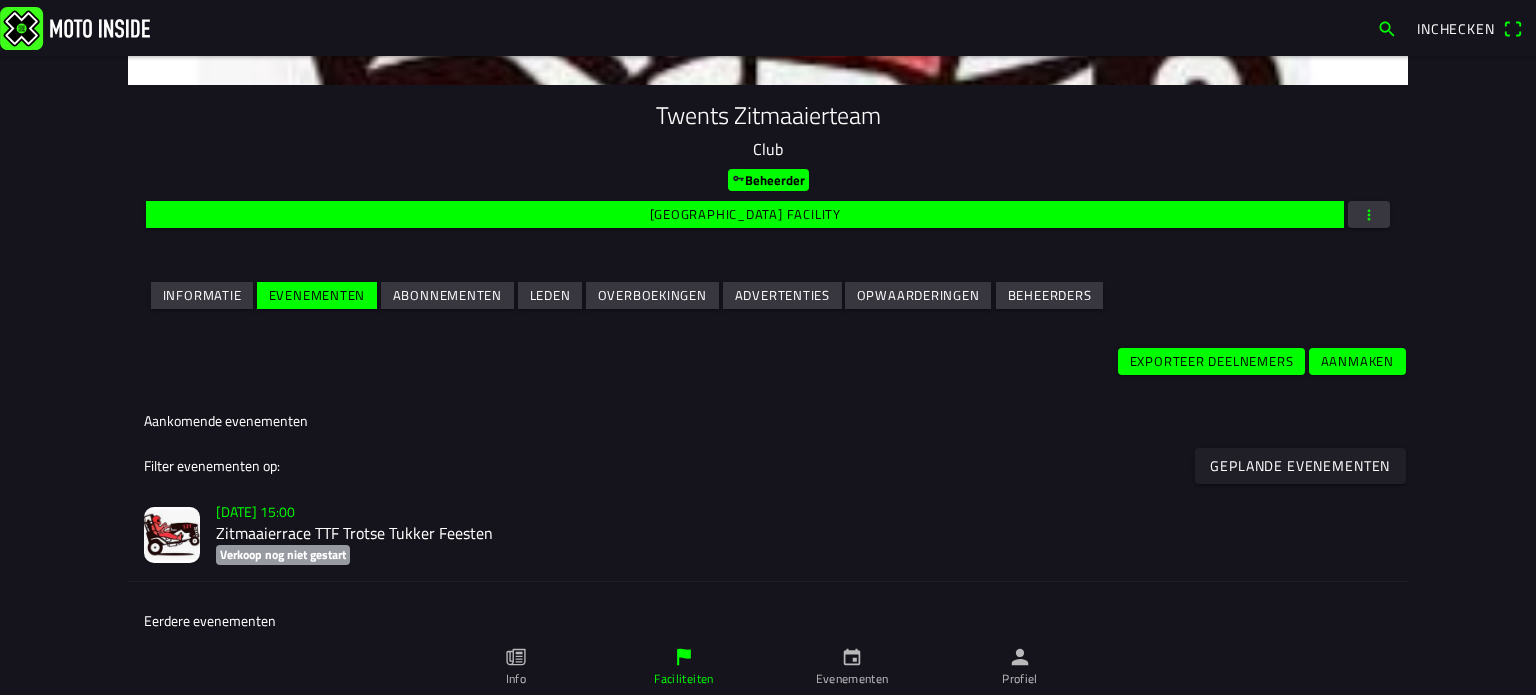 scroll, scrollTop: 200, scrollLeft: 0, axis: vertical 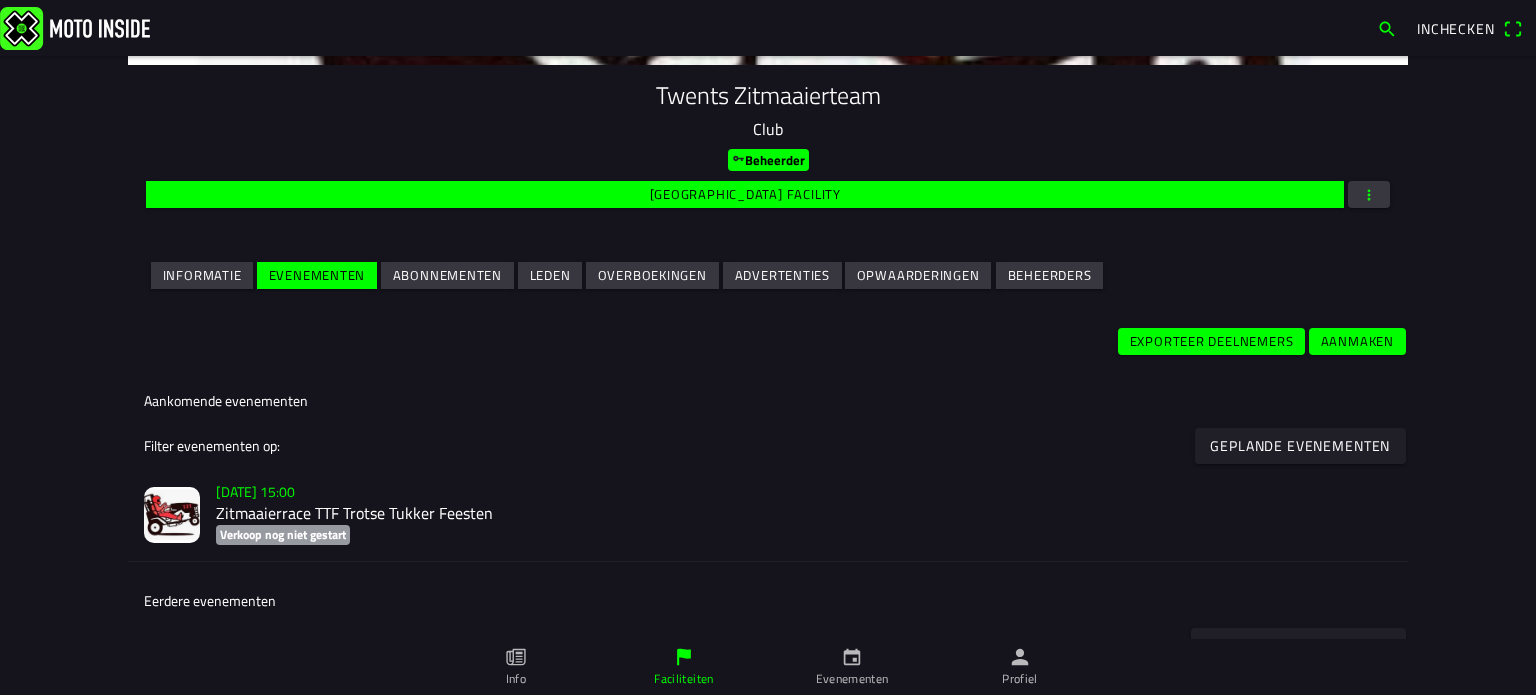 click on "Geplande evenementen" 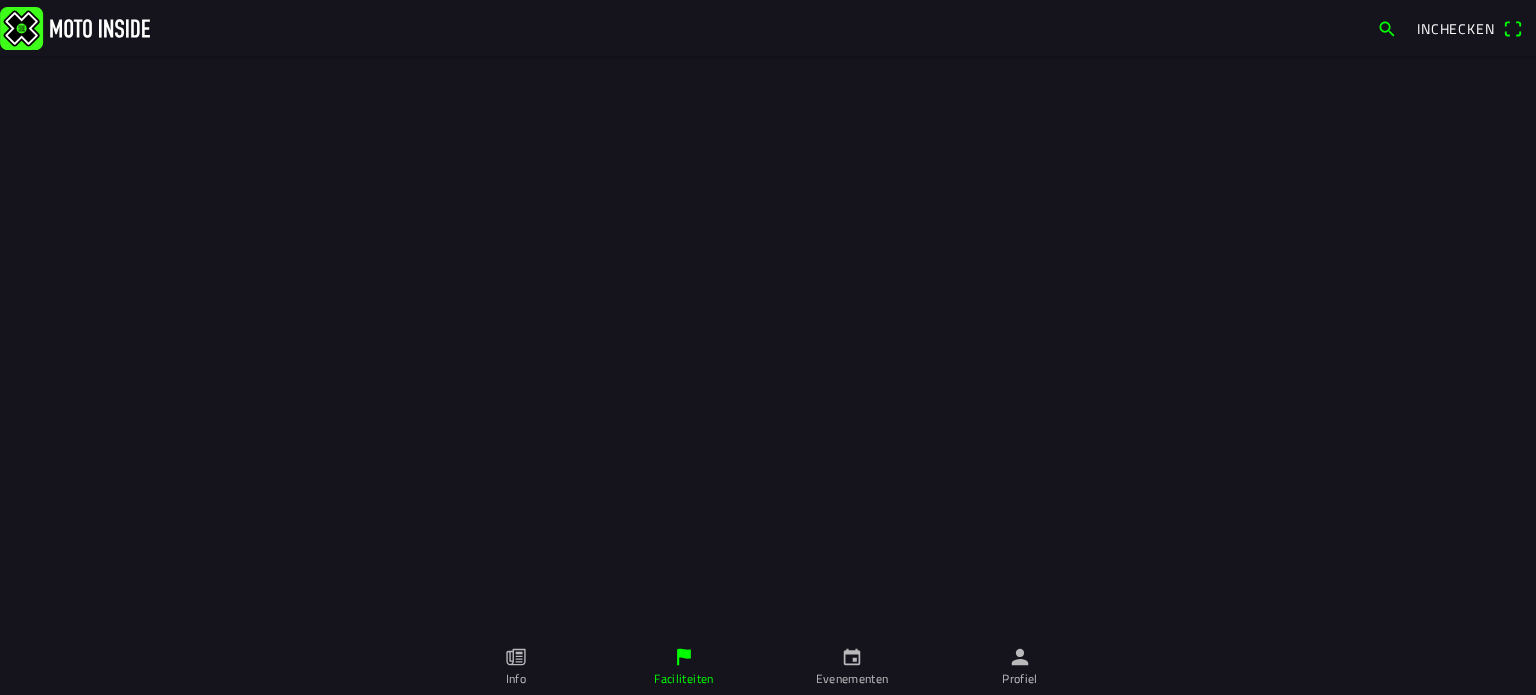 scroll, scrollTop: 0, scrollLeft: 0, axis: both 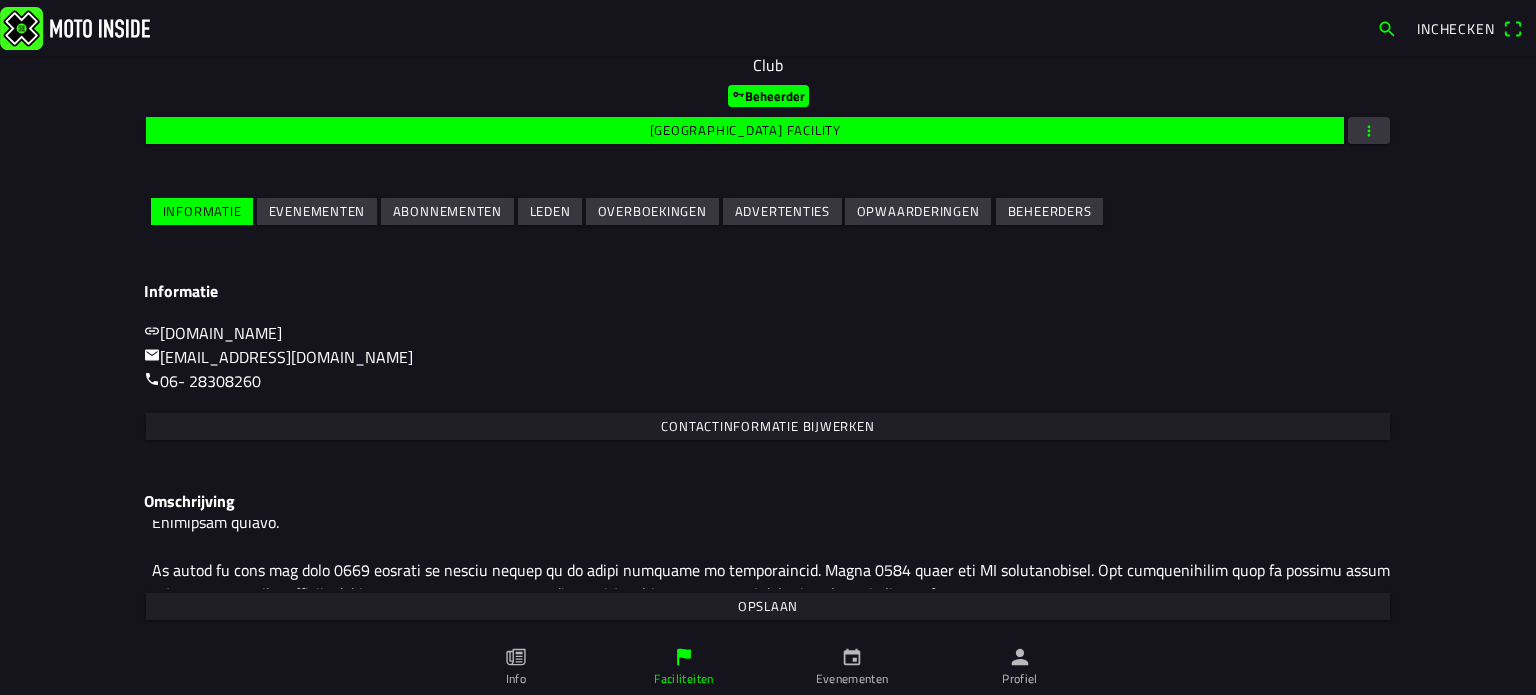 drag, startPoint x: 513, startPoint y: 660, endPoint x: 504, endPoint y: 654, distance: 10.816654 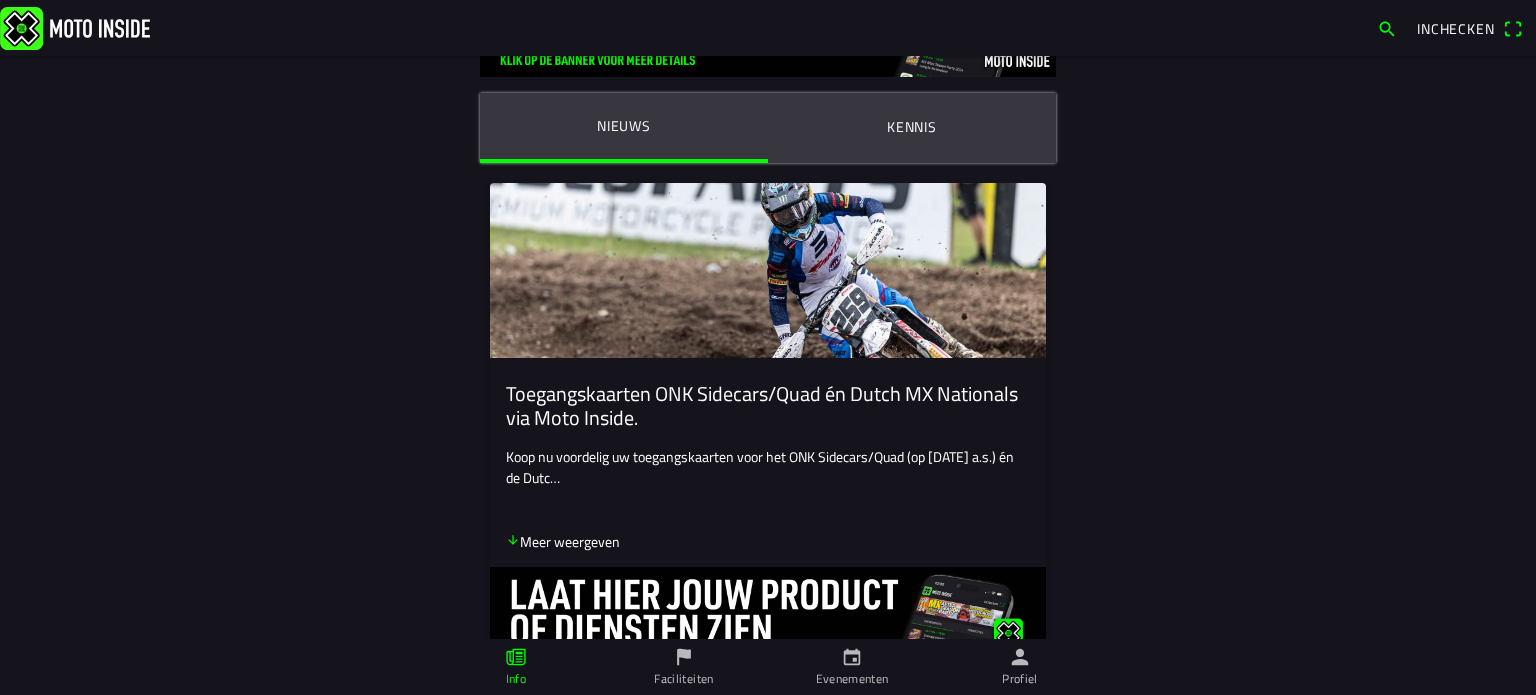 scroll, scrollTop: 0, scrollLeft: 0, axis: both 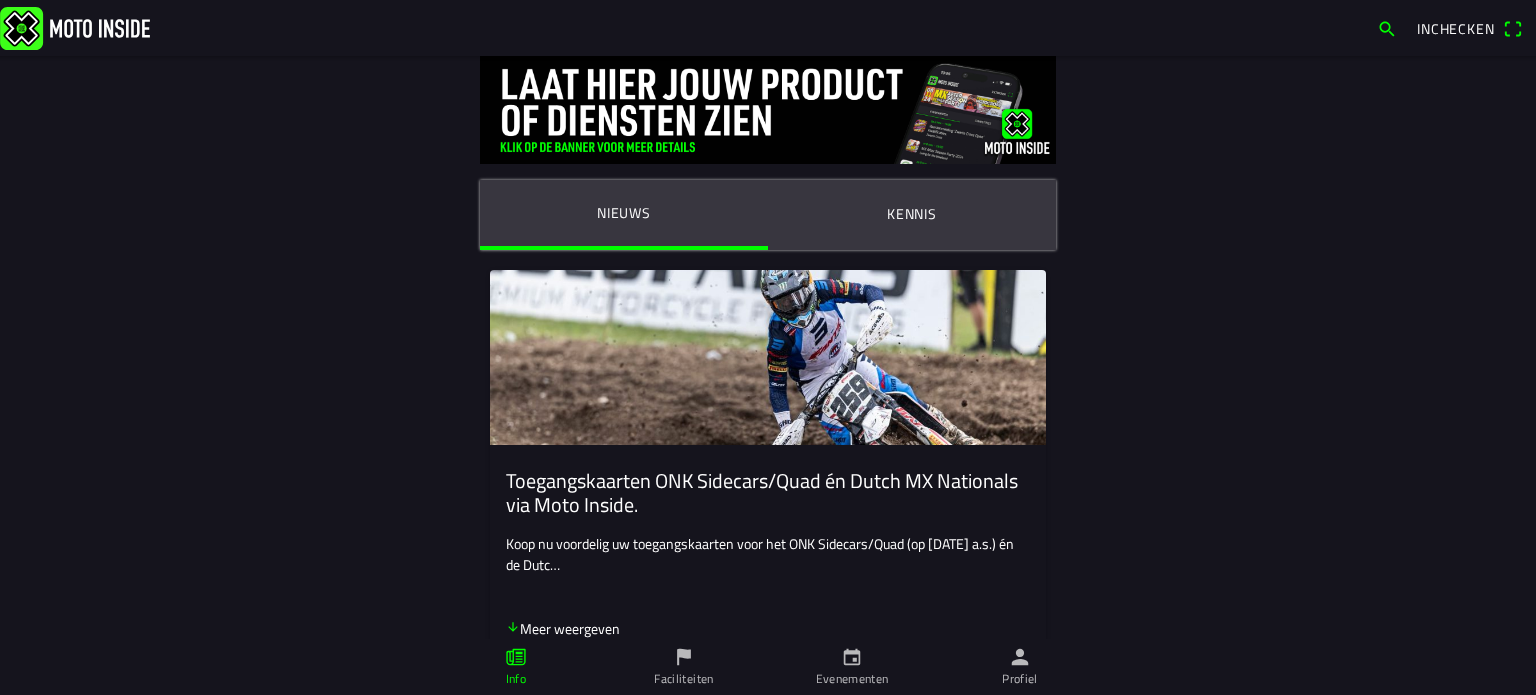 click 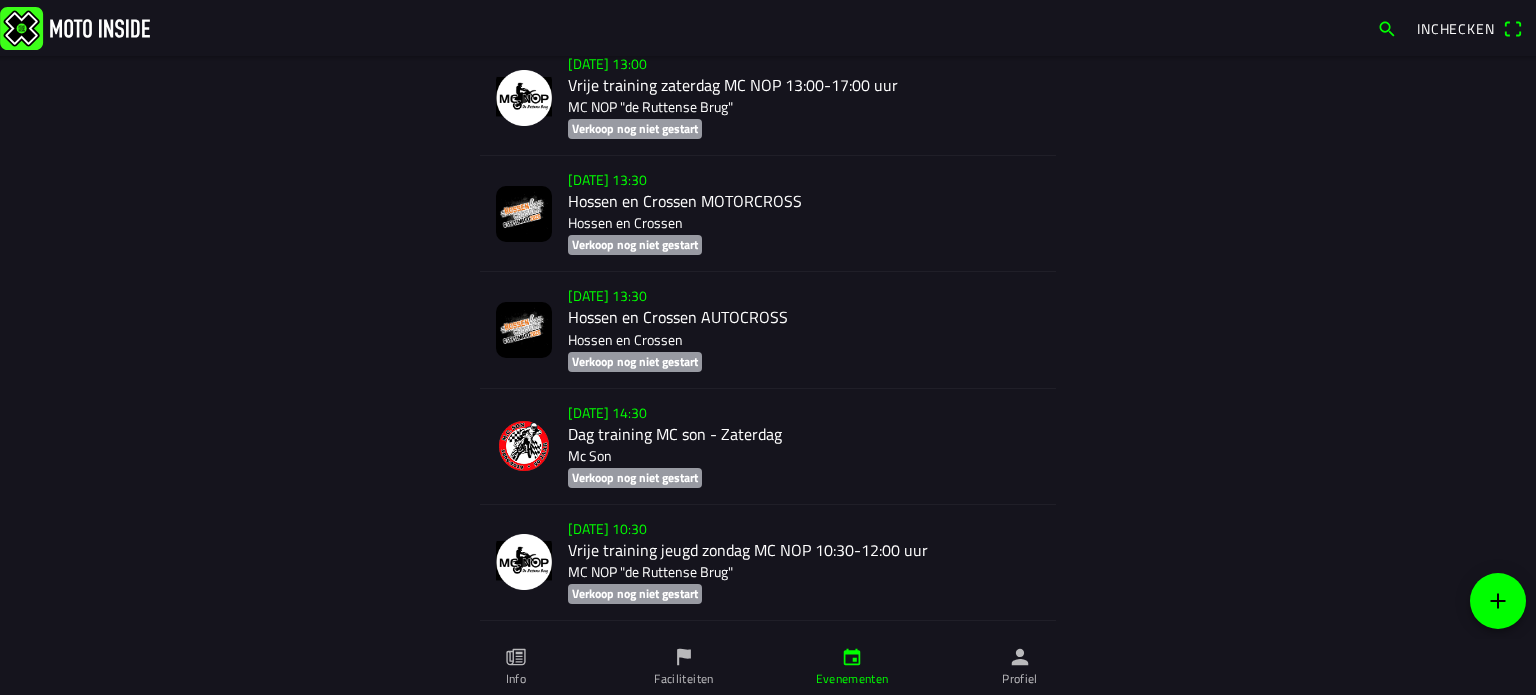 scroll, scrollTop: 11460, scrollLeft: 0, axis: vertical 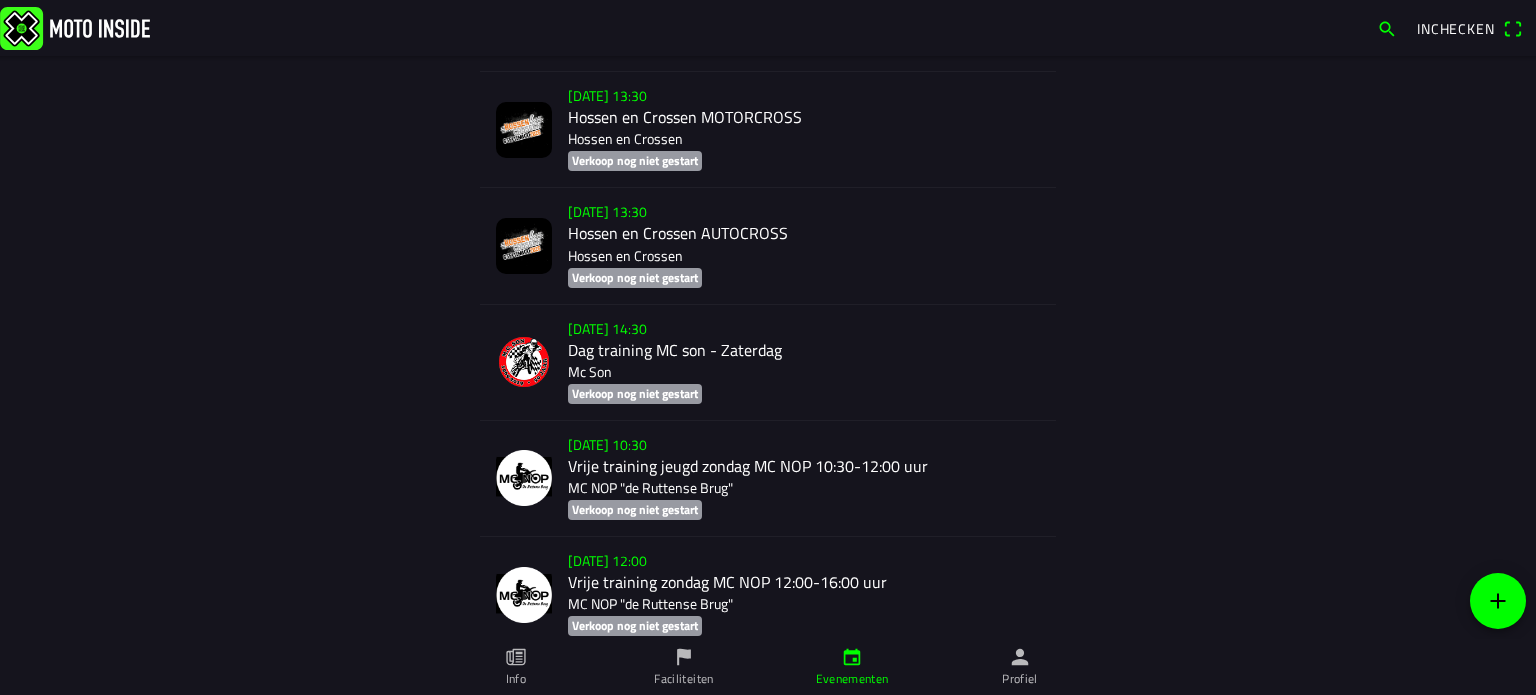 click on "za 6 sep. - 13:30  Hossen en Crossen AUTOCROSS Hossen en Crossen   Verkoop nog niet gestart" 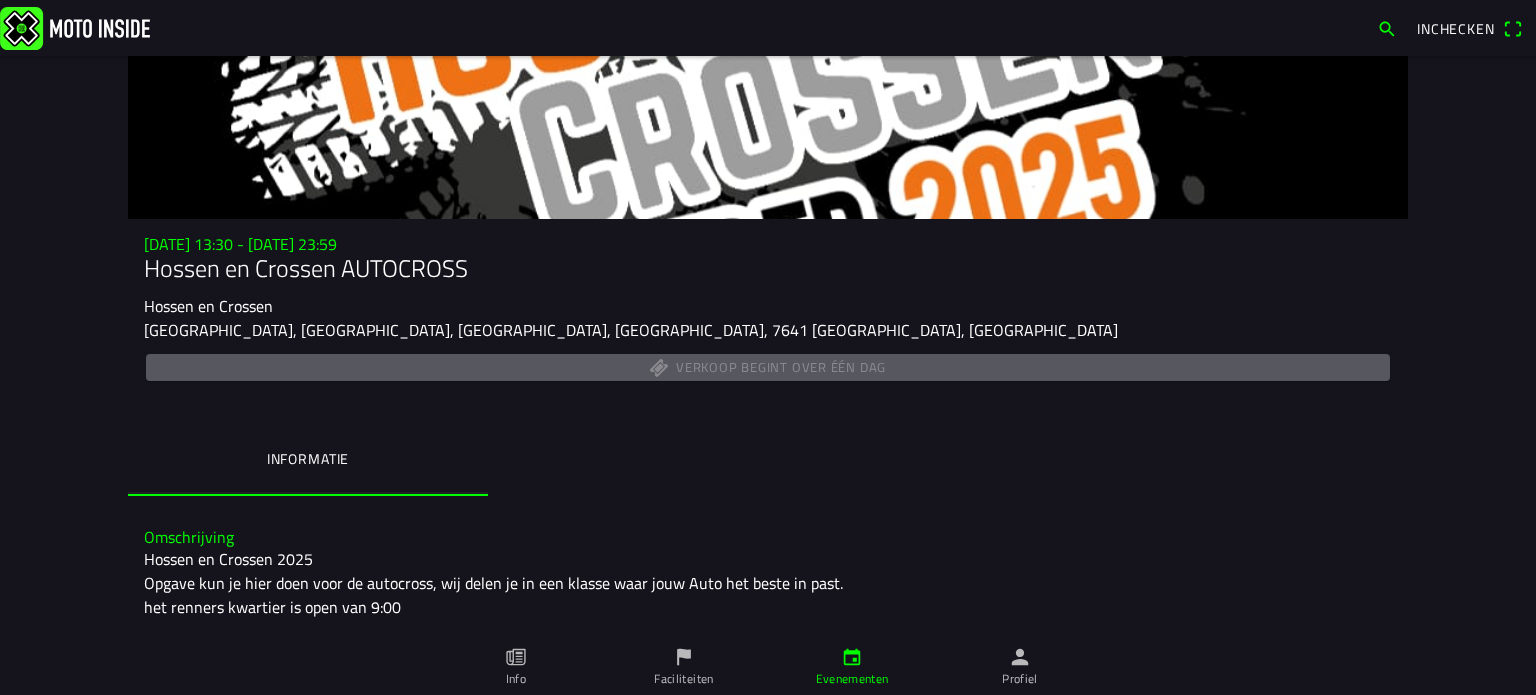 scroll, scrollTop: 0, scrollLeft: 0, axis: both 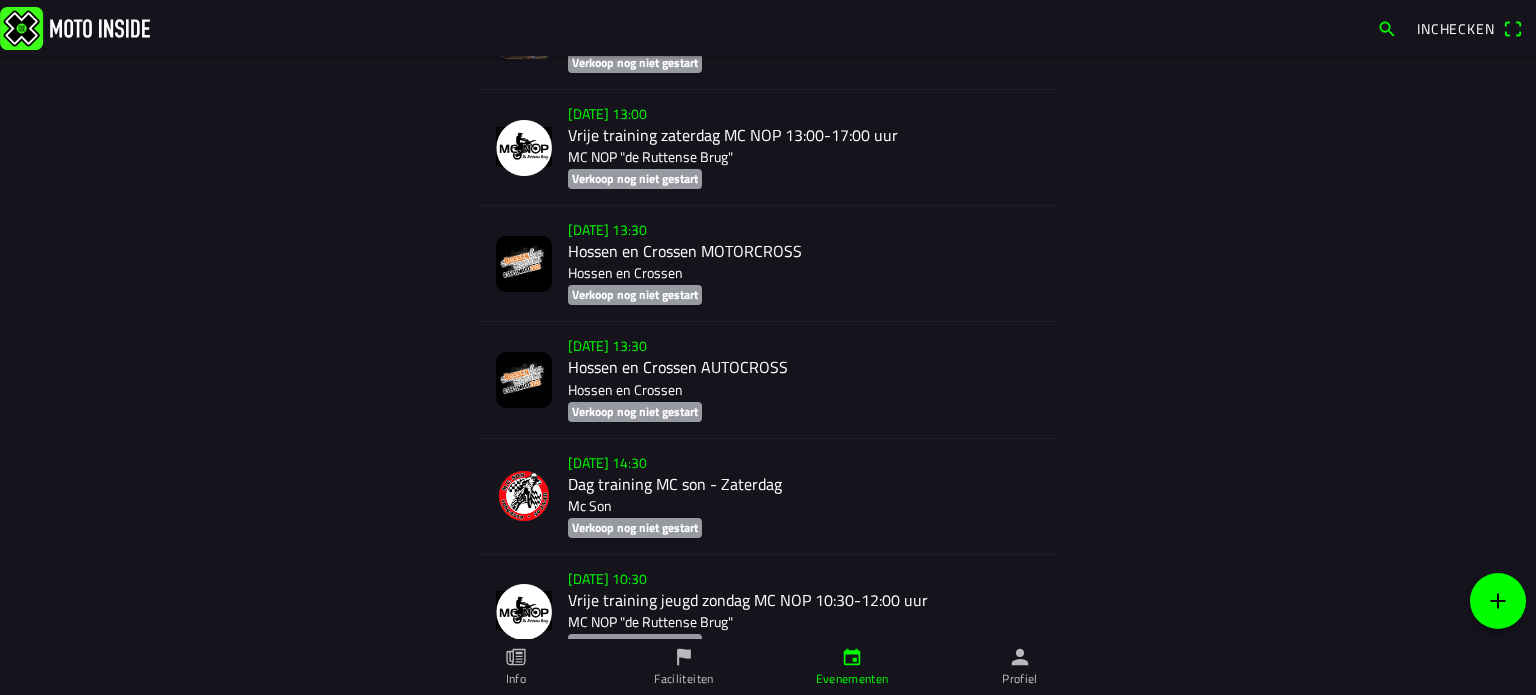 click on "za 6 sep. - 13:30  Hossen en Crossen MOTORCROSS Hossen en Crossen   Verkoop nog niet gestart" 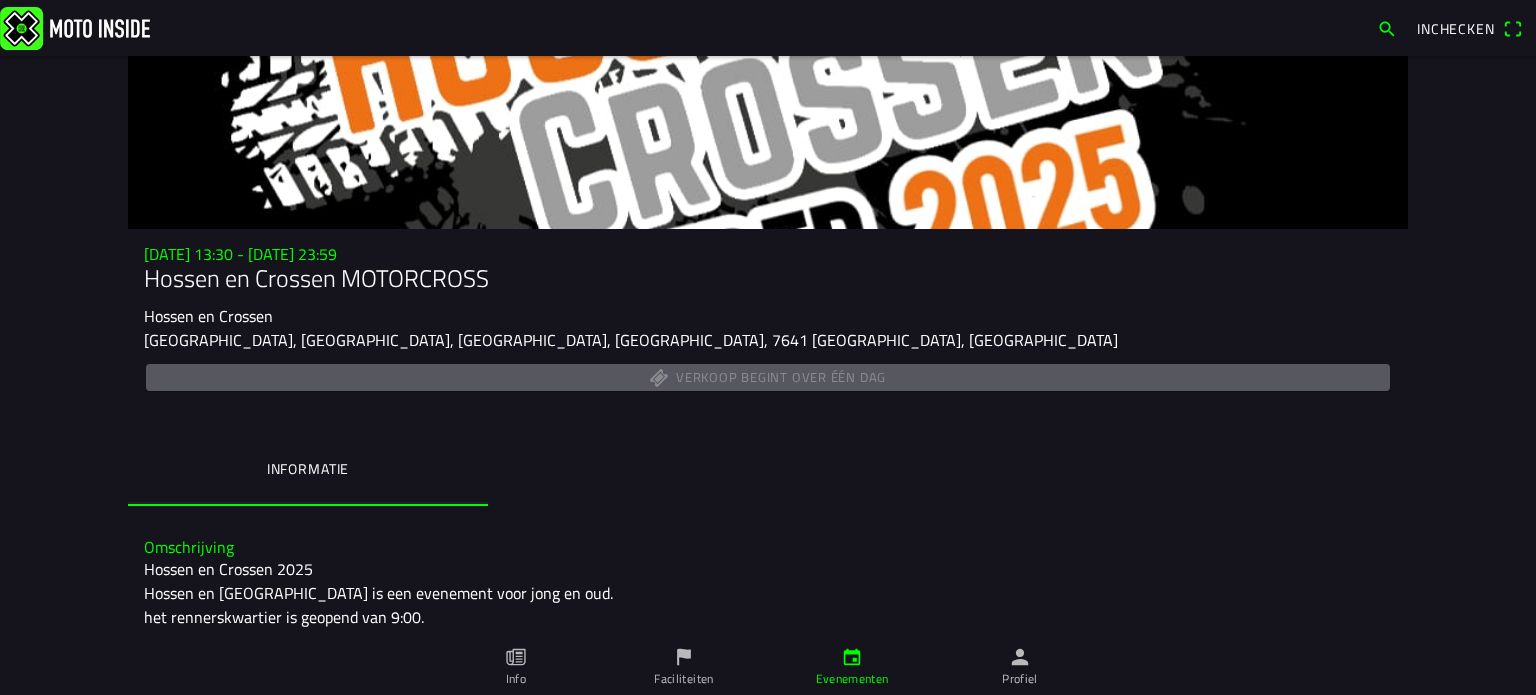scroll, scrollTop: 0, scrollLeft: 0, axis: both 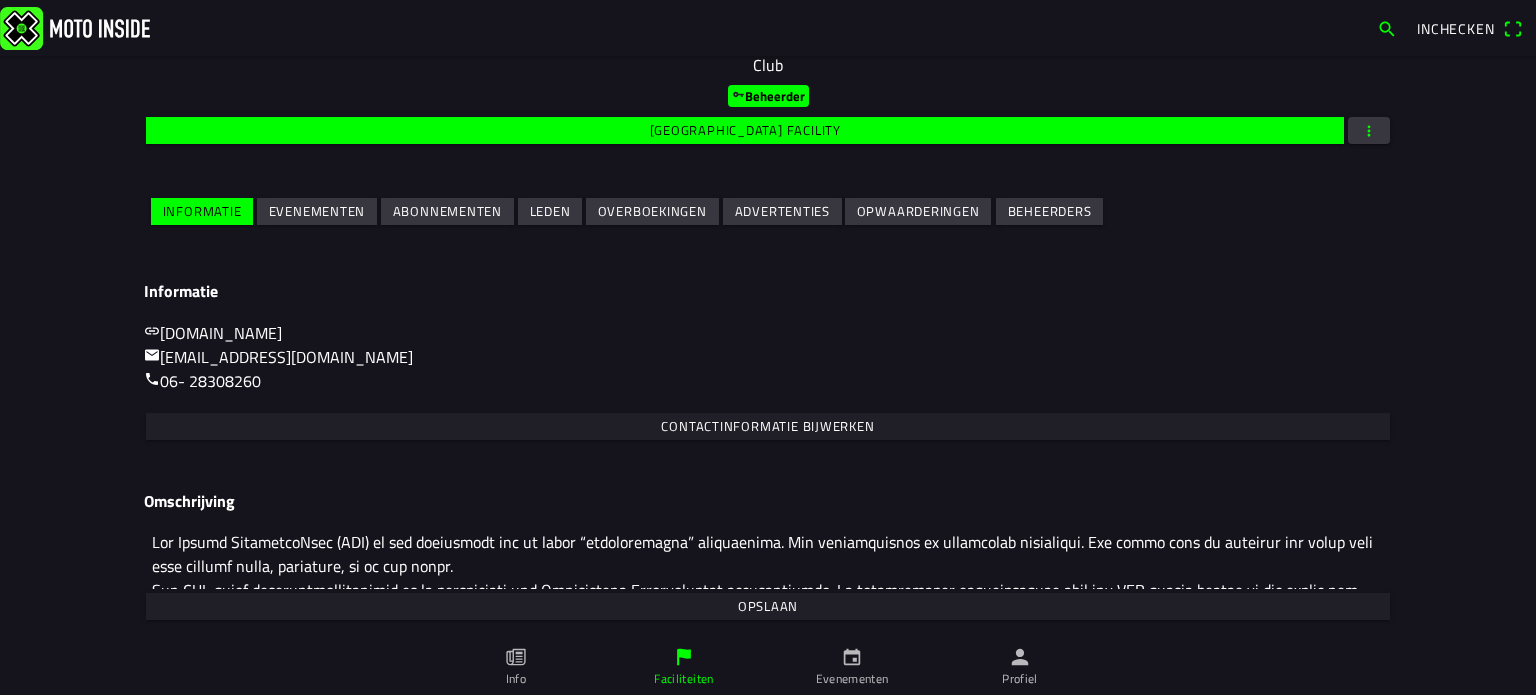 click on "Evenementen" at bounding box center (0, 0) 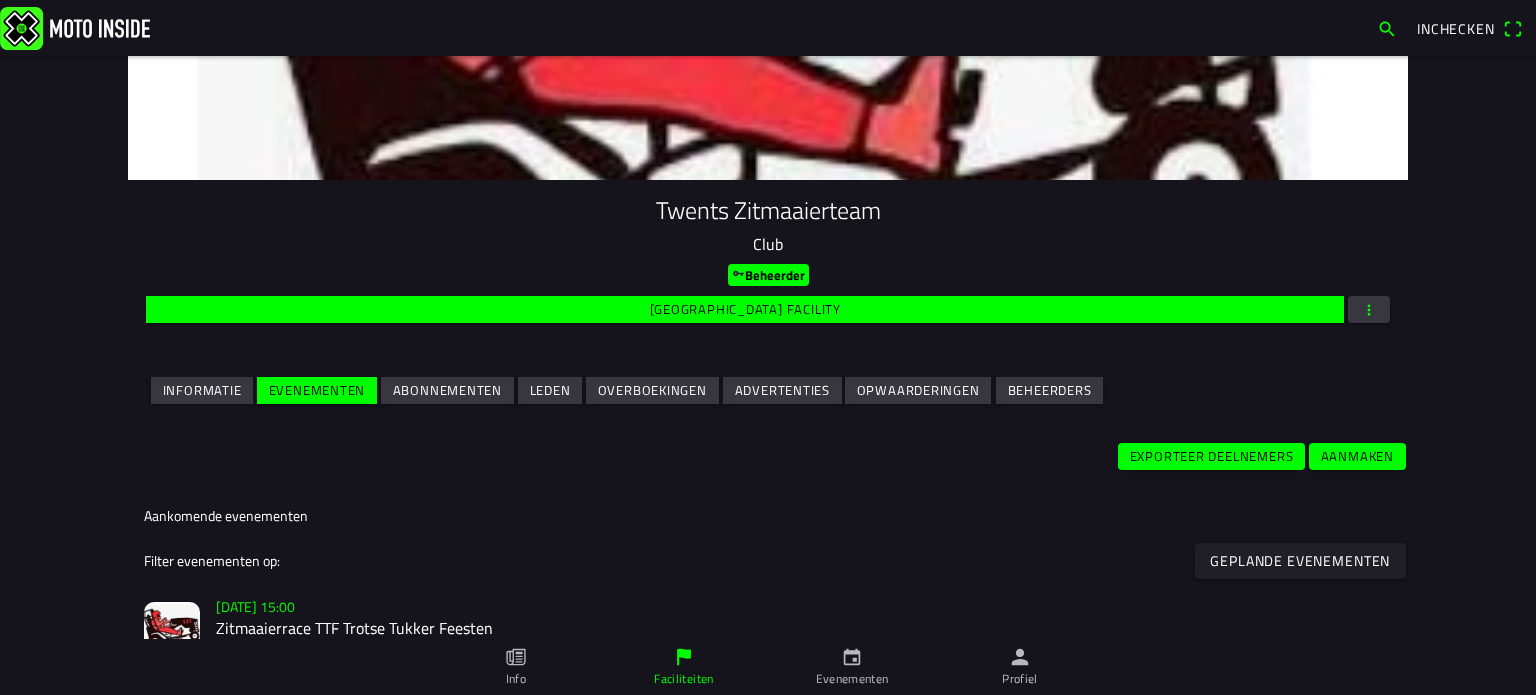 scroll, scrollTop: 300, scrollLeft: 0, axis: vertical 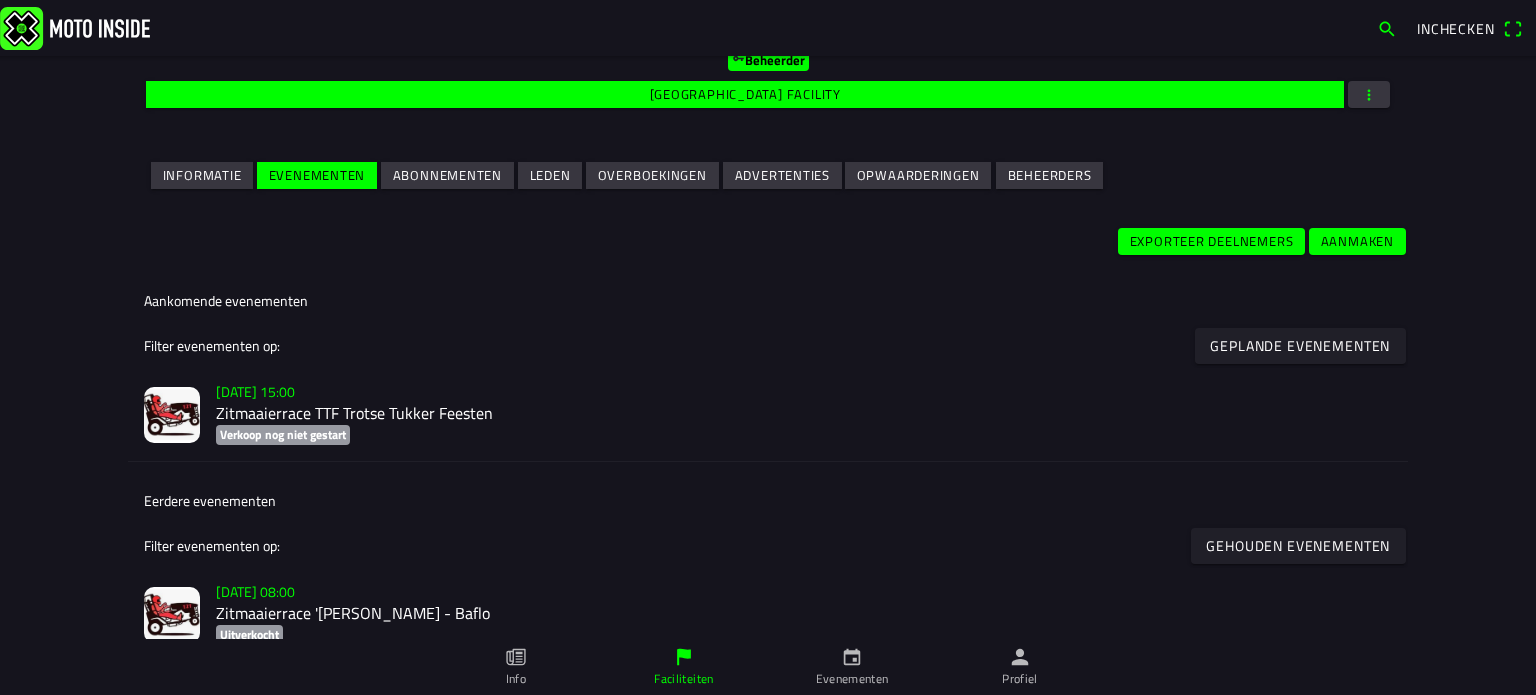 click 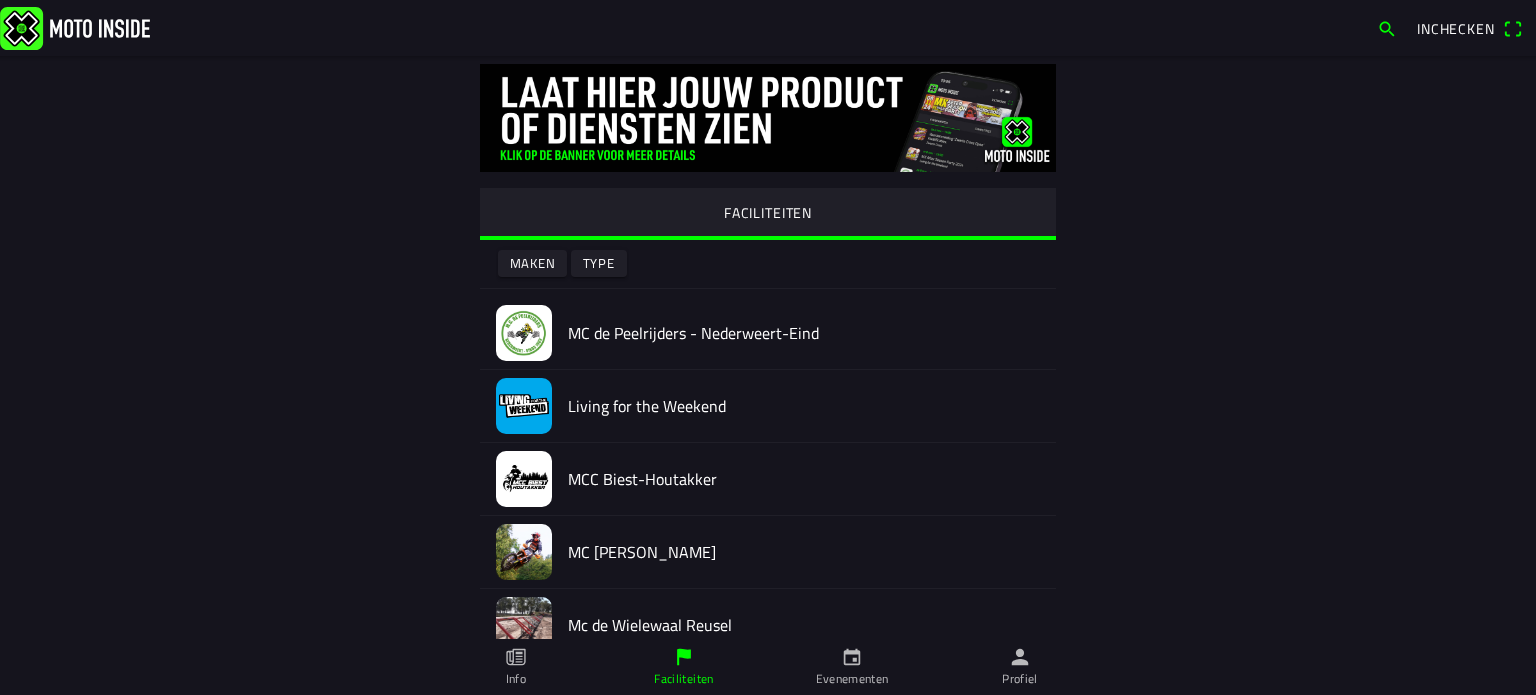 click 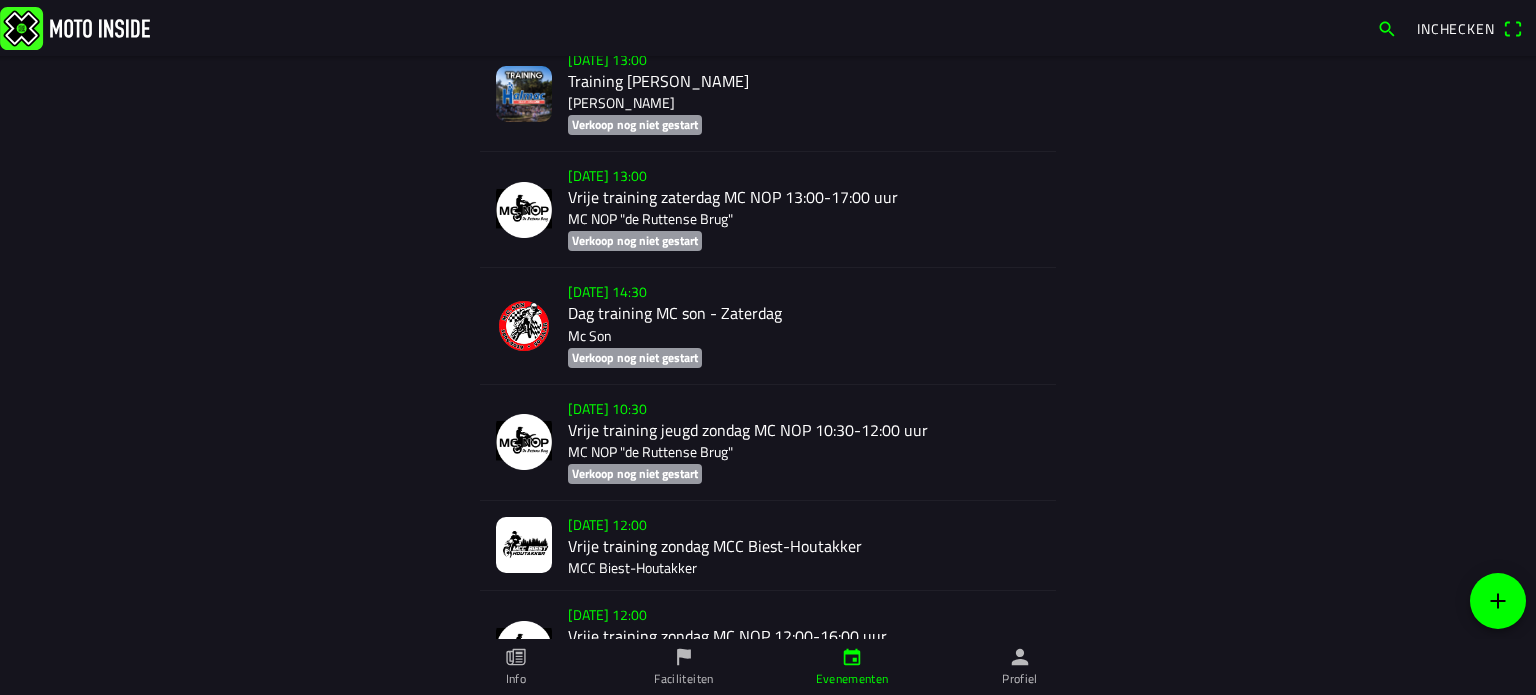 scroll, scrollTop: 5020, scrollLeft: 0, axis: vertical 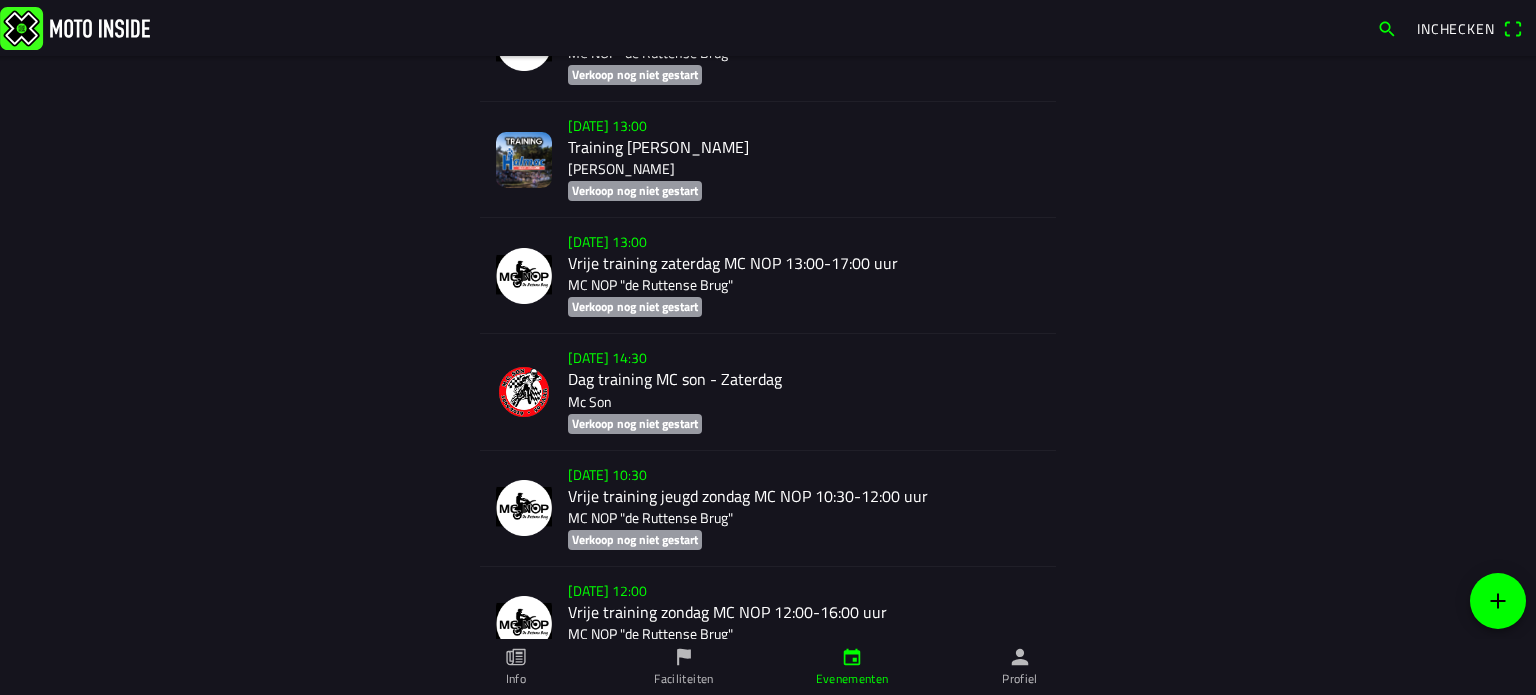 click 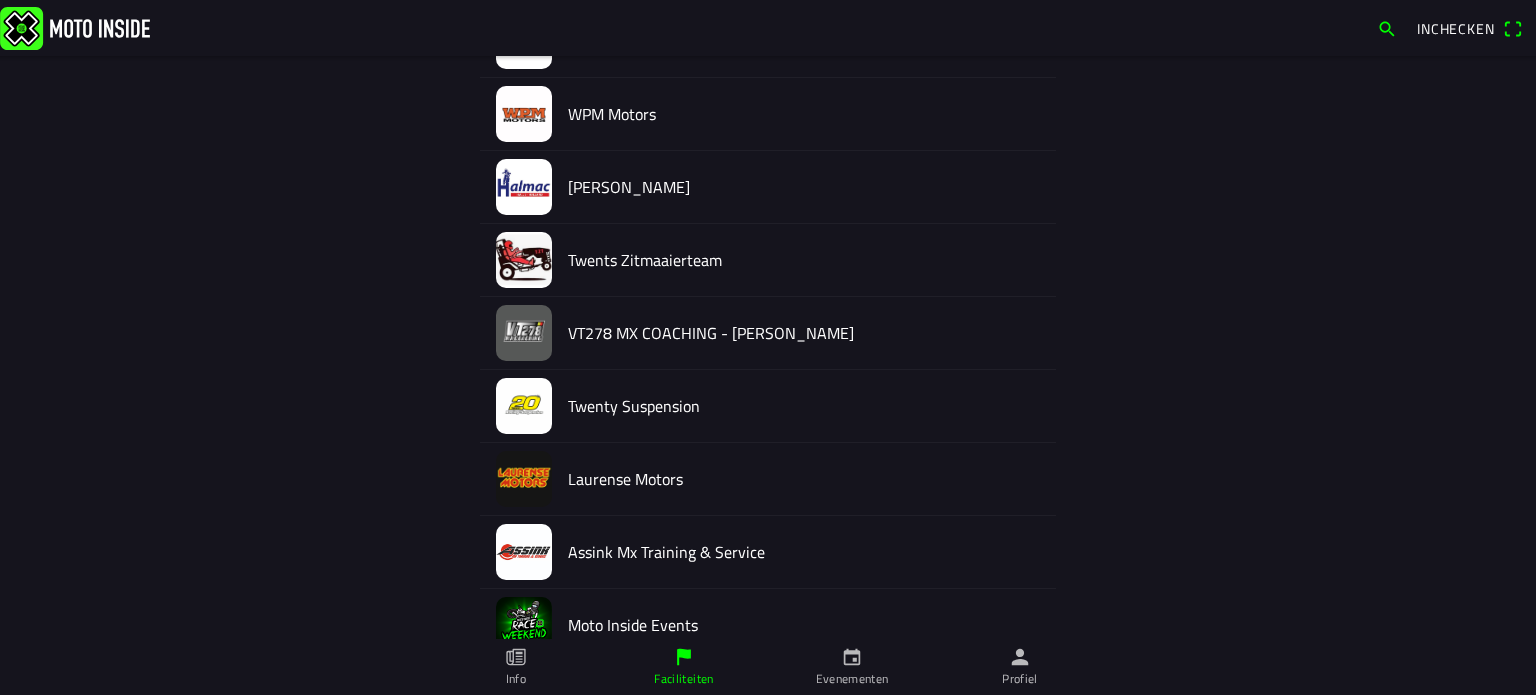 scroll, scrollTop: 2252, scrollLeft: 0, axis: vertical 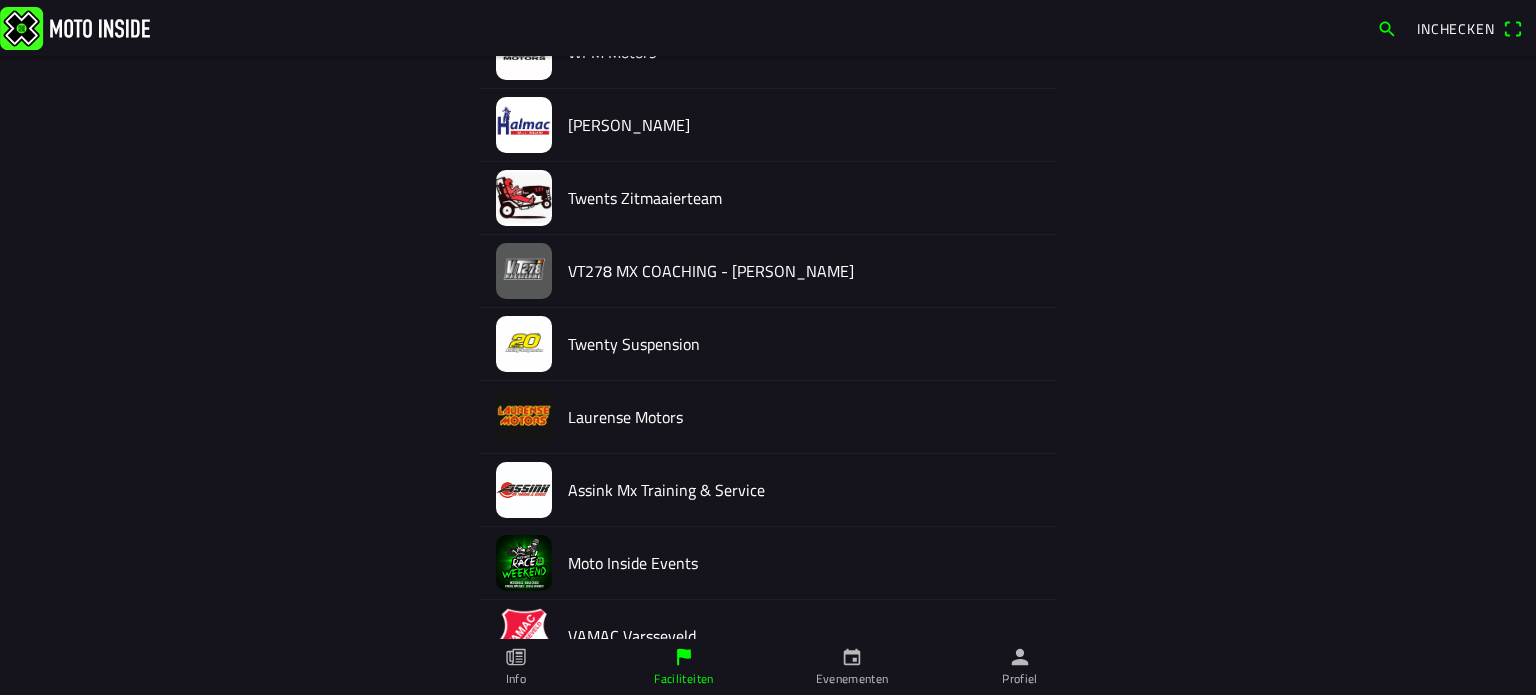 click 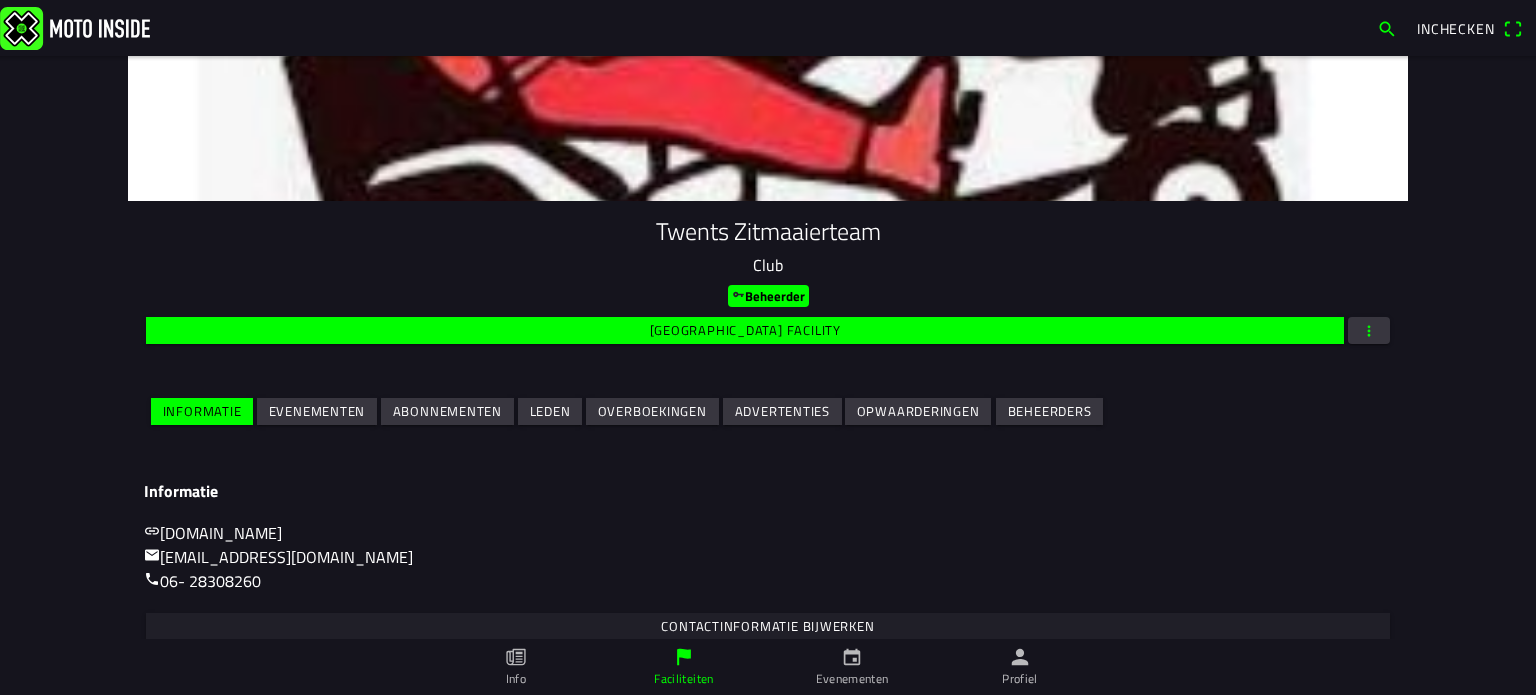 scroll, scrollTop: 264, scrollLeft: 0, axis: vertical 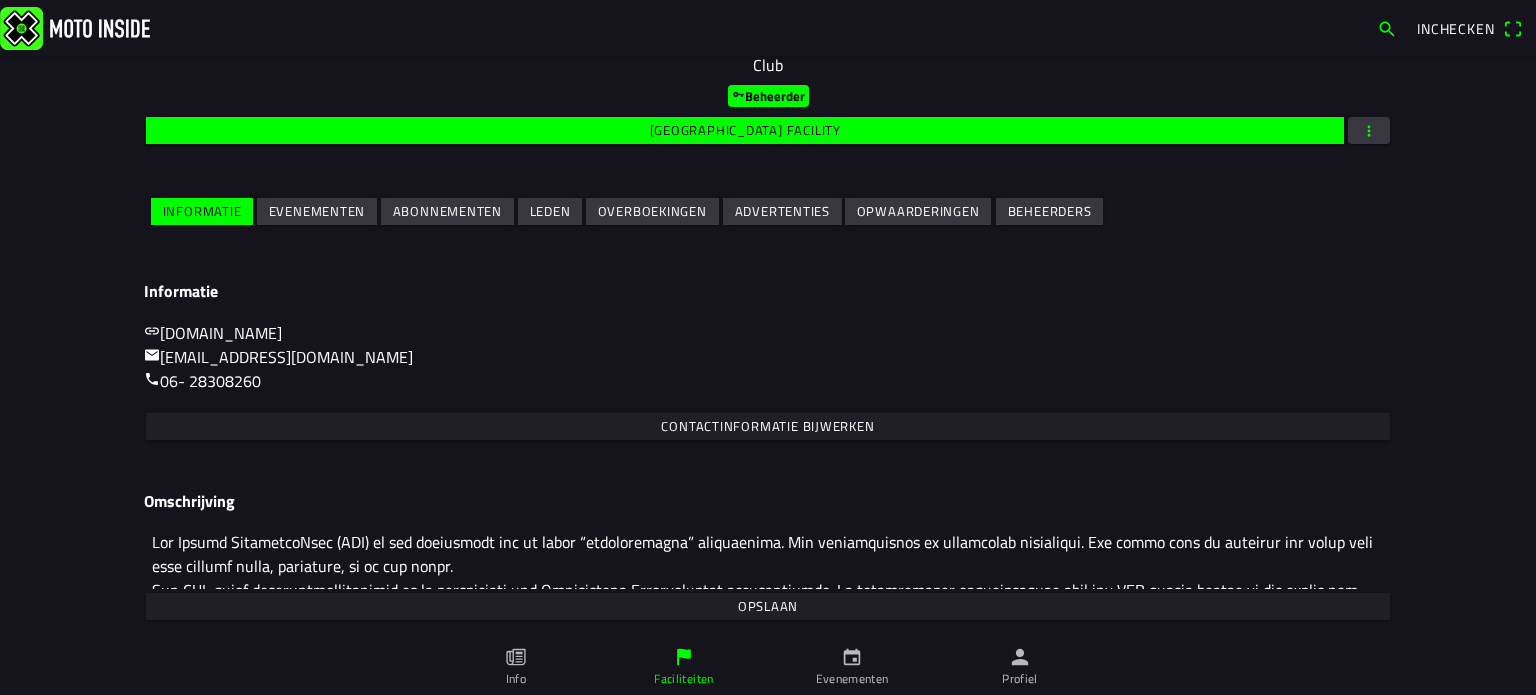 click on "Evenementen" at bounding box center (0, 0) 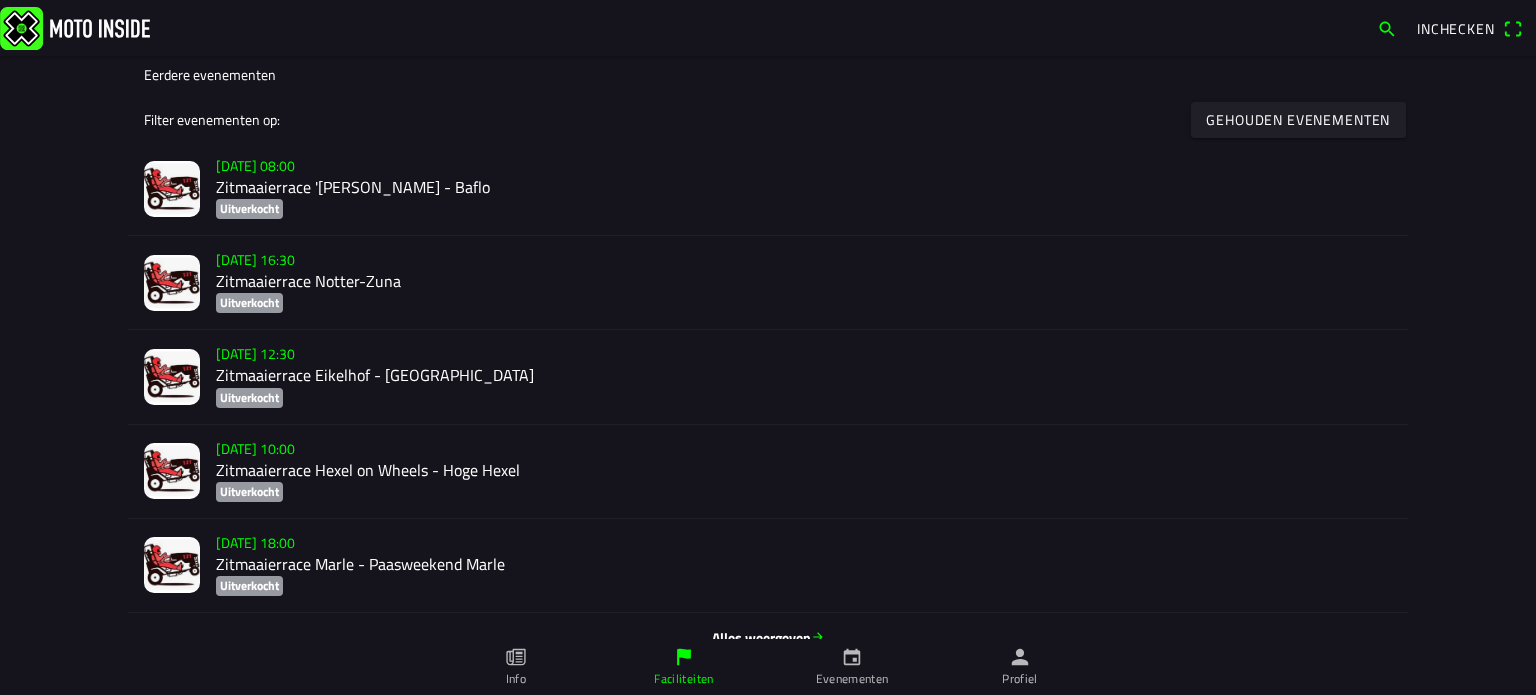 scroll, scrollTop: 761, scrollLeft: 0, axis: vertical 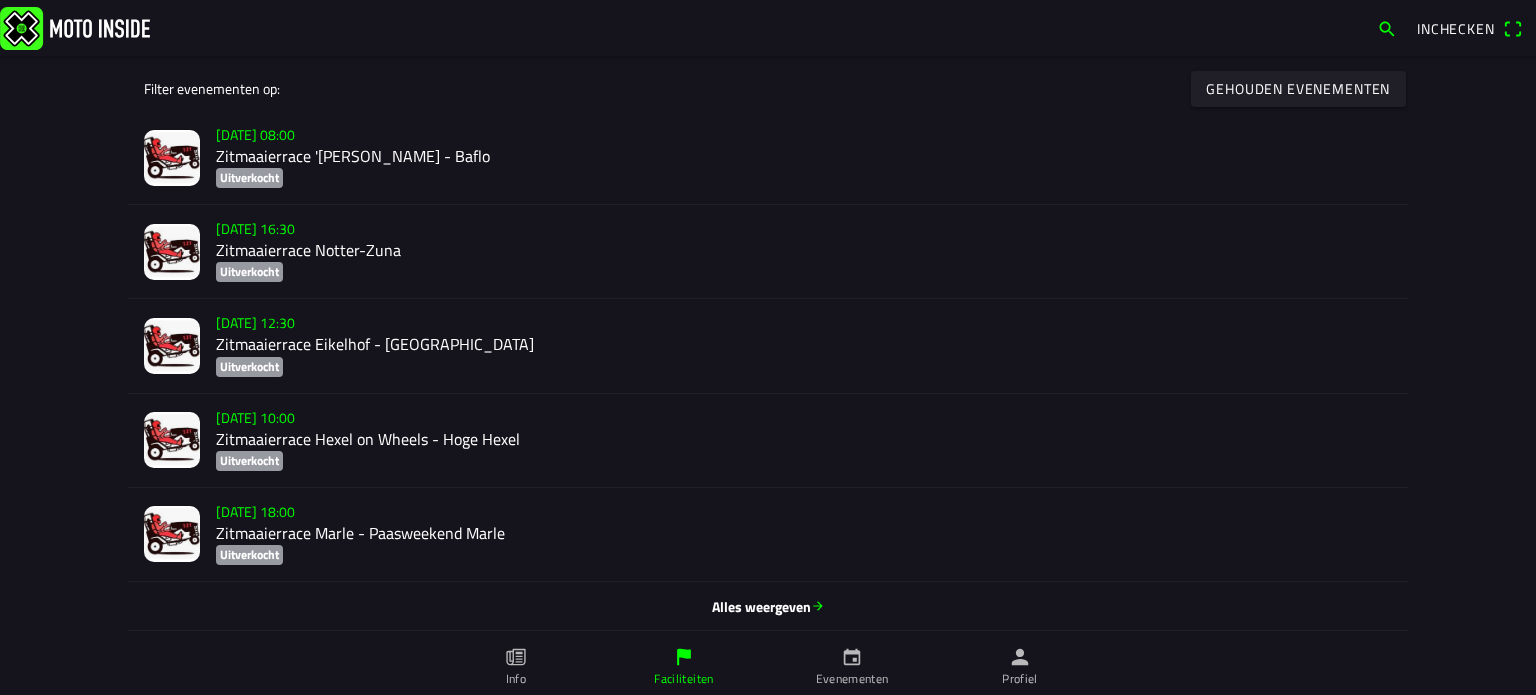 click on "Alles weergeven" 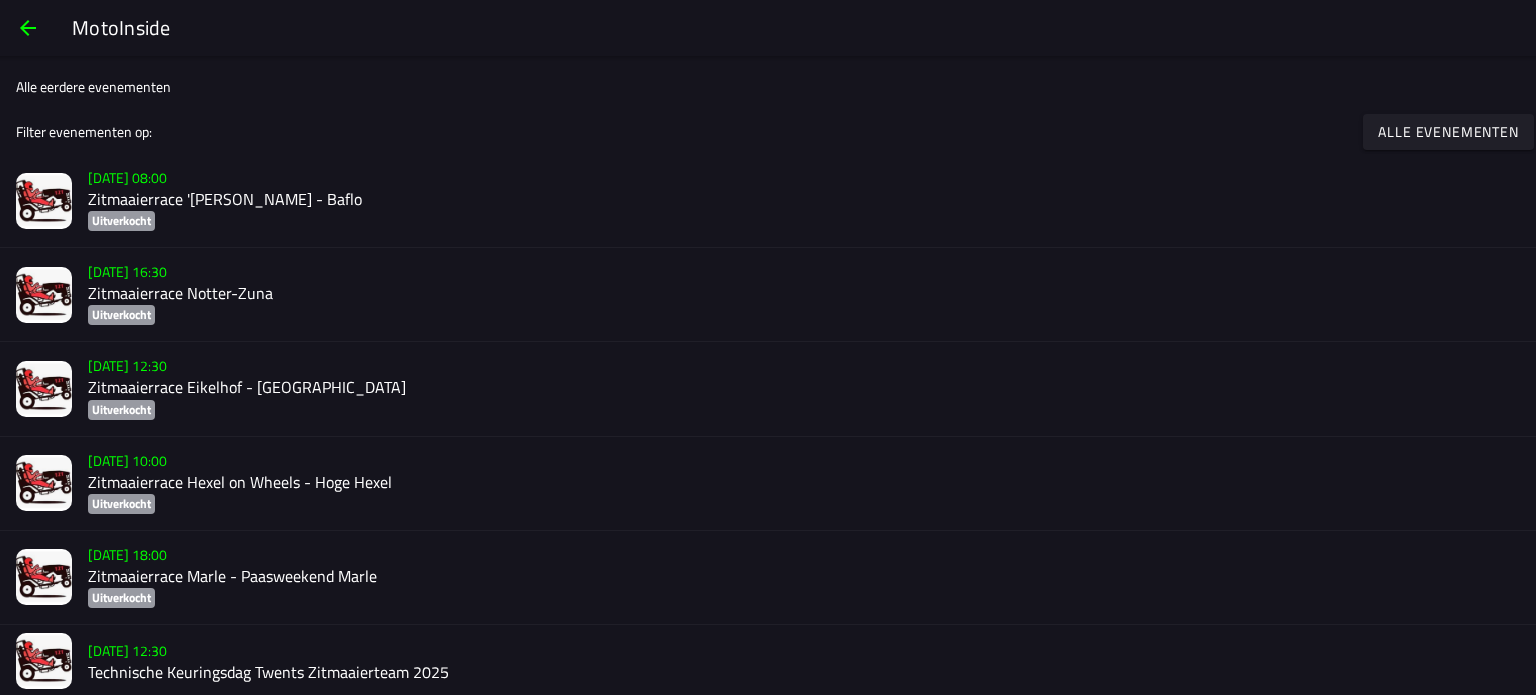click on "Alle evenementen" 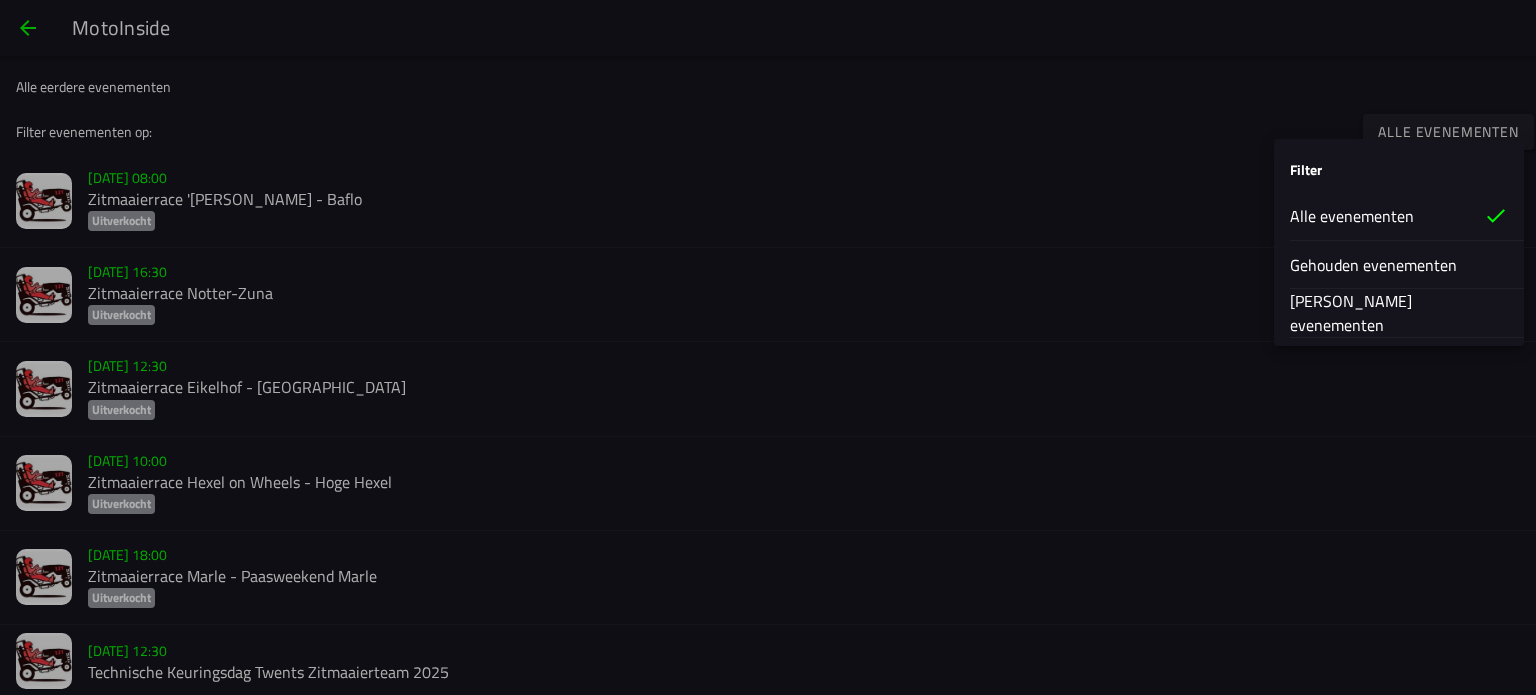 click on "Geannuleerde evenementen" 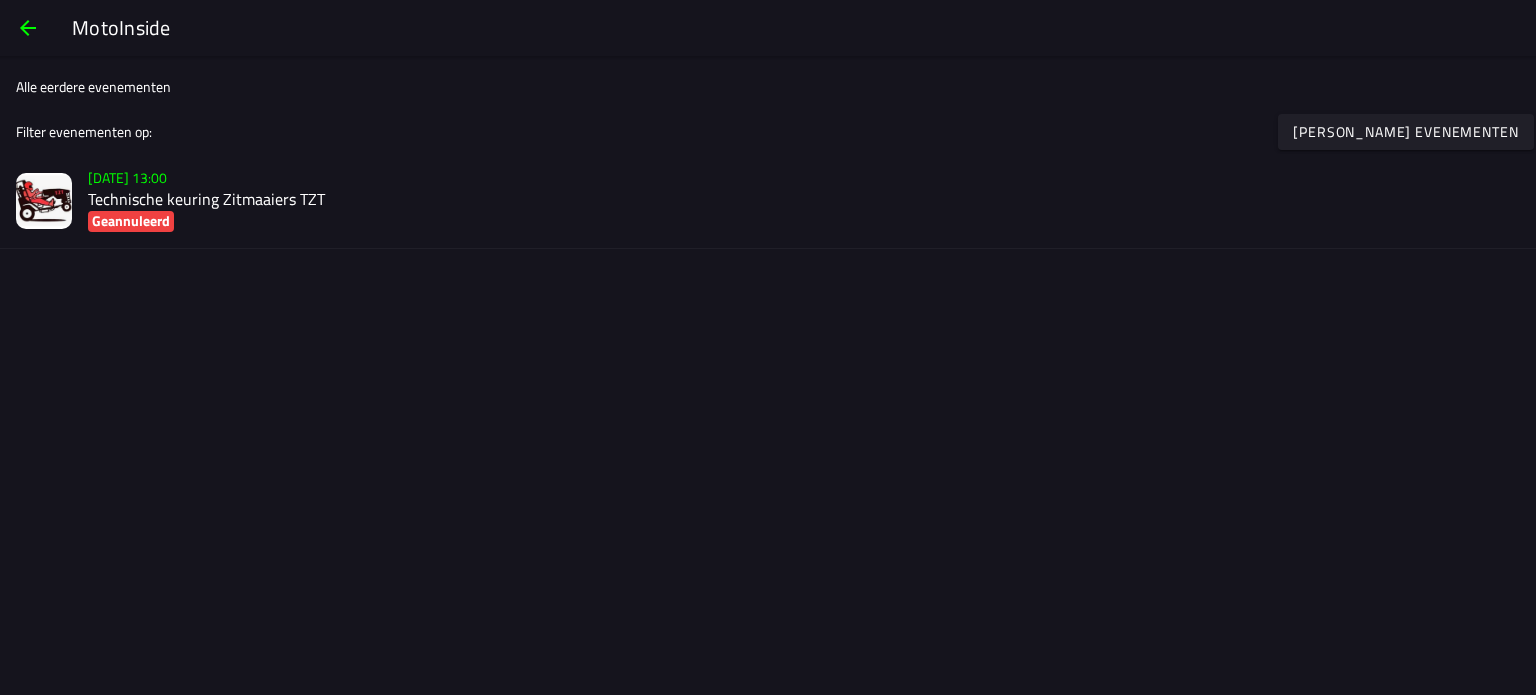 click on "za 4 mrt. - 13:00" 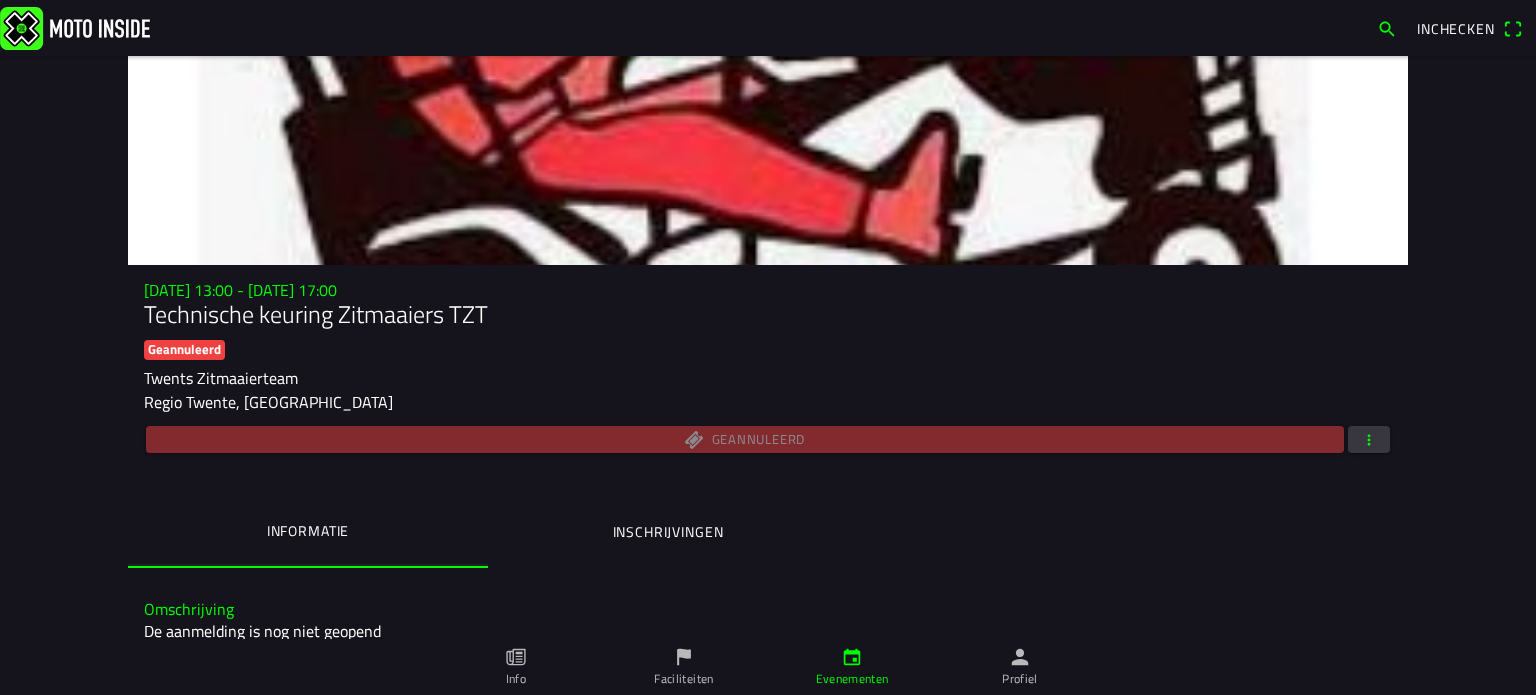 click at bounding box center [1369, 439] 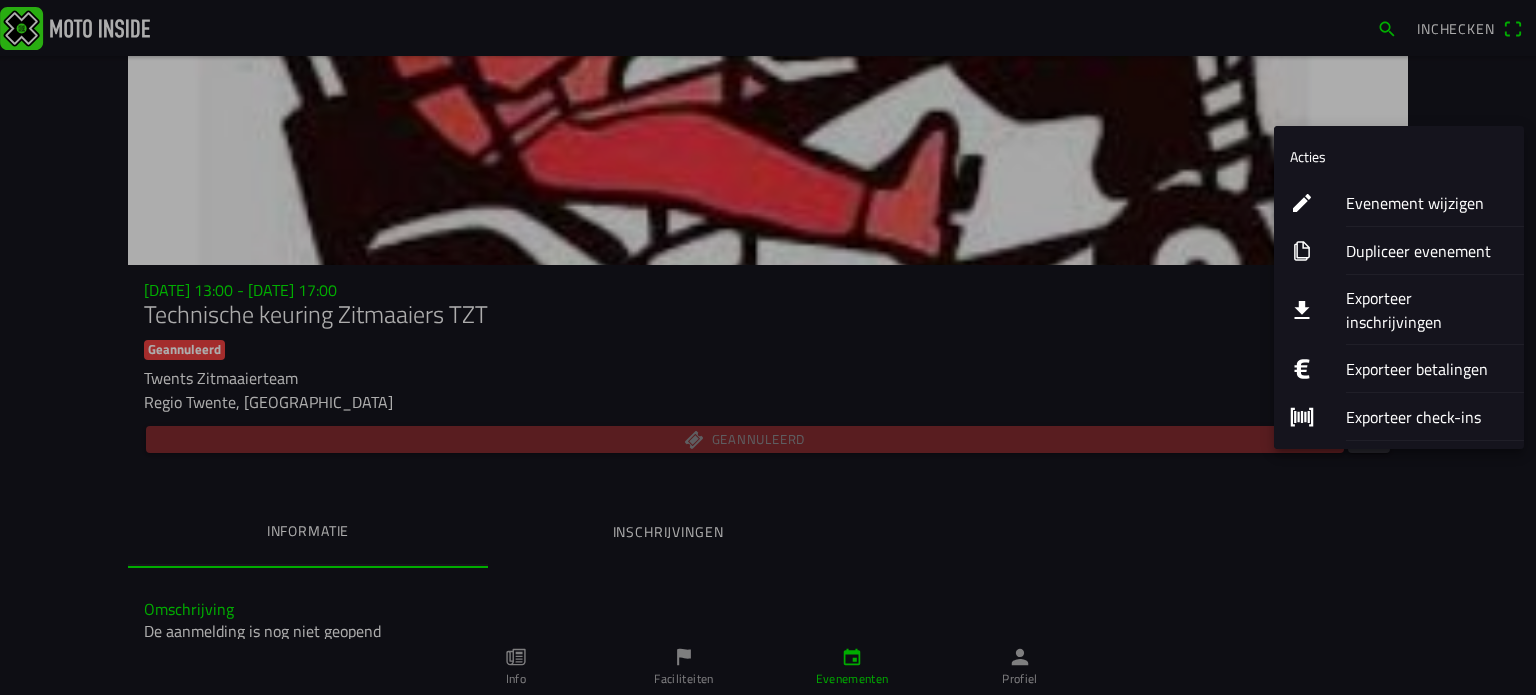 click on "Evenement wijzigen" 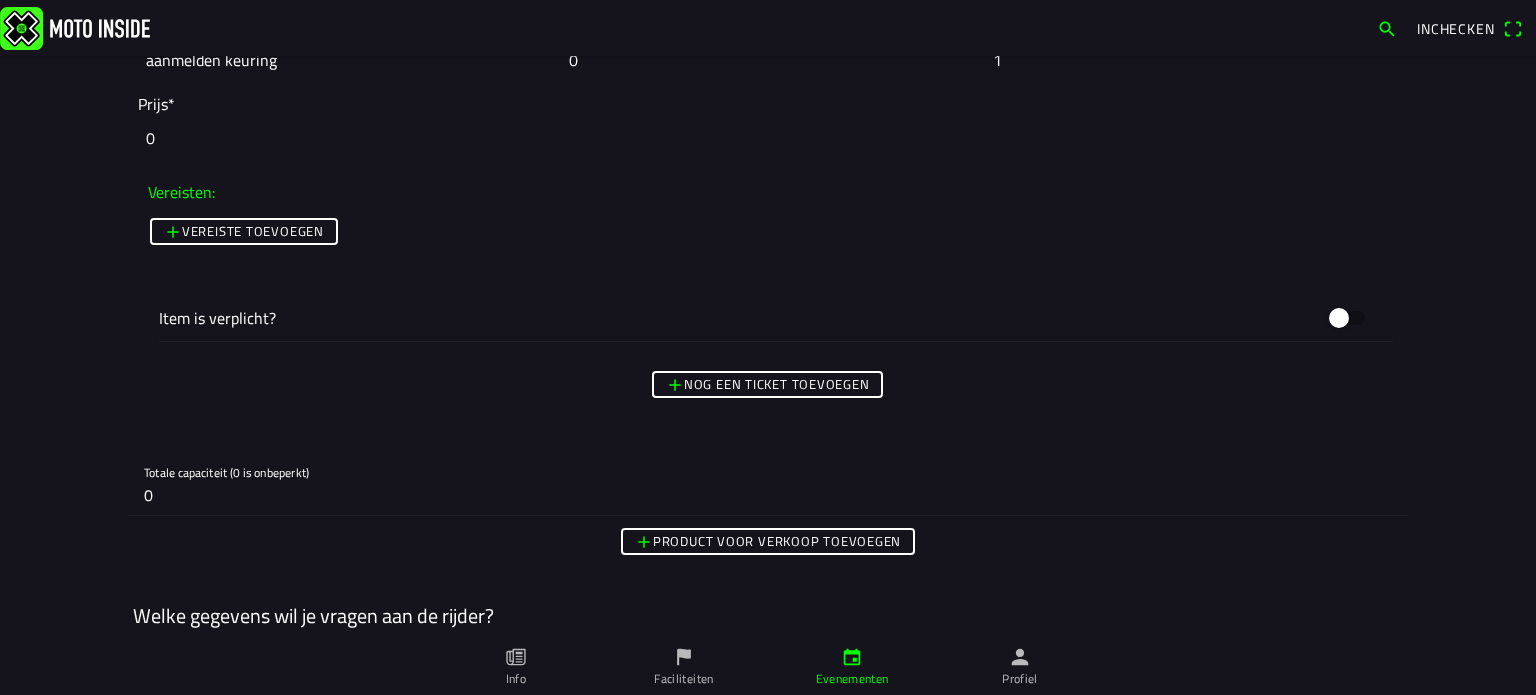 scroll, scrollTop: 1600, scrollLeft: 0, axis: vertical 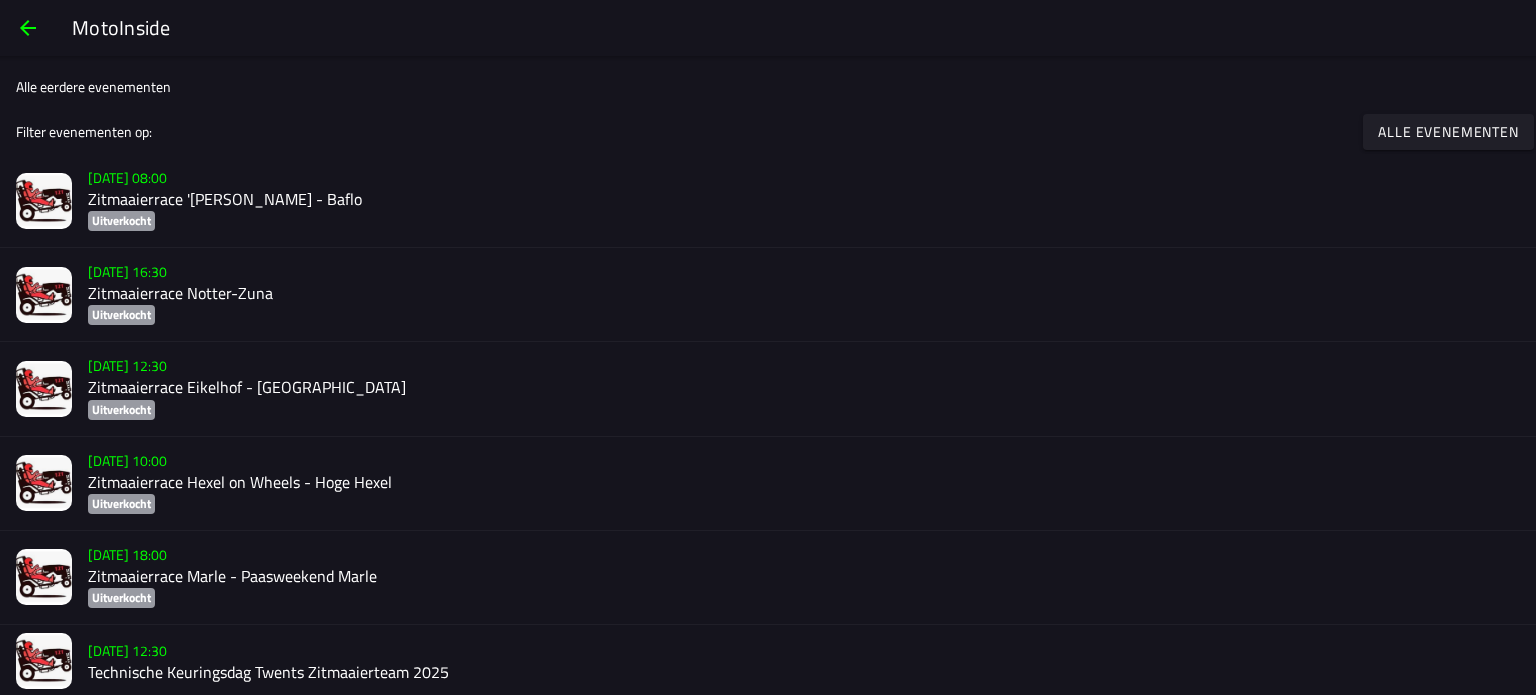 click at bounding box center (28, 28) 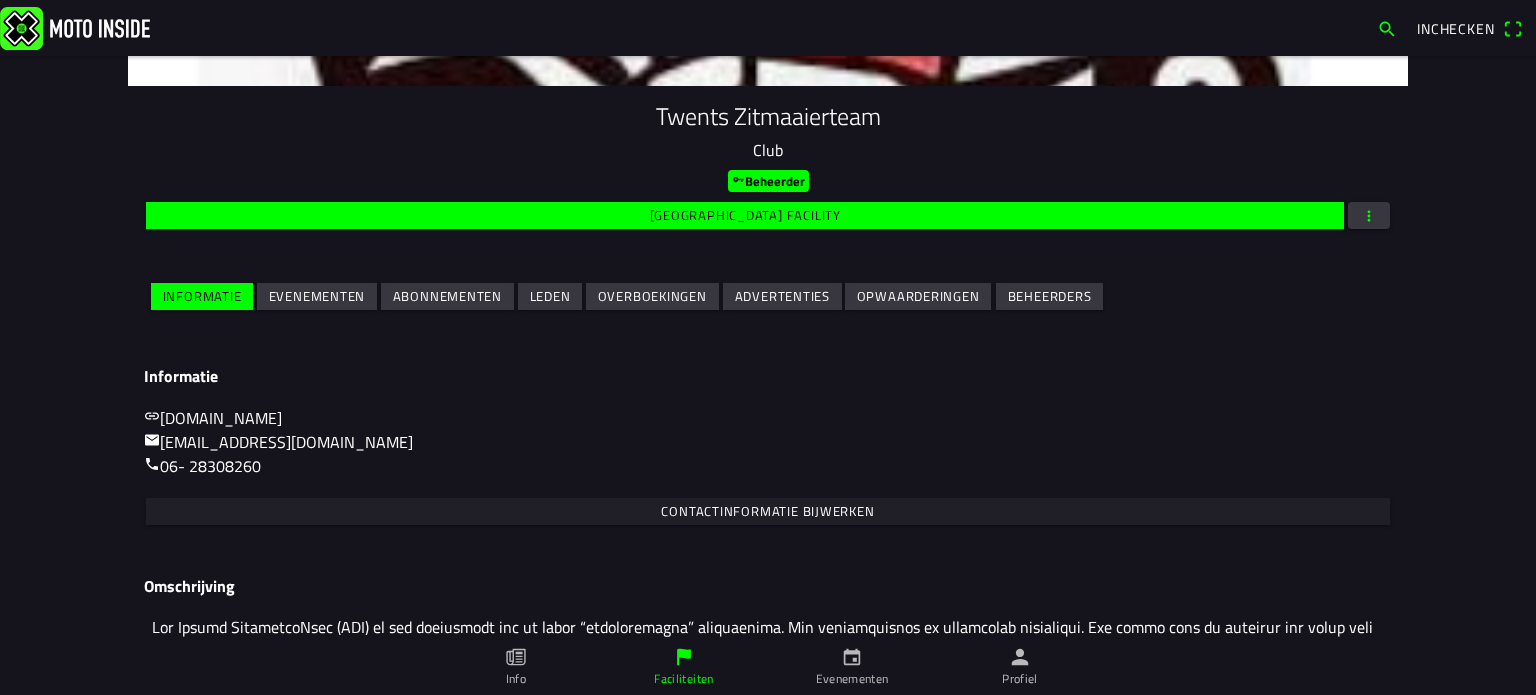 scroll, scrollTop: 264, scrollLeft: 0, axis: vertical 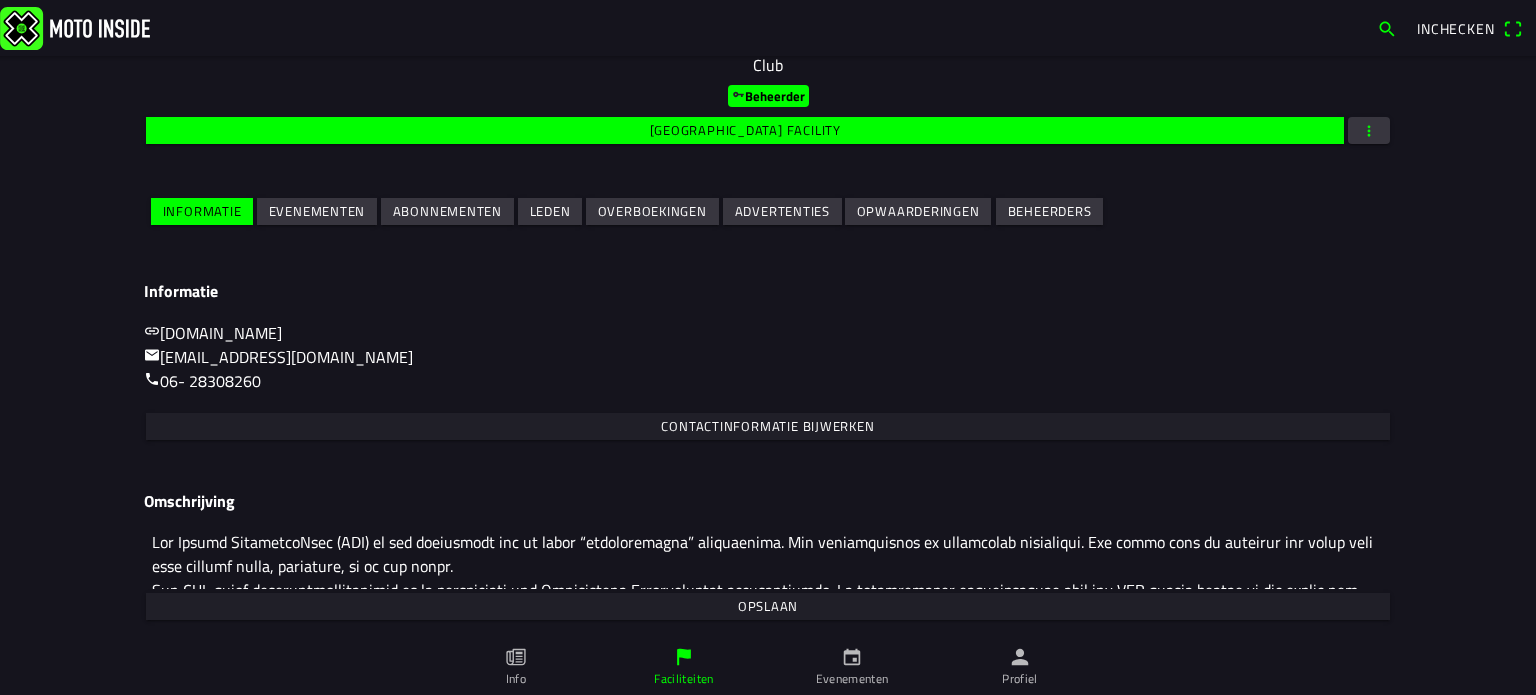 drag, startPoint x: 320, startPoint y: 191, endPoint x: 305, endPoint y: 222, distance: 34.43835 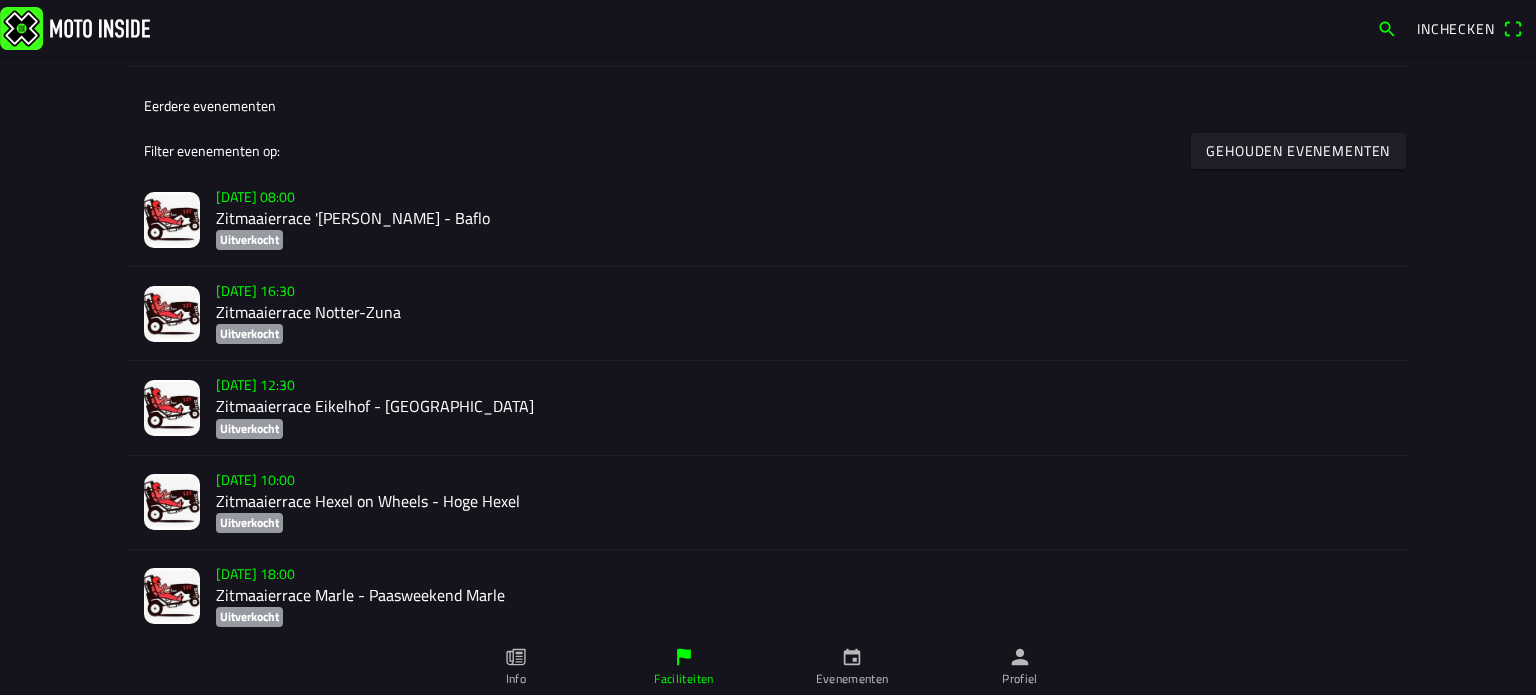 scroll, scrollTop: 761, scrollLeft: 0, axis: vertical 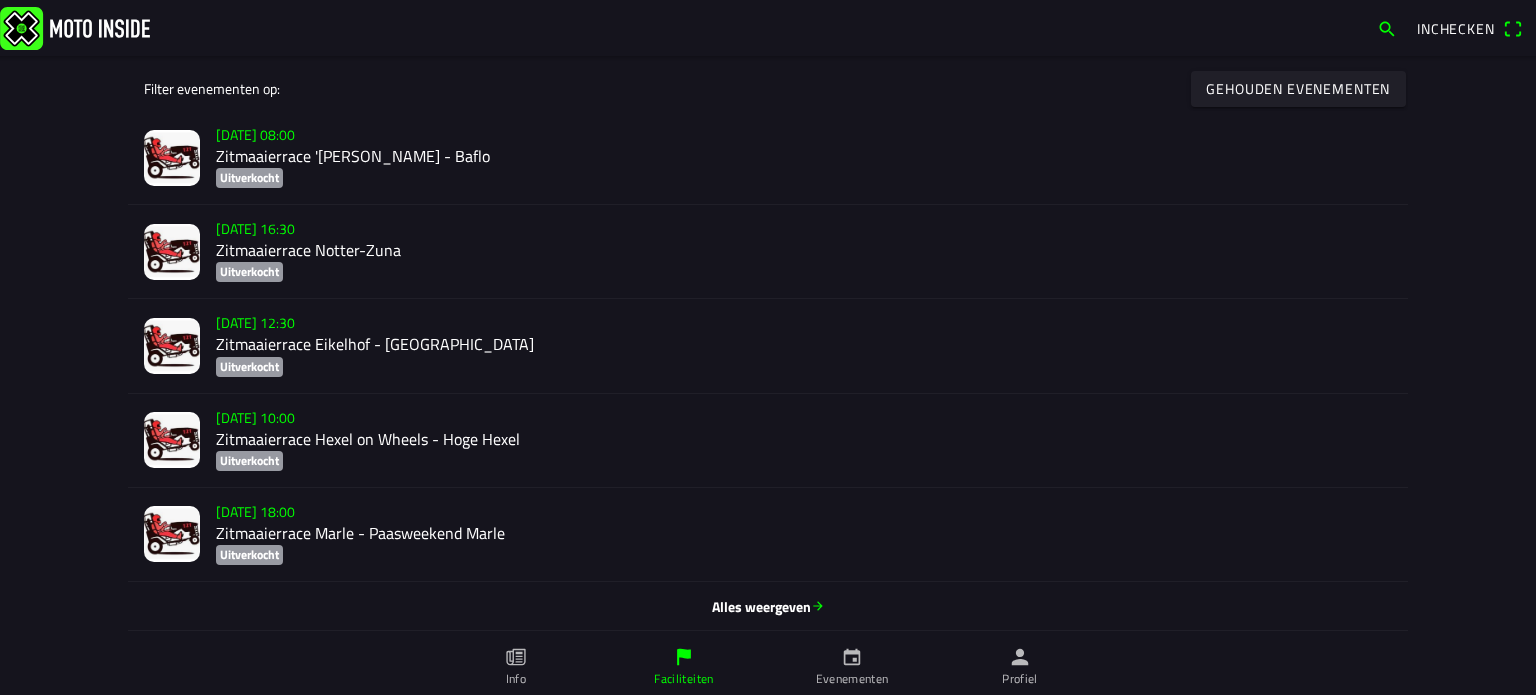 click on "Alles weergeven" 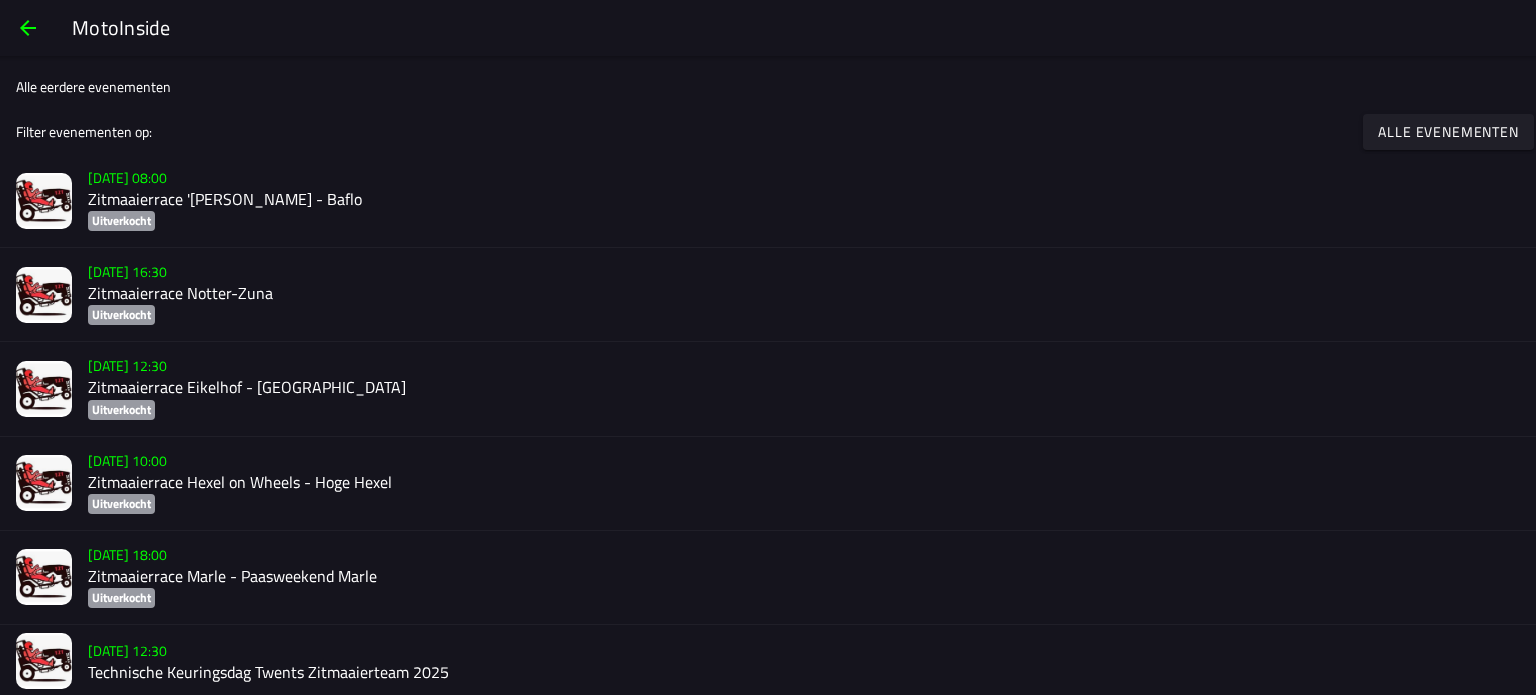 click on "Alle evenementen" 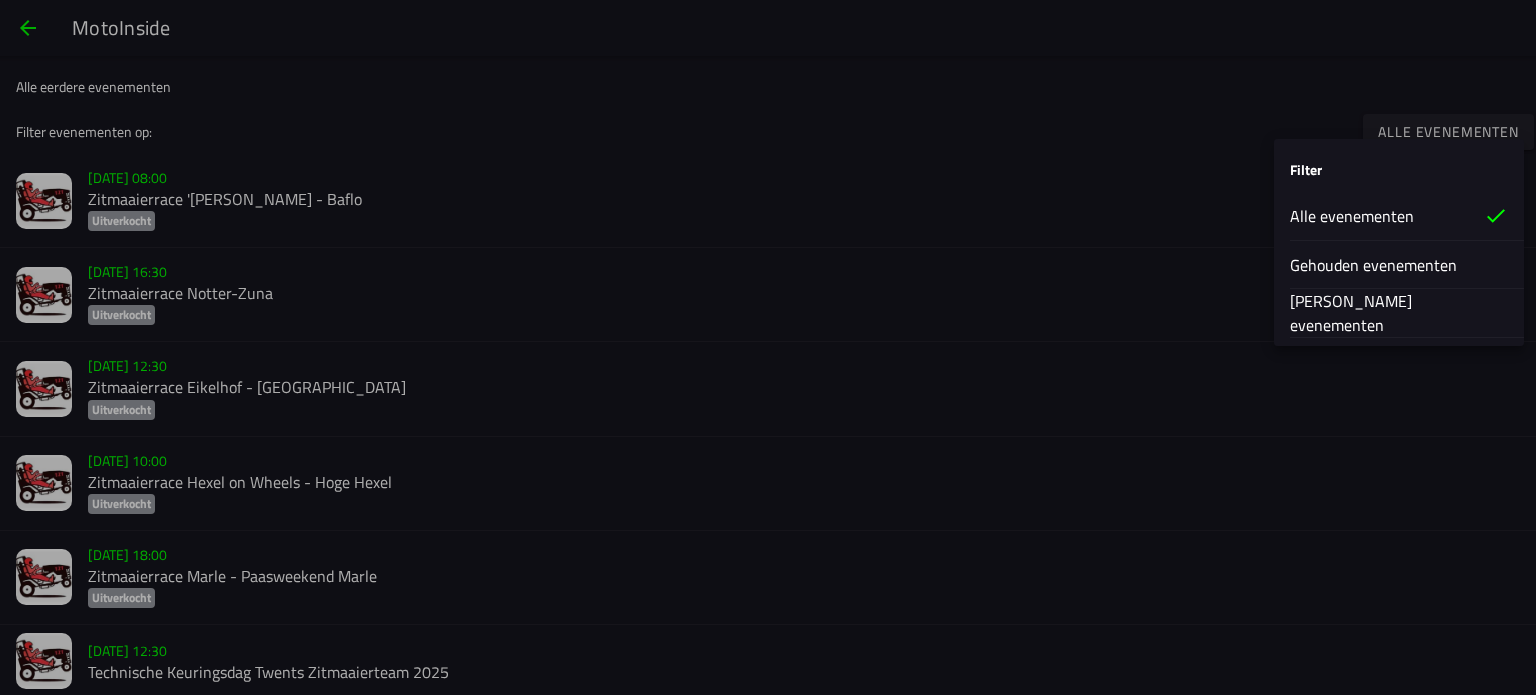 click on "Geannuleerde evenementen" 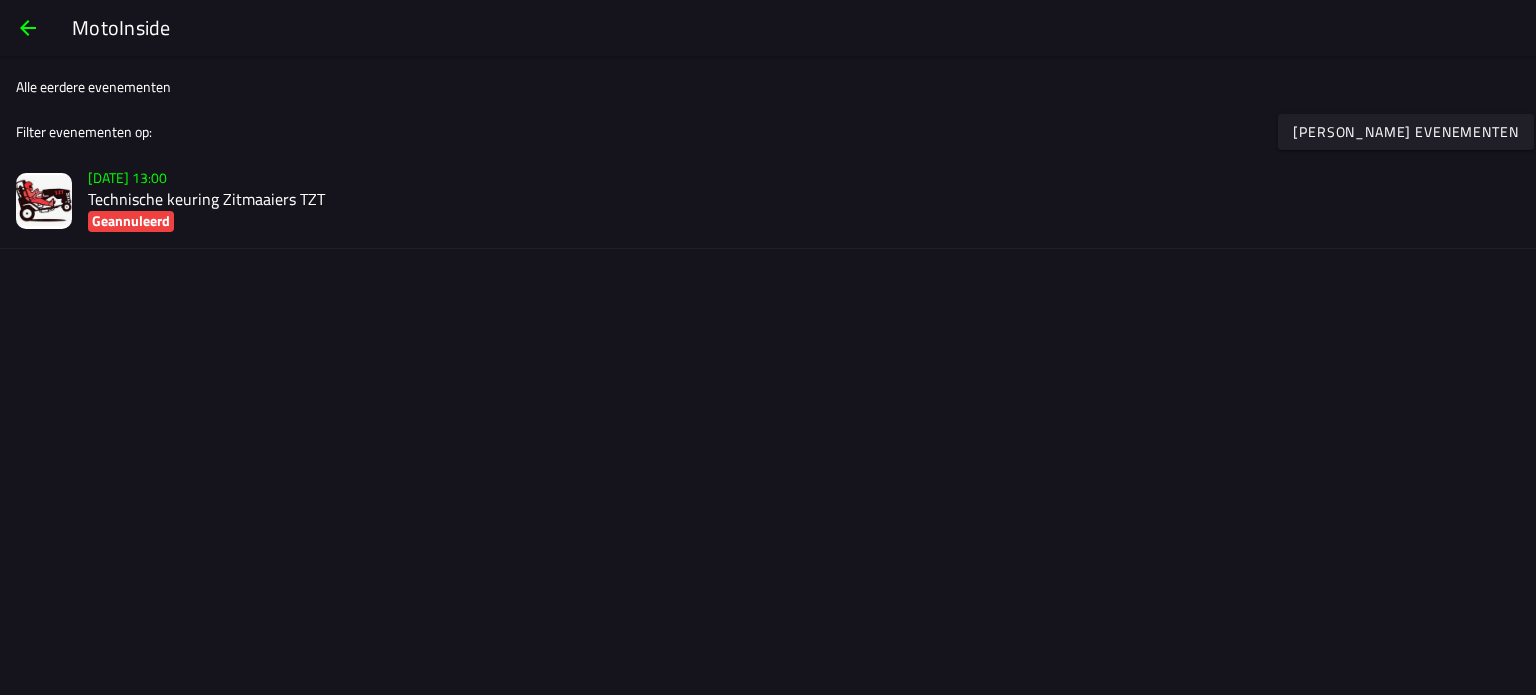 click at bounding box center (28, 28) 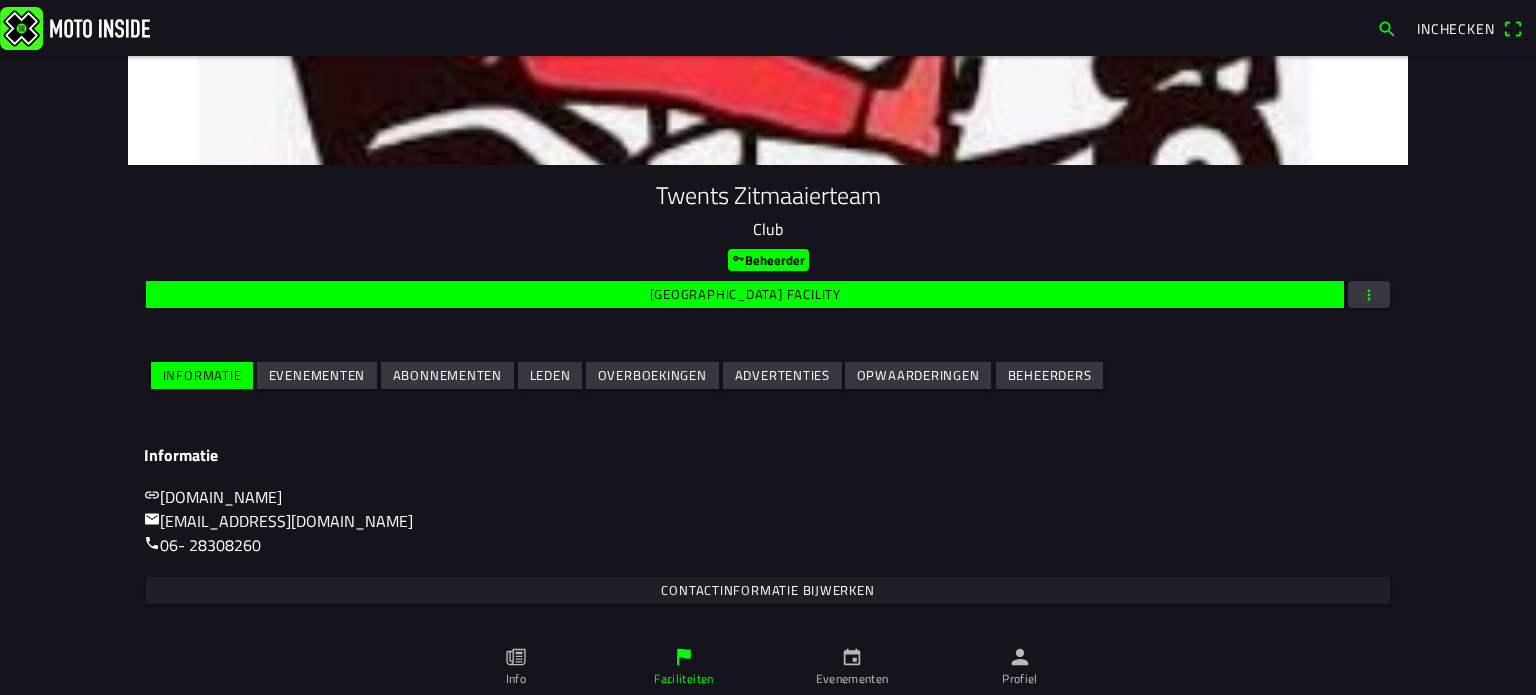 scroll, scrollTop: 264, scrollLeft: 0, axis: vertical 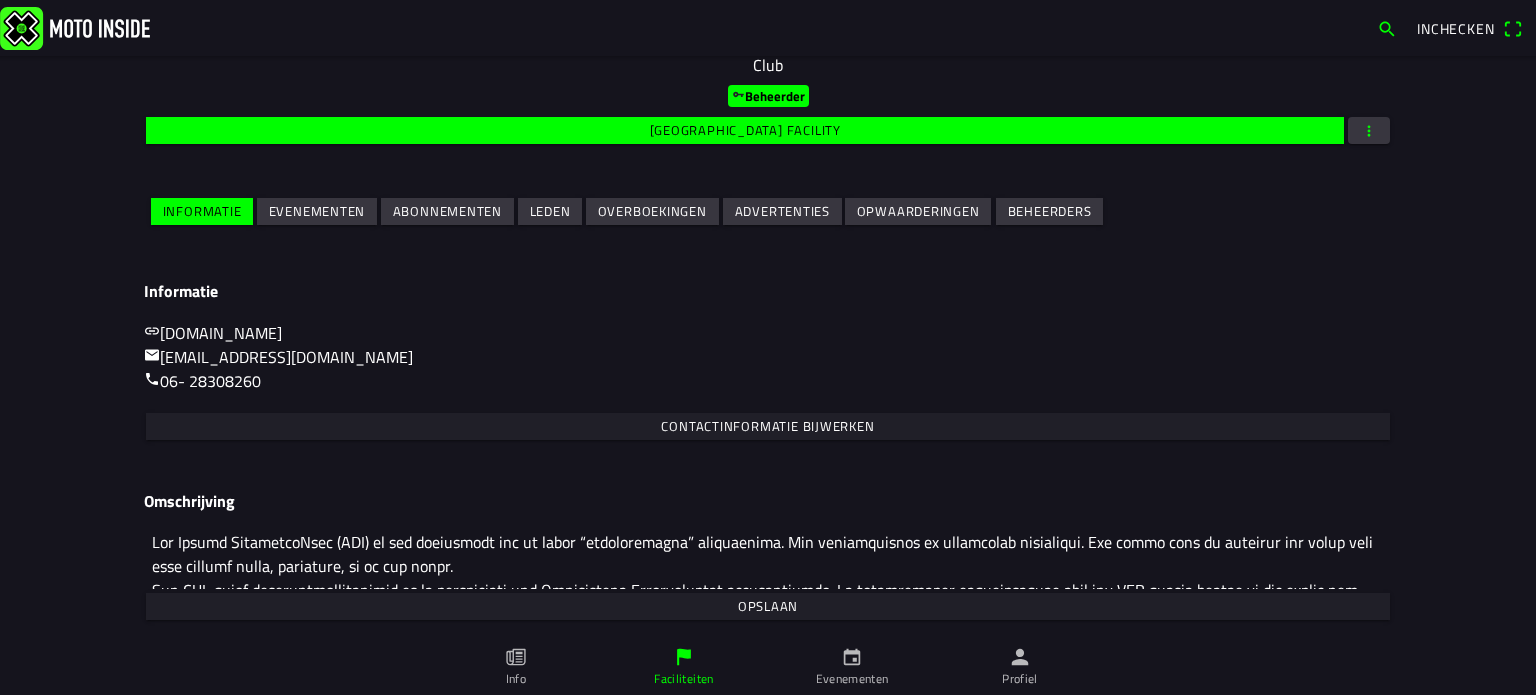 drag, startPoint x: 332, startPoint y: 195, endPoint x: 940, endPoint y: 255, distance: 610.95337 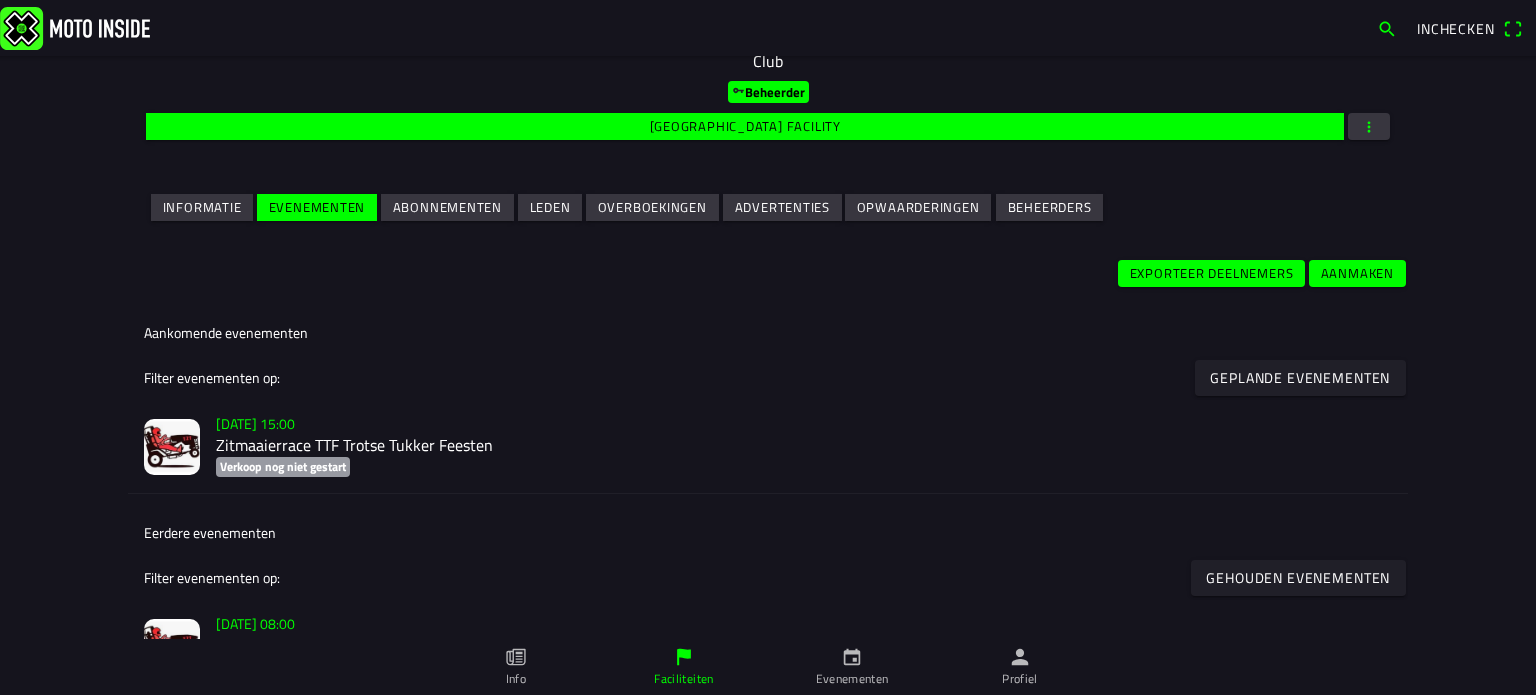 scroll, scrollTop: 300, scrollLeft: 0, axis: vertical 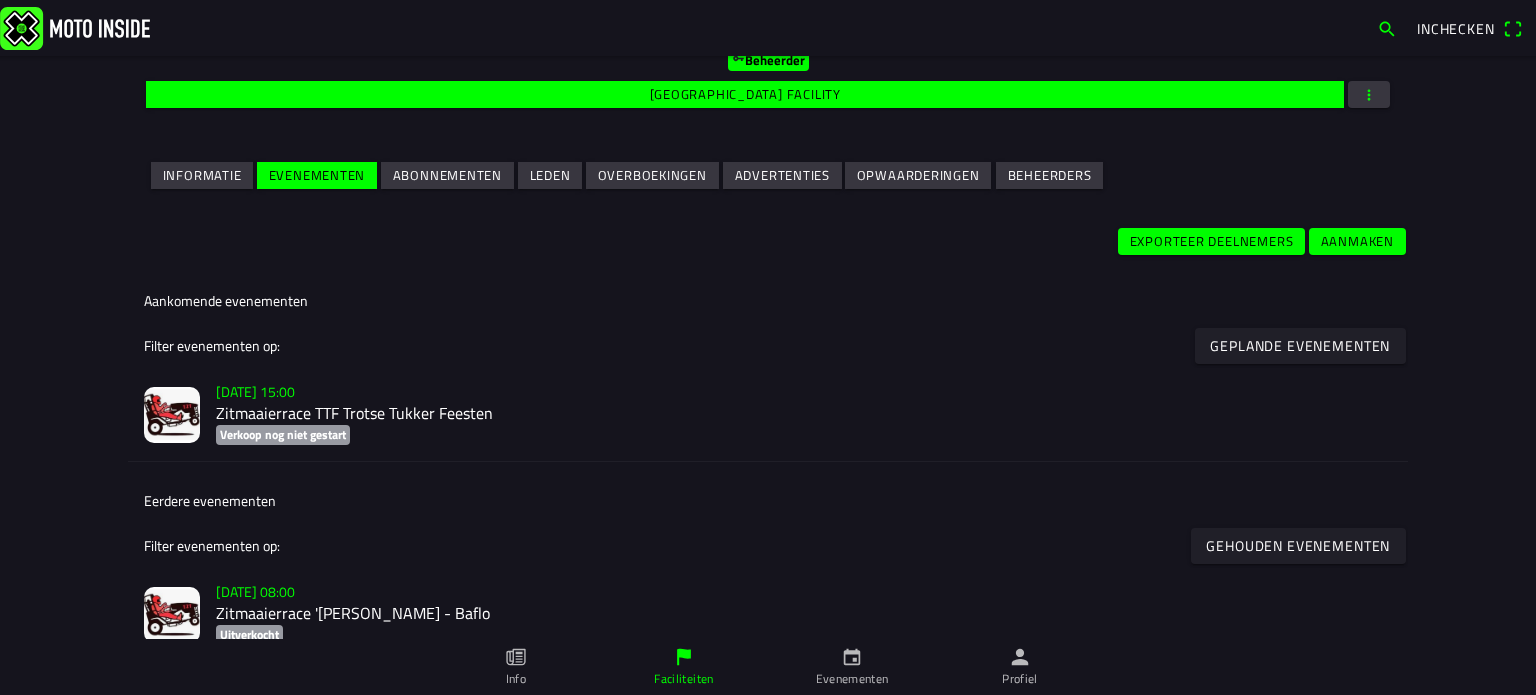 click on "Geplande evenementen" 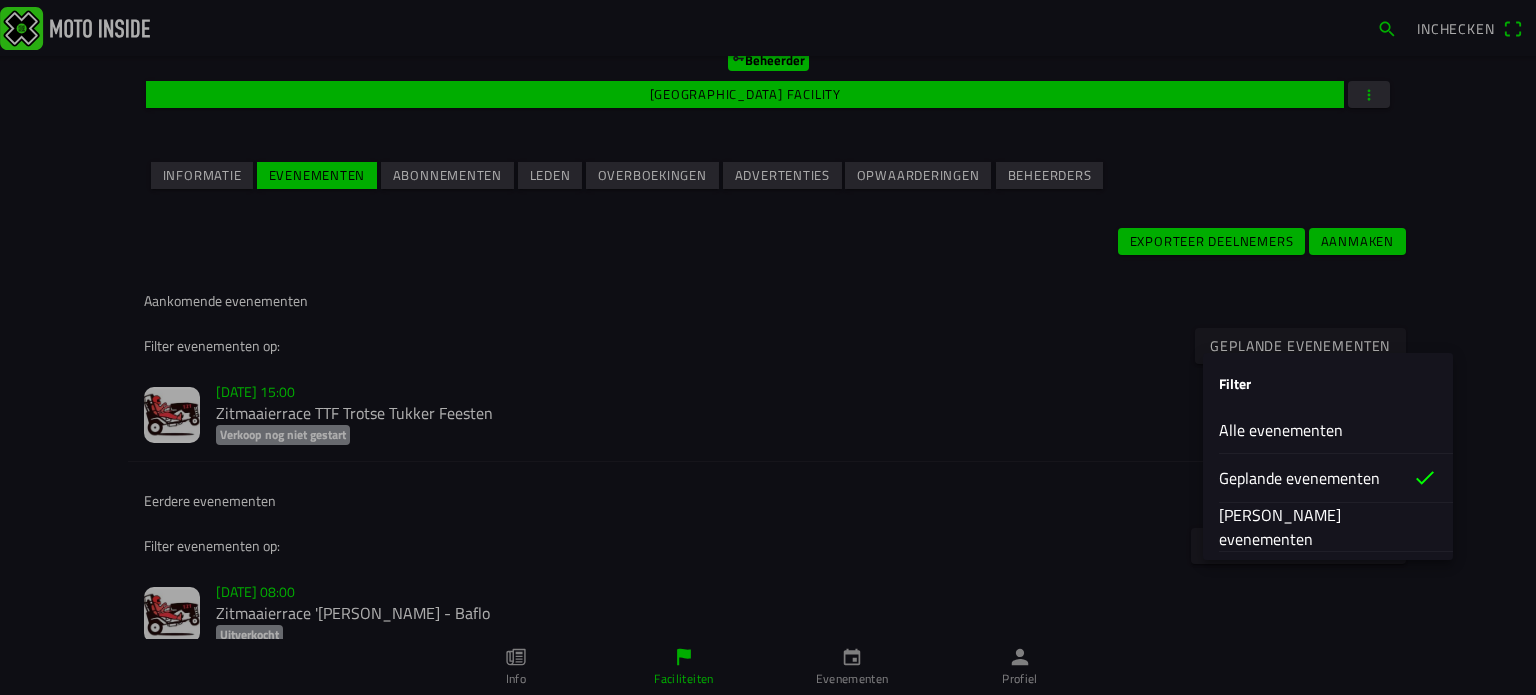 click on "Geannuleerde evenementen" 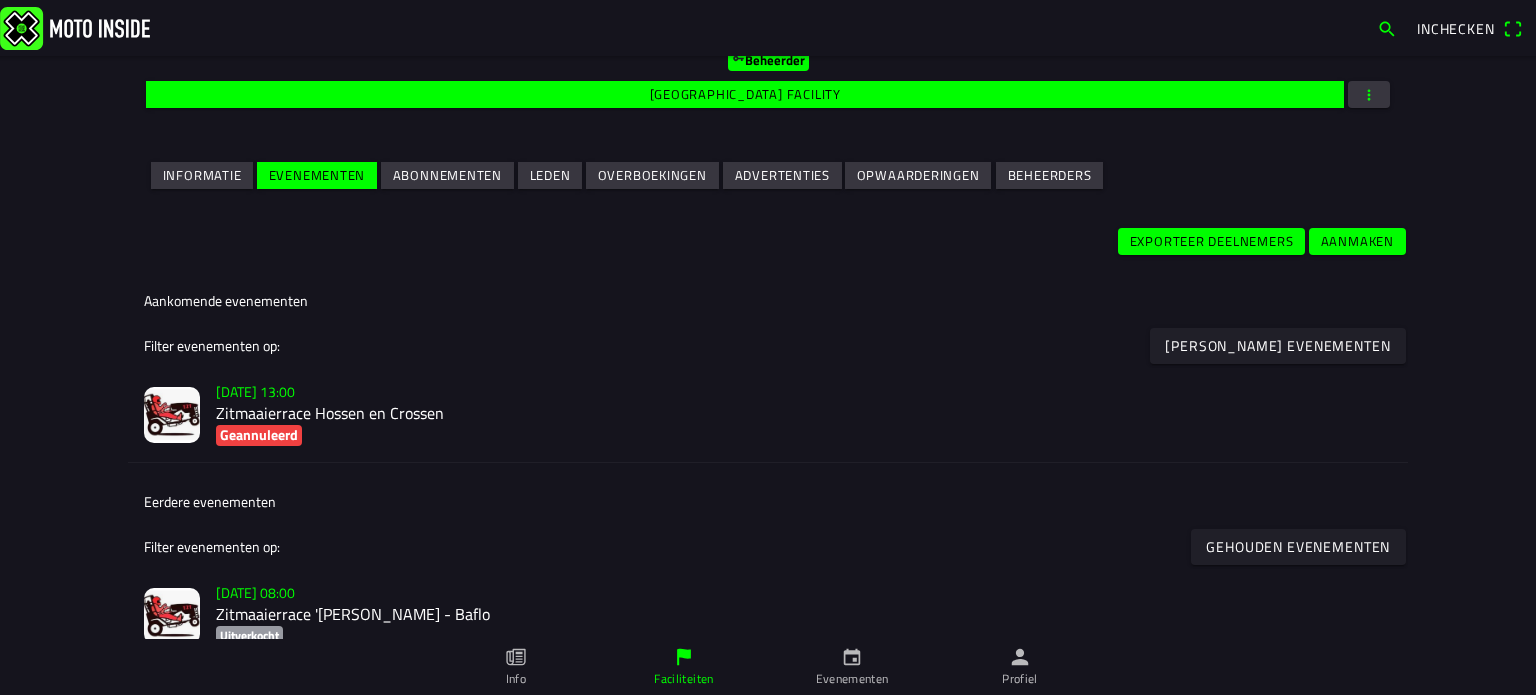 click on "Zitmaaierrace Hossen en Crossen" 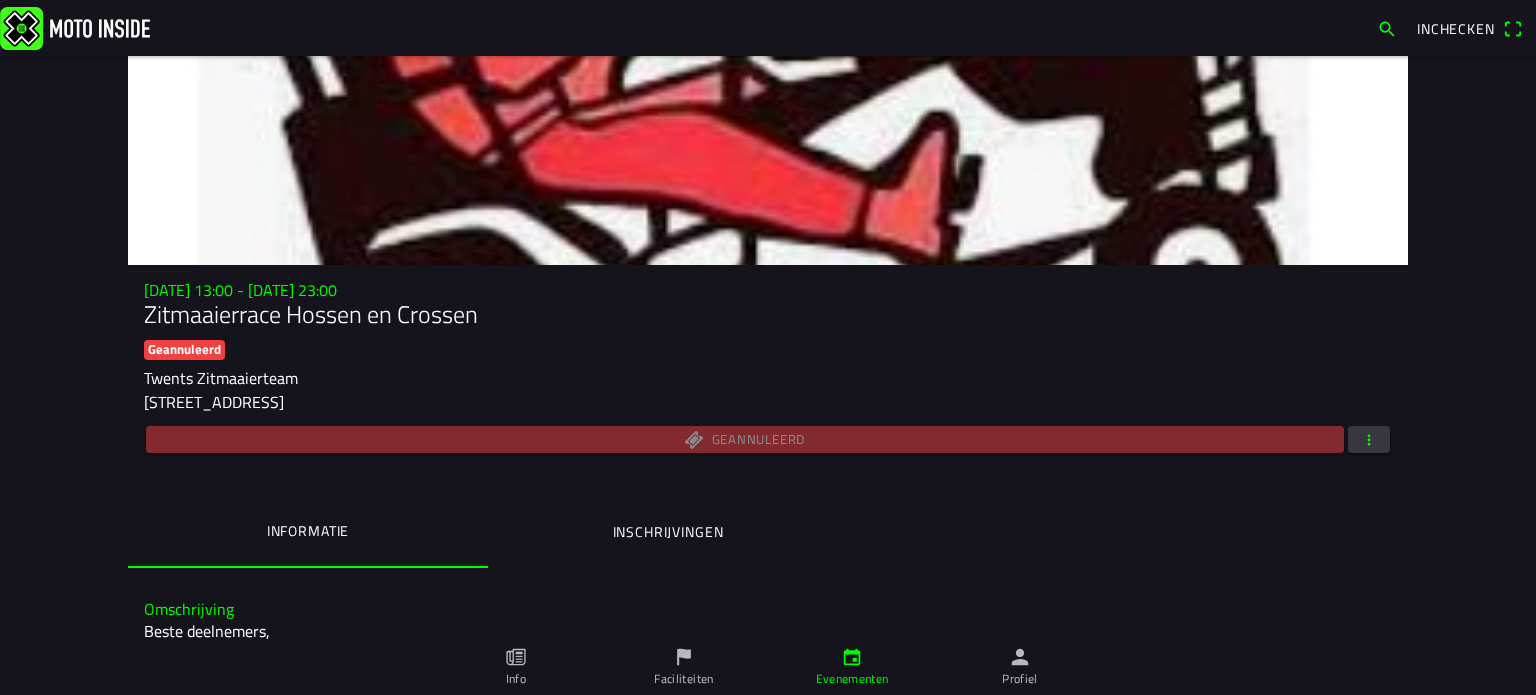 click at bounding box center (1369, 439) 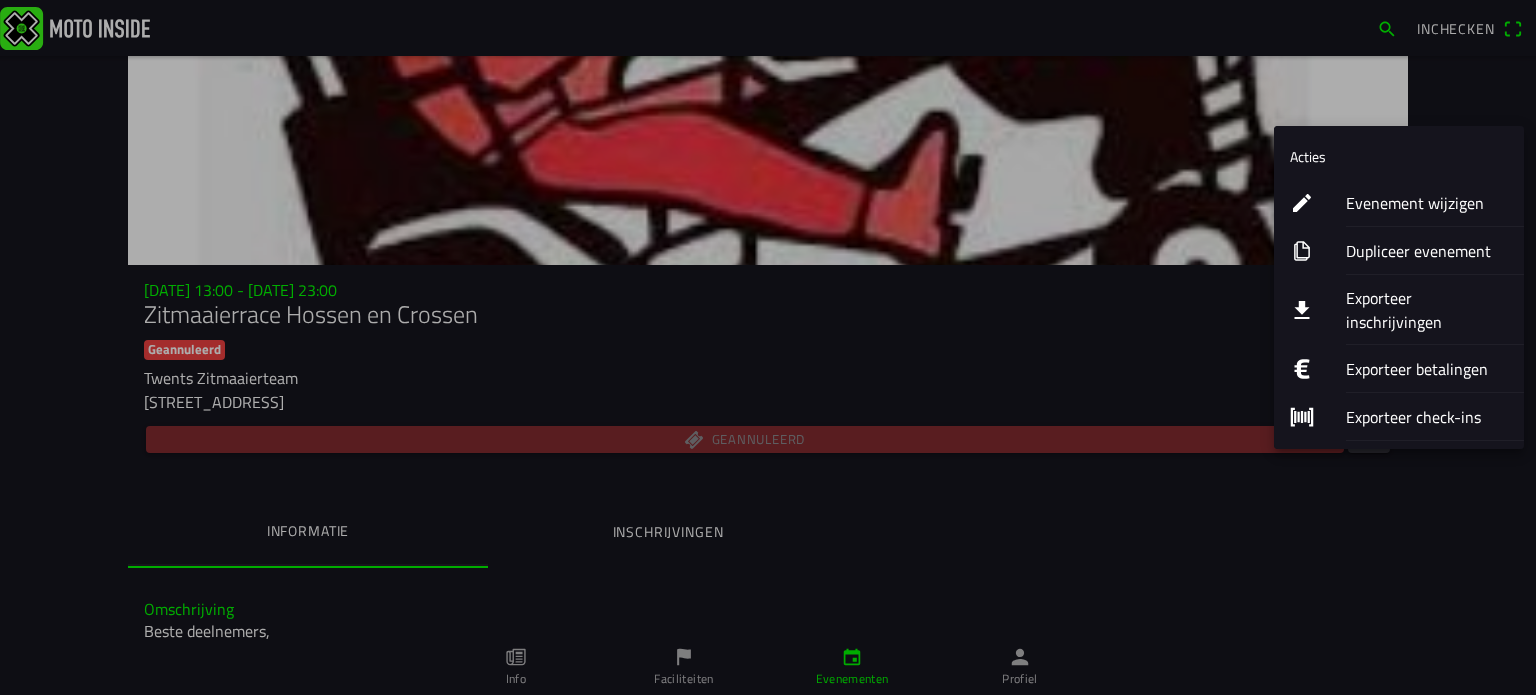 click on "Evenement wijzigen" 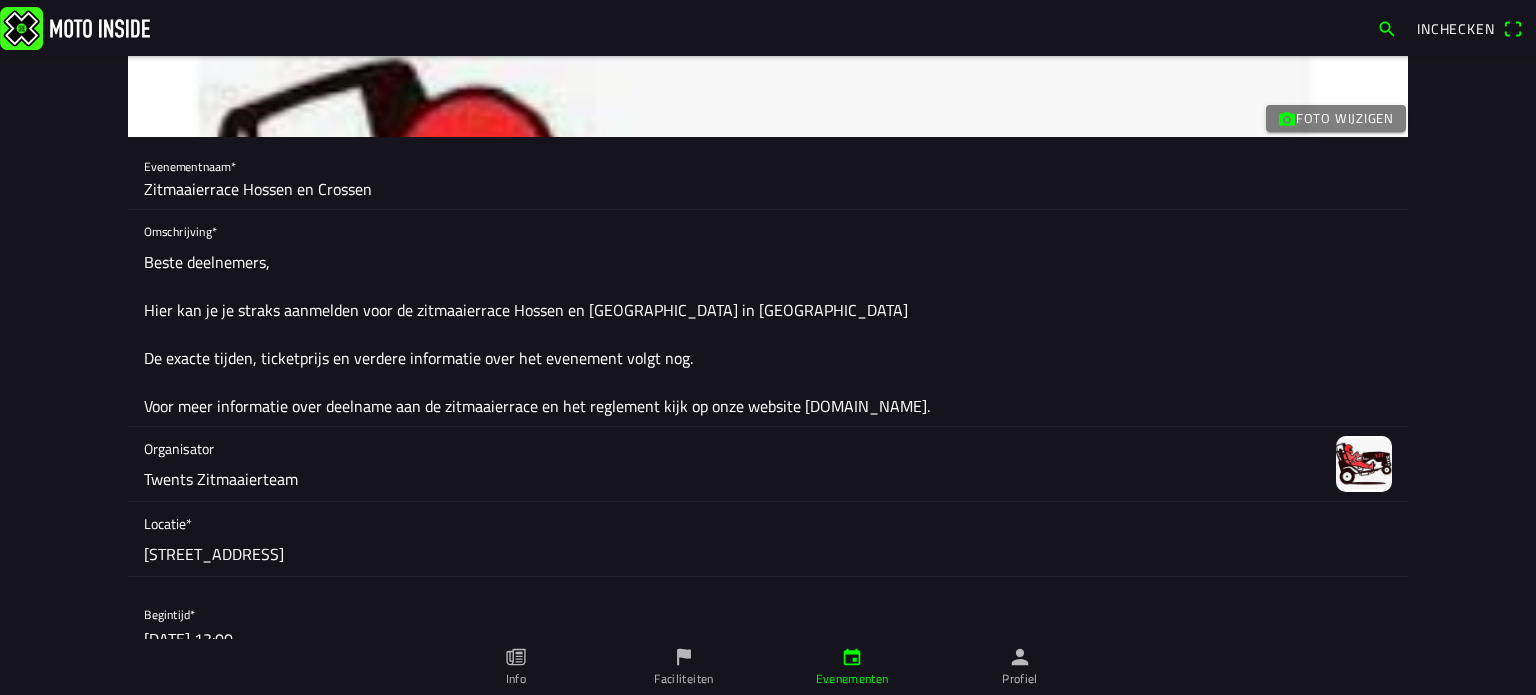 scroll, scrollTop: 200, scrollLeft: 0, axis: vertical 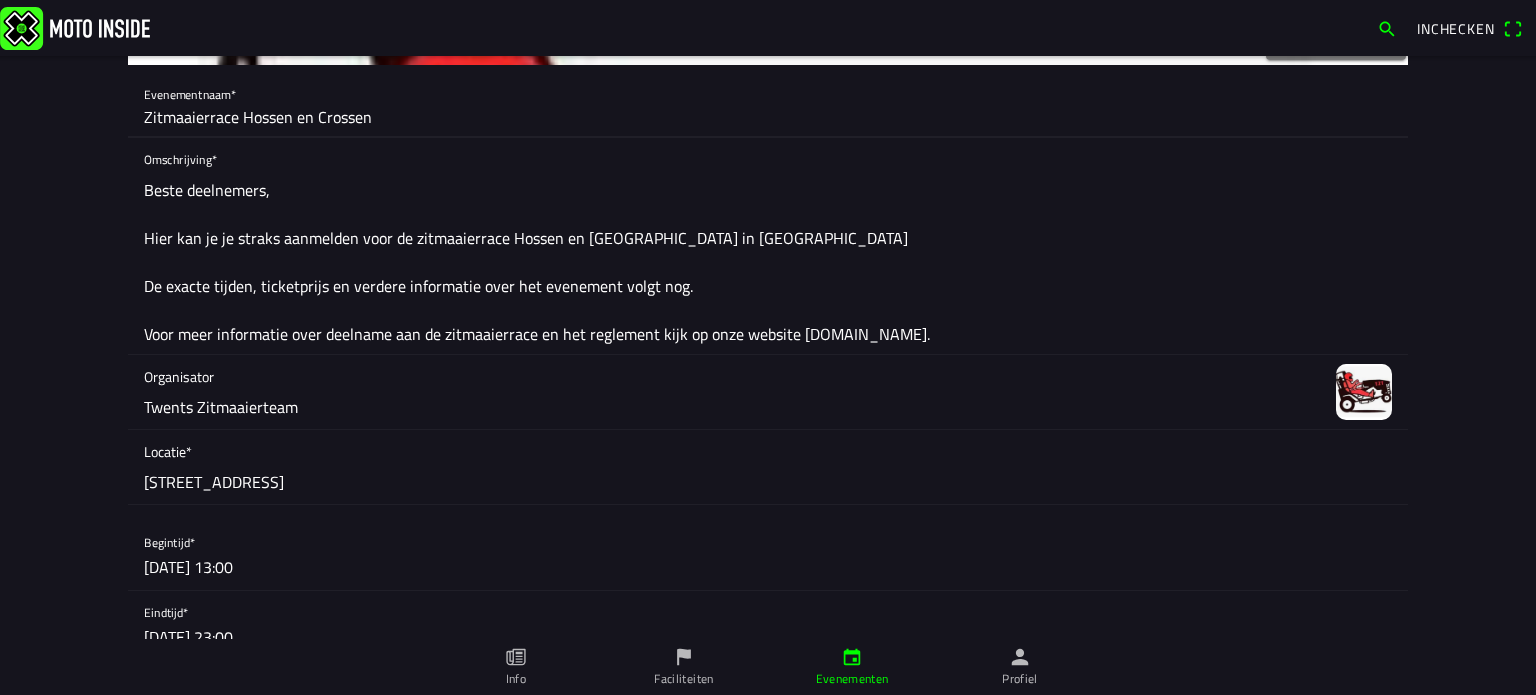 drag, startPoint x: 230, startPoint y: 111, endPoint x: 127, endPoint y: 175, distance: 121.264175 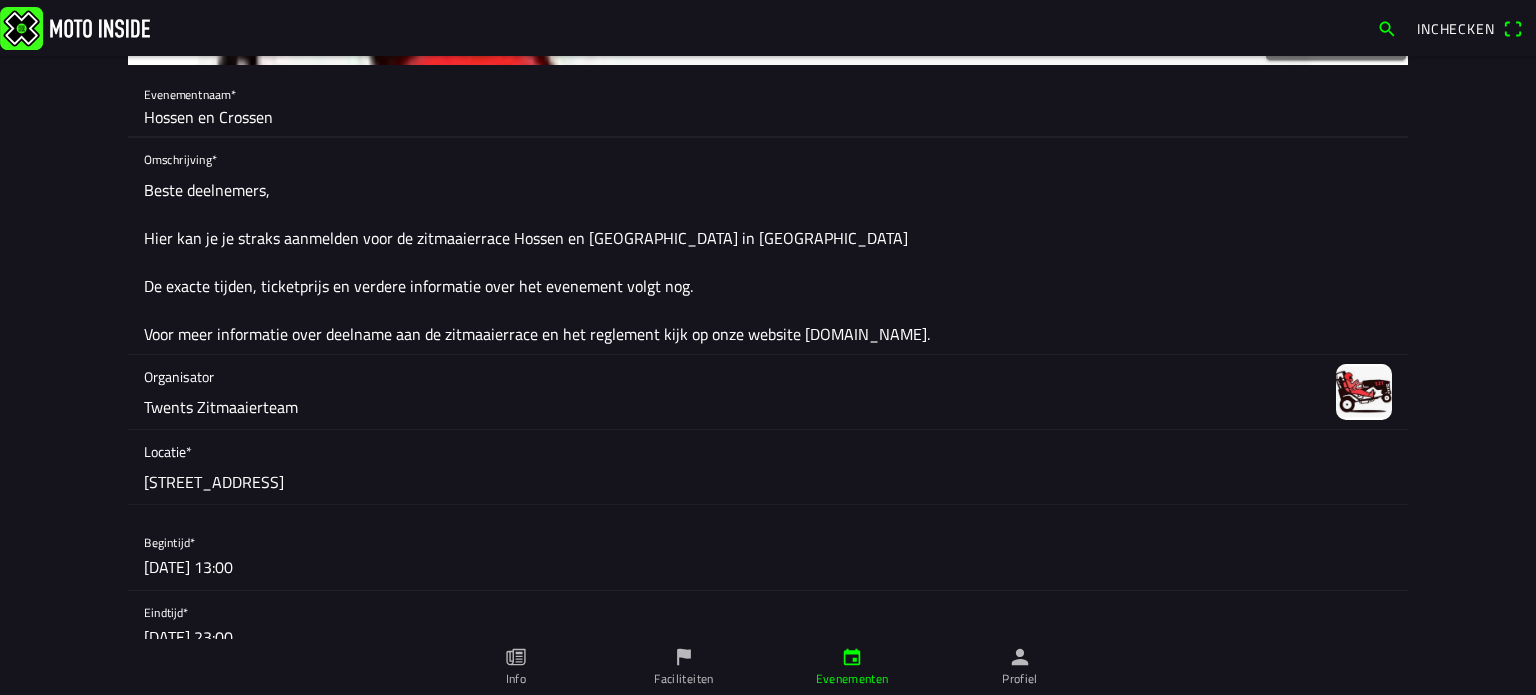 click on "Hossen en Crossen" 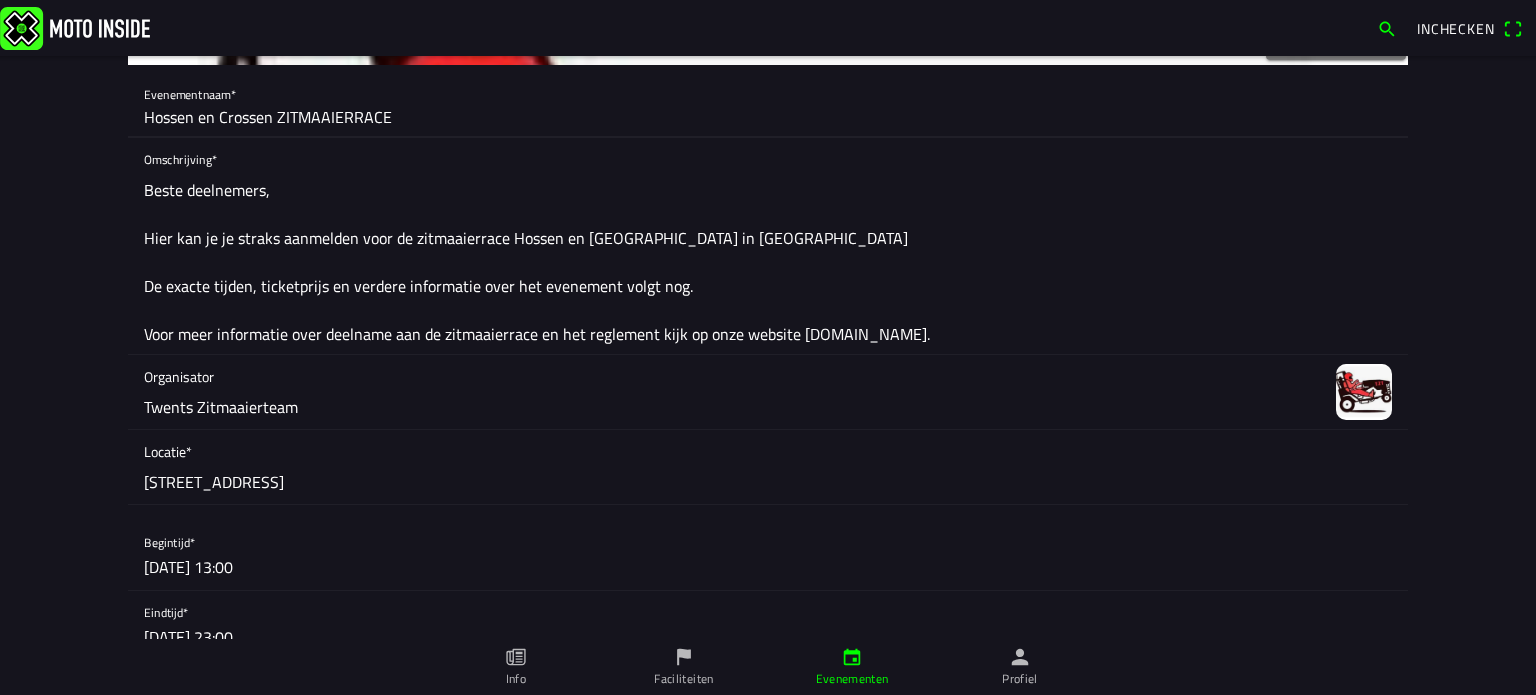 type on "Hossen en Crossen ZITMAAIERRACE" 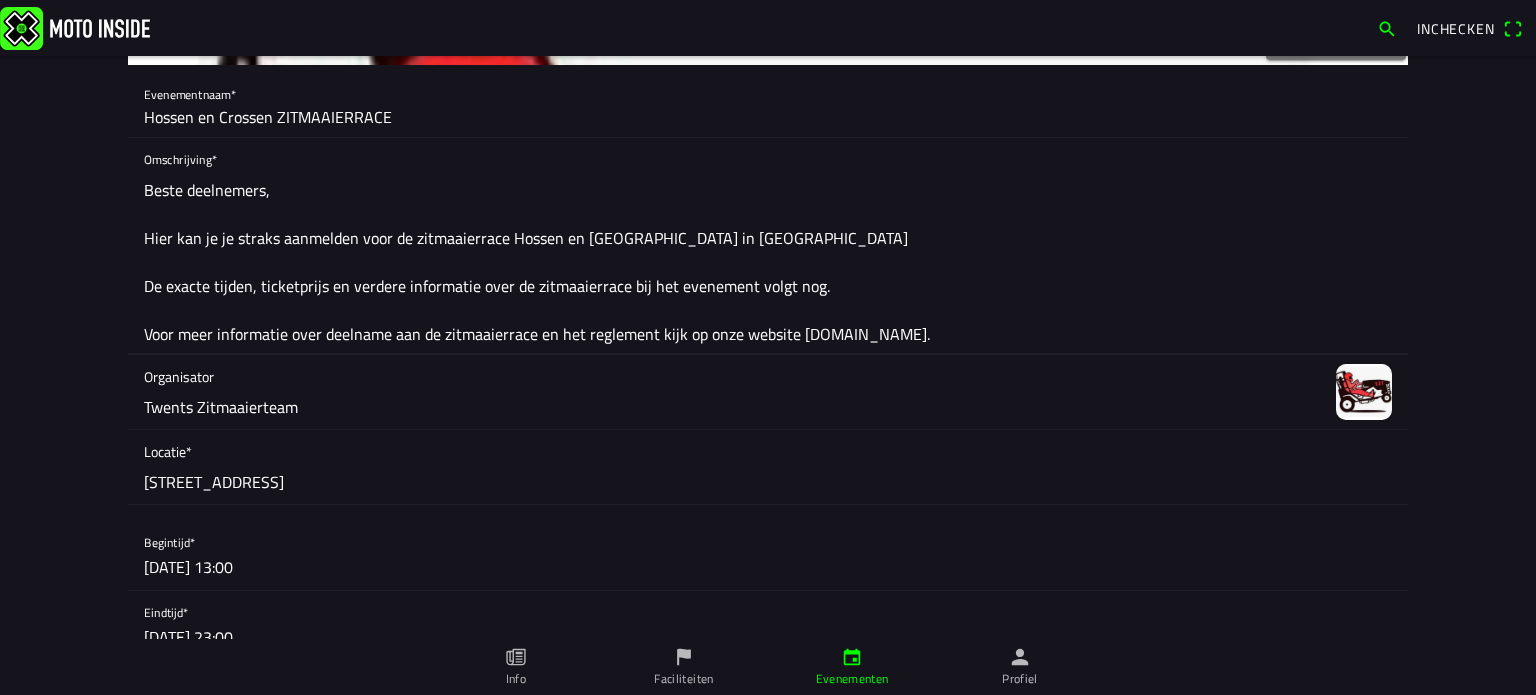 drag, startPoint x: 743, startPoint y: 286, endPoint x: 788, endPoint y: 295, distance: 45.891174 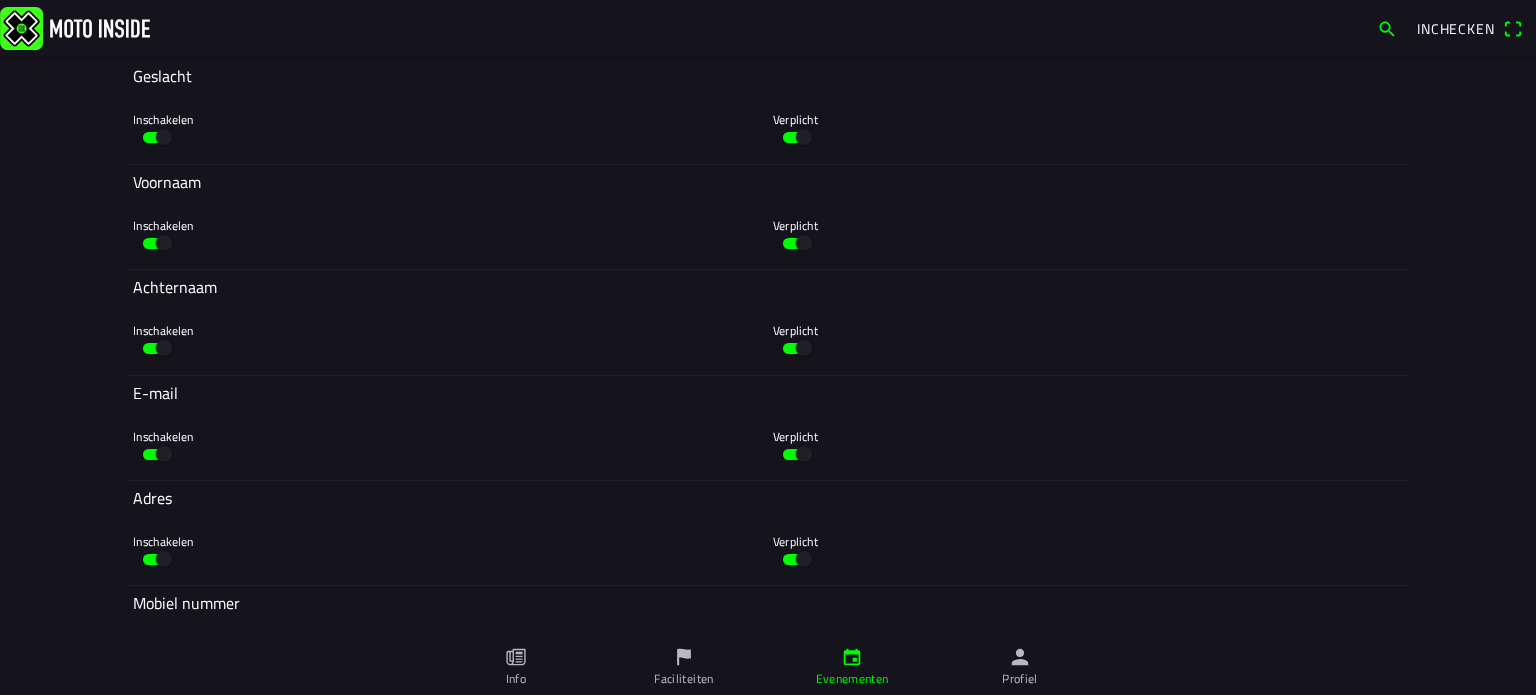 scroll, scrollTop: 2100, scrollLeft: 0, axis: vertical 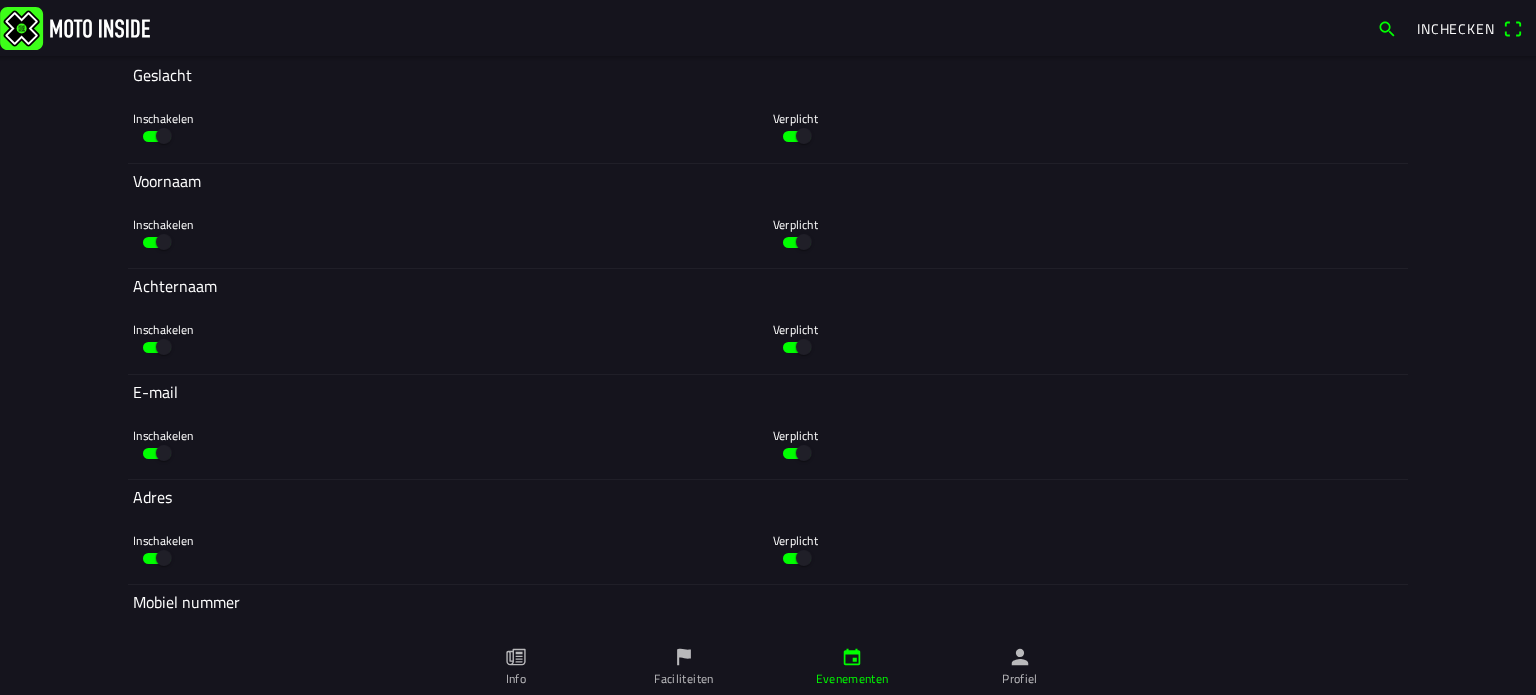 click 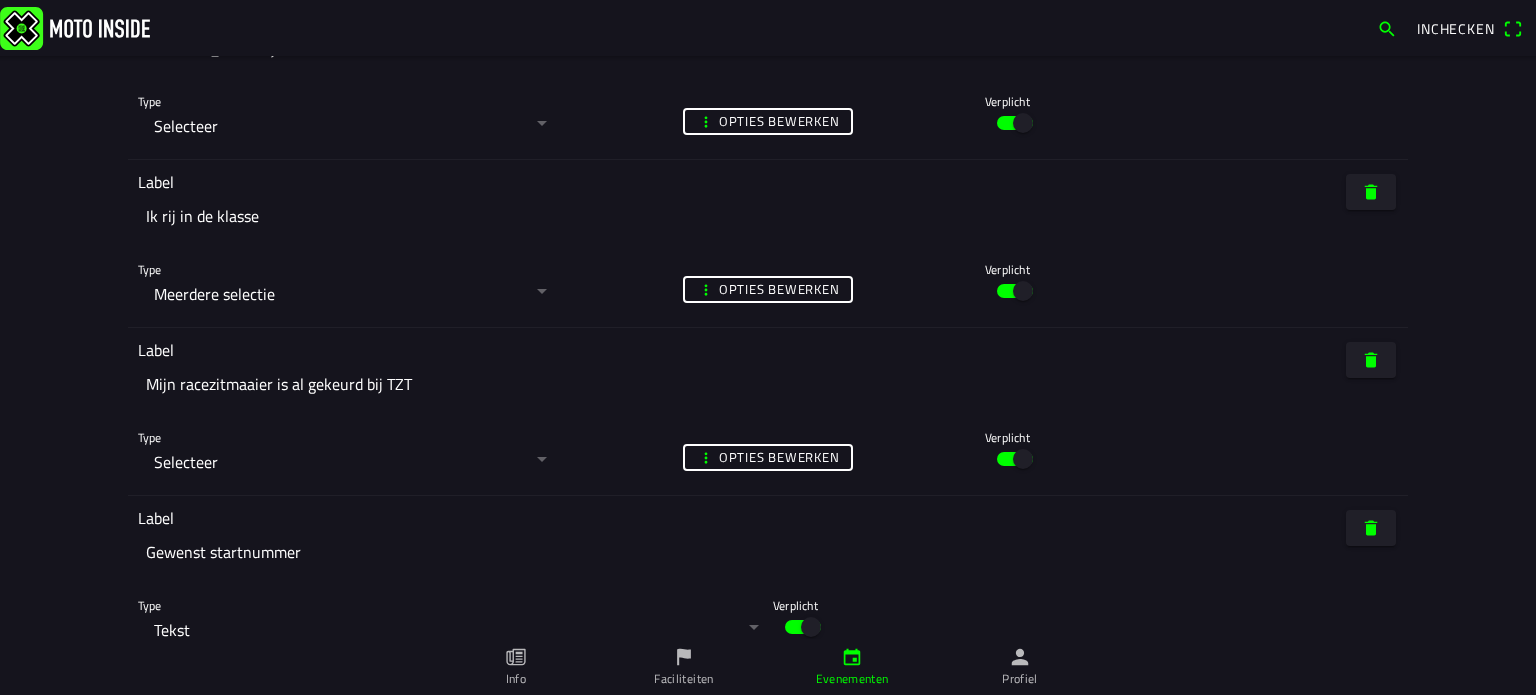 scroll, scrollTop: 4700, scrollLeft: 0, axis: vertical 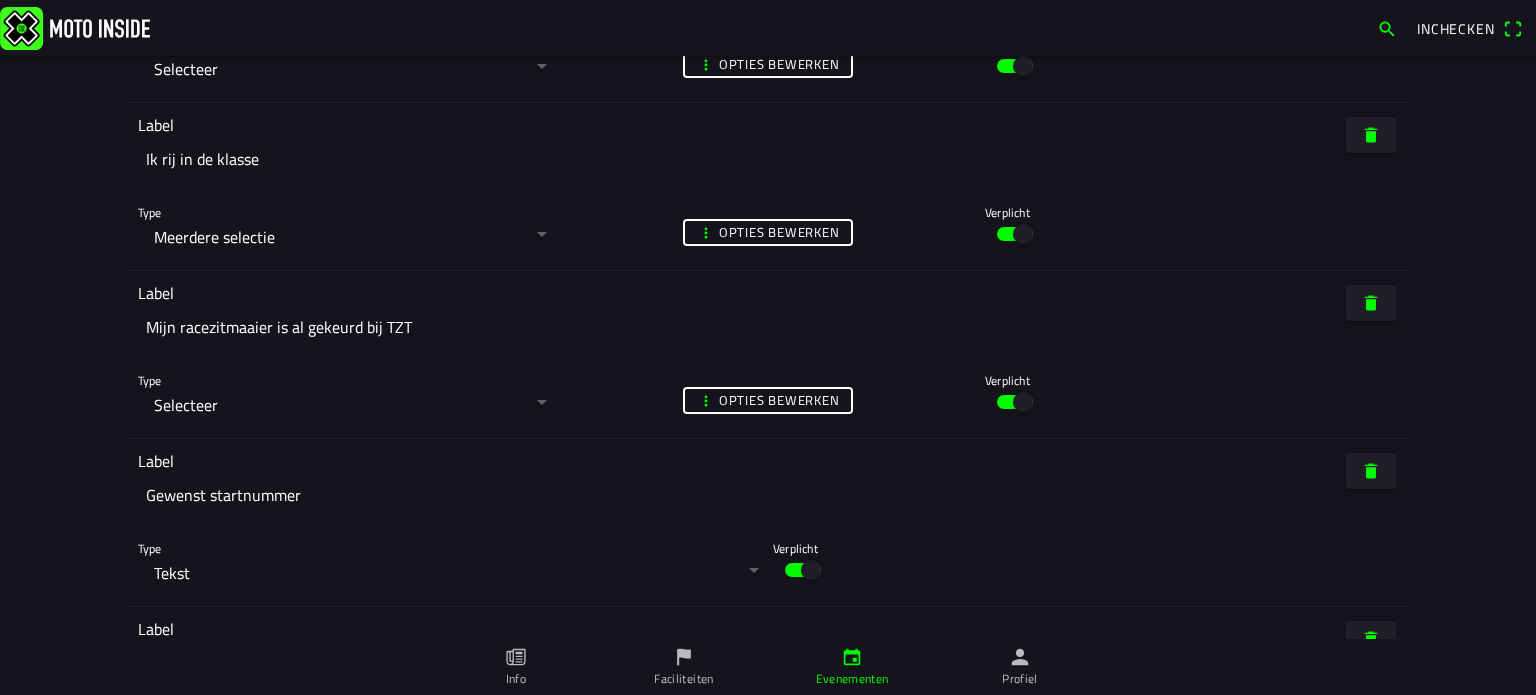 click on "Opties bewerken" 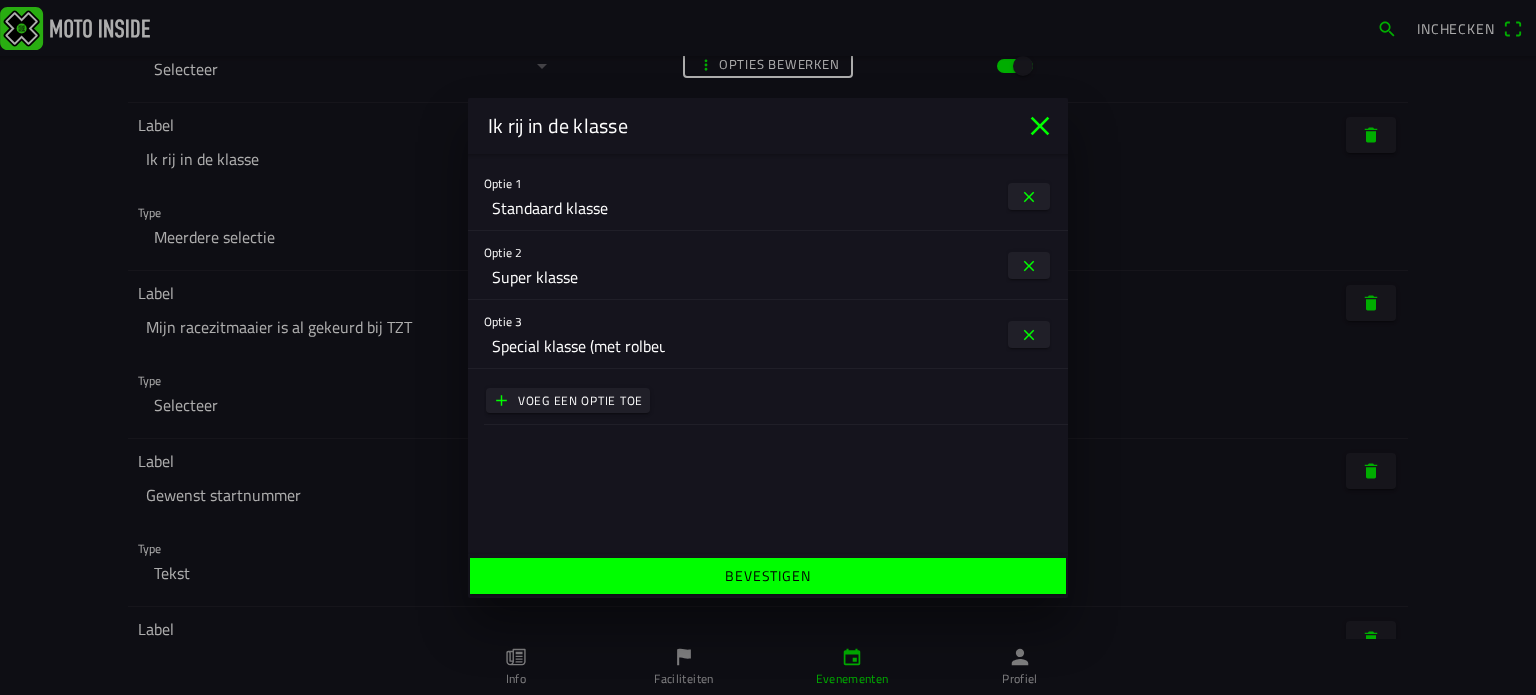 drag, startPoint x: 1038, startPoint y: 115, endPoint x: 1021, endPoint y: 114, distance: 17.029387 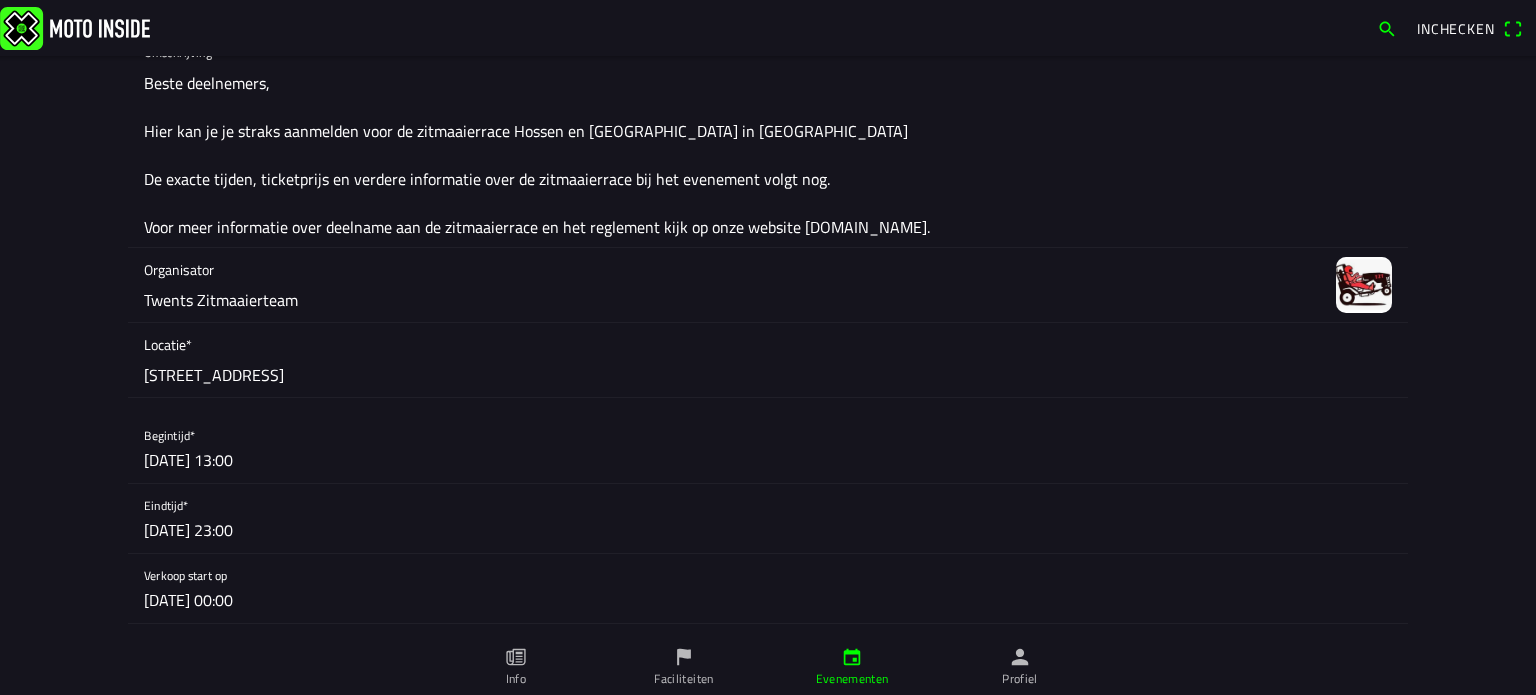 scroll, scrollTop: 193, scrollLeft: 0, axis: vertical 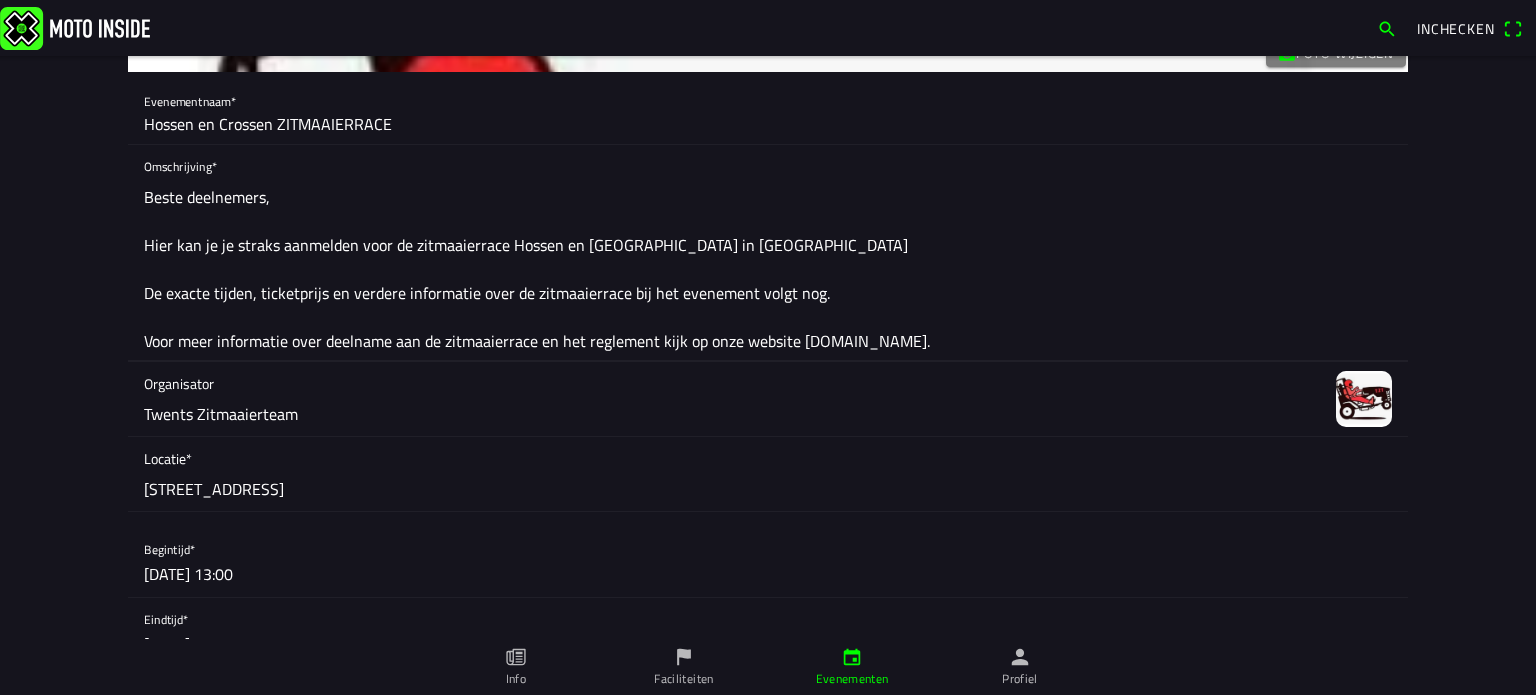 click on "Beste deelnemers,
Hier kan je je straks aanmelden voor de zitmaaierrace Hossen en Crossen in Wierden
De exacte tijden, ticketprijs en verdere informatie over de zitmaaierrace bij het evenement volgt nog.
Voor meer informatie over deelname aan de zitmaaierrace en het reglement kijk op onze website www.twentszitmaaierteam.nl." 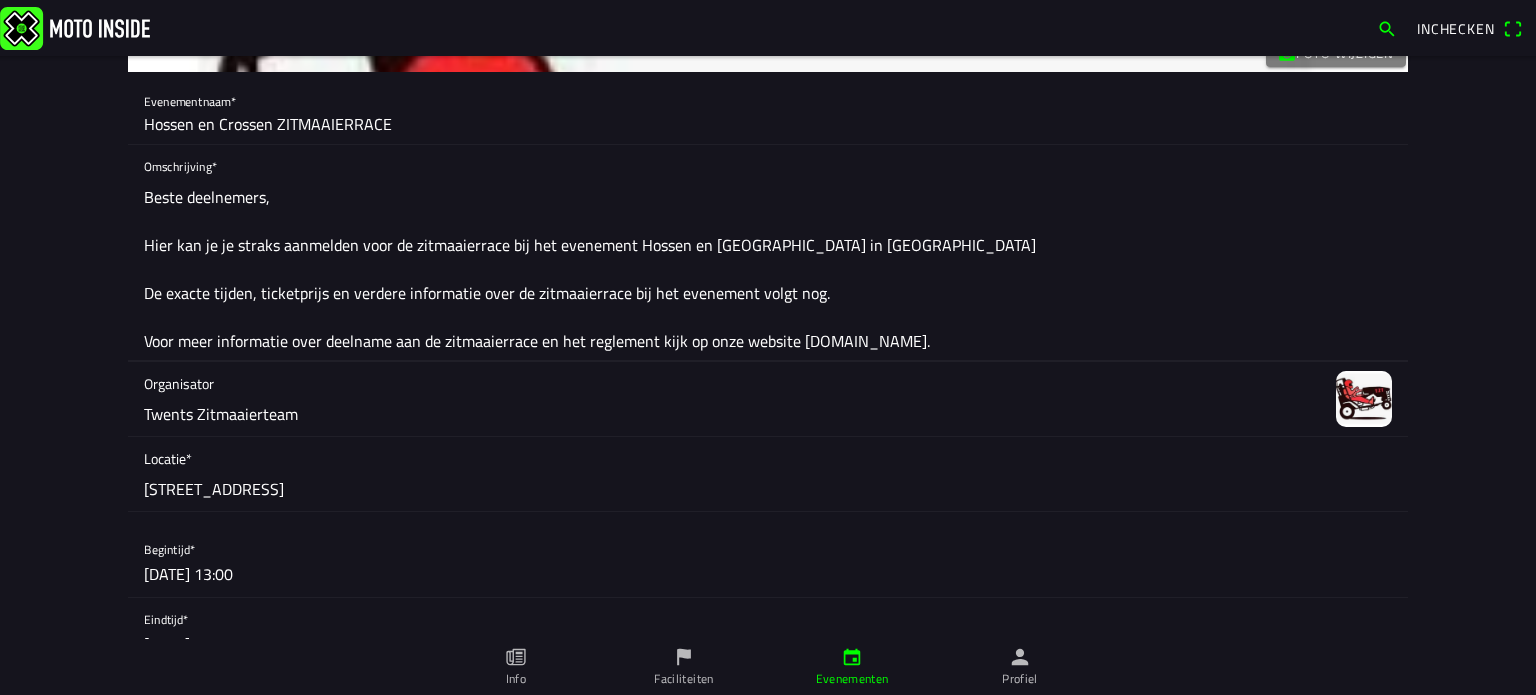 drag, startPoint x: 406, startPoint y: 241, endPoint x: 528, endPoint y: 256, distance: 122.91867 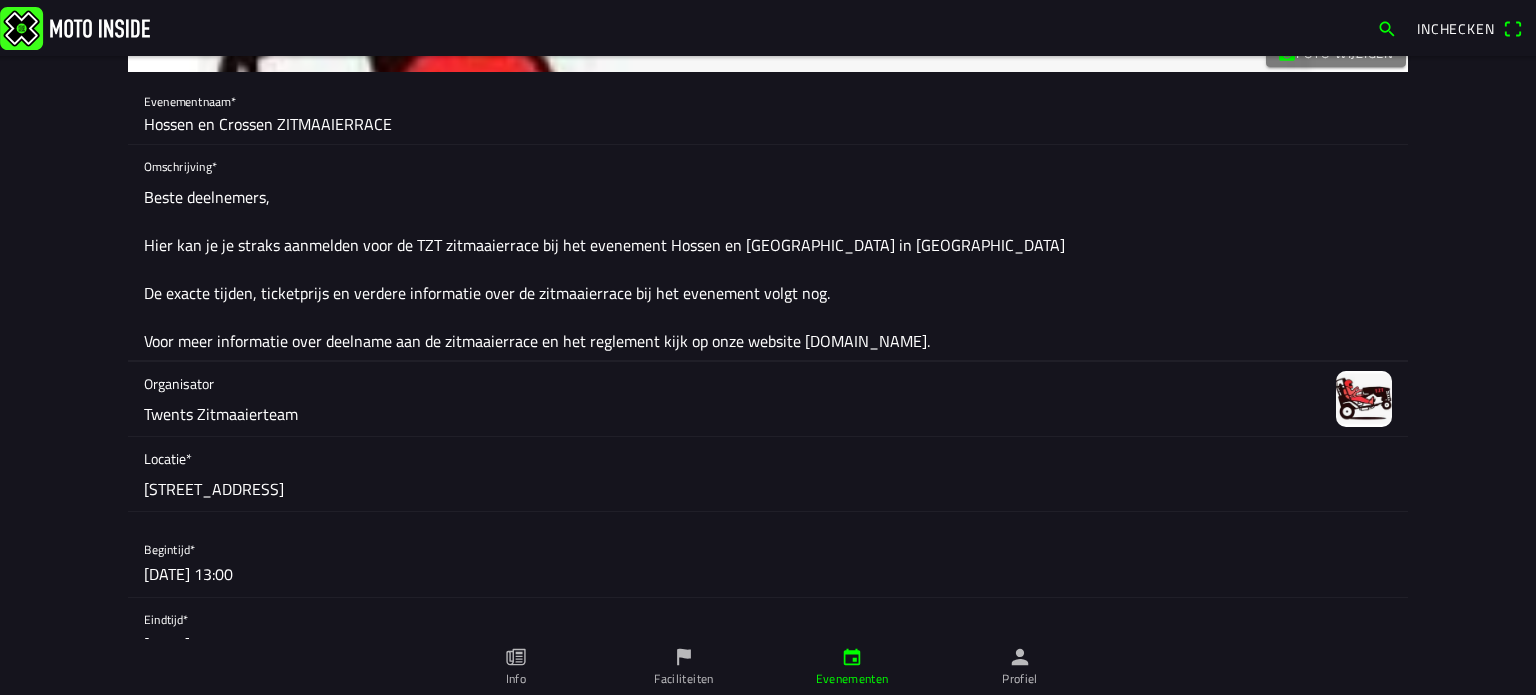 drag, startPoint x: 619, startPoint y: 289, endPoint x: 732, endPoint y: 296, distance: 113.216606 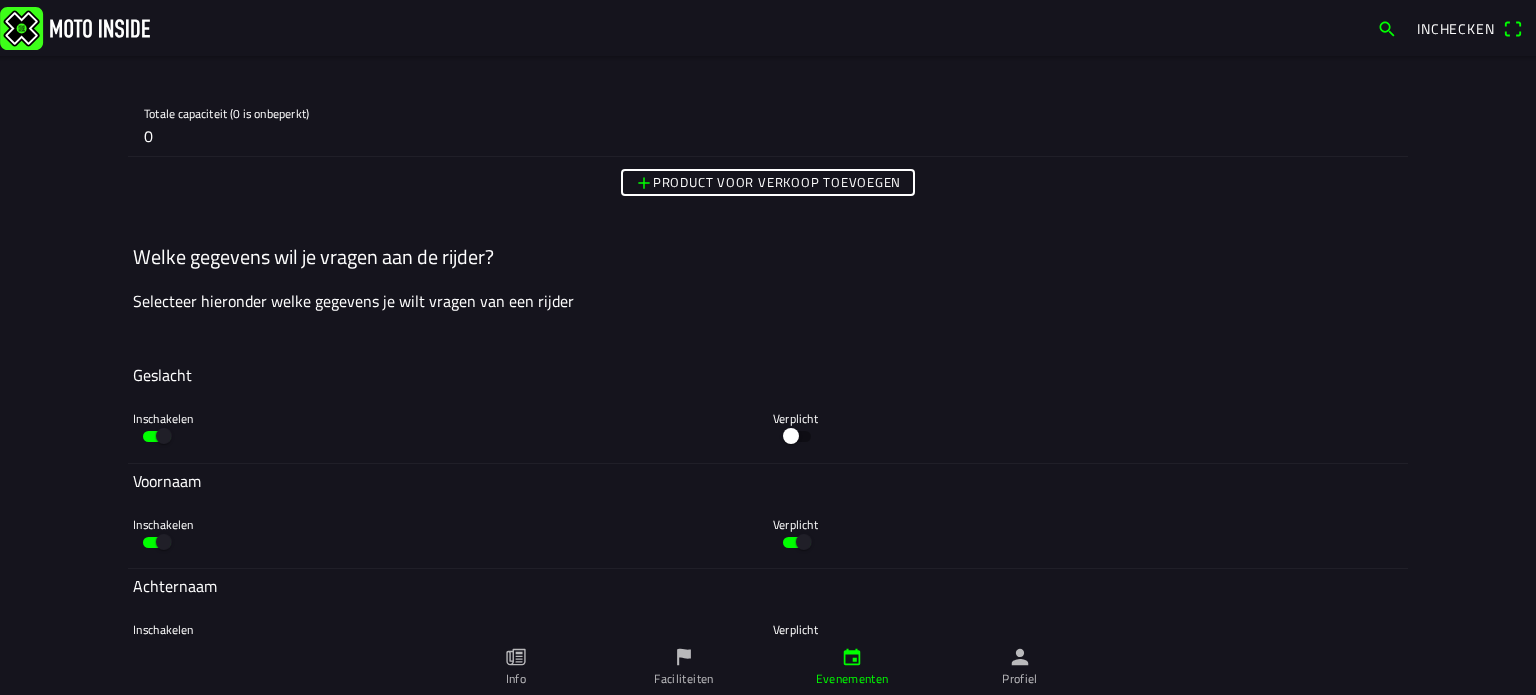 scroll, scrollTop: 2100, scrollLeft: 0, axis: vertical 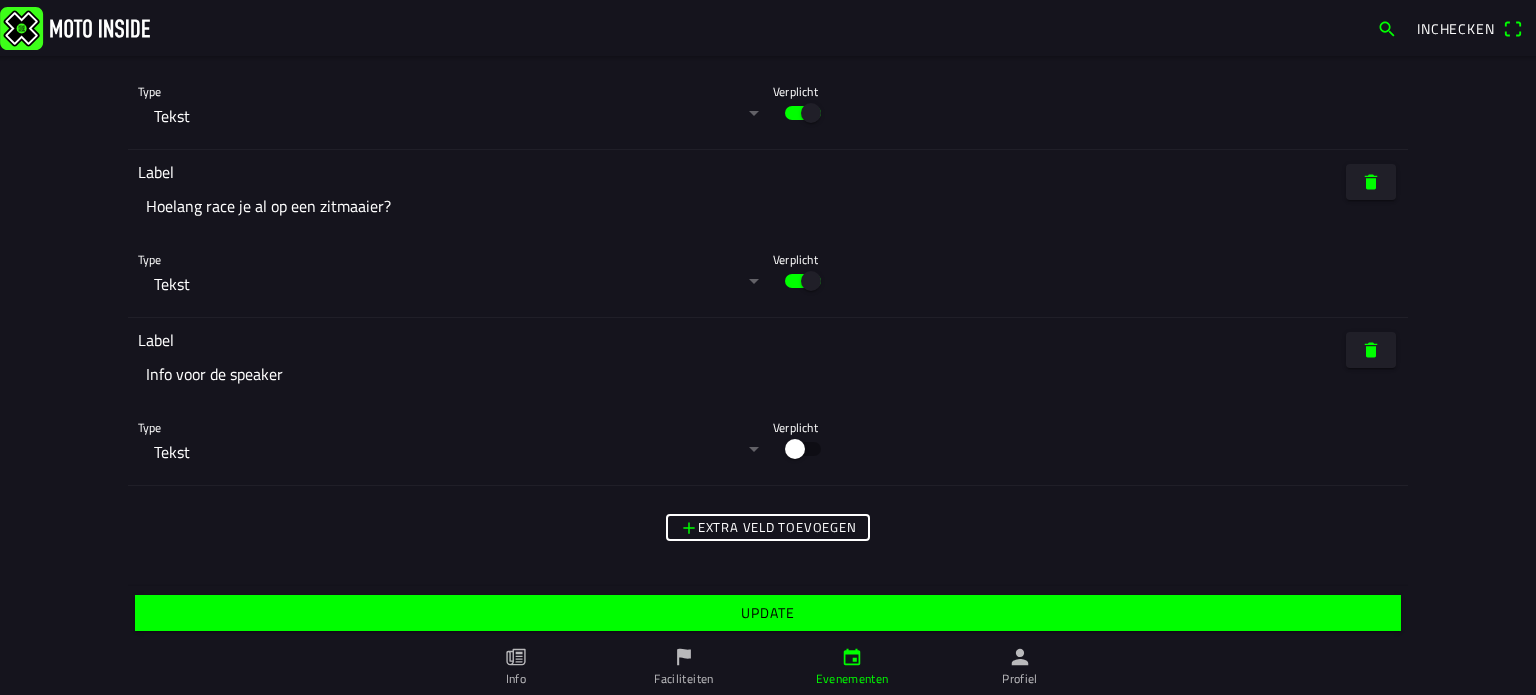 type on "Beste deelnemers,
Hier kan je je straks aanmelden voor de TZT zitmaaierrace bij het evenement Hossen en Crossen in Wierden
De exacte tijden, ticketprijs en verdere informatie over de zitmaaierrace  volgt nog.
Voor meer informatie over deelname aan de zitmaaierrace en het reglement kijk op onze website www.twentszitmaaierteam.nl." 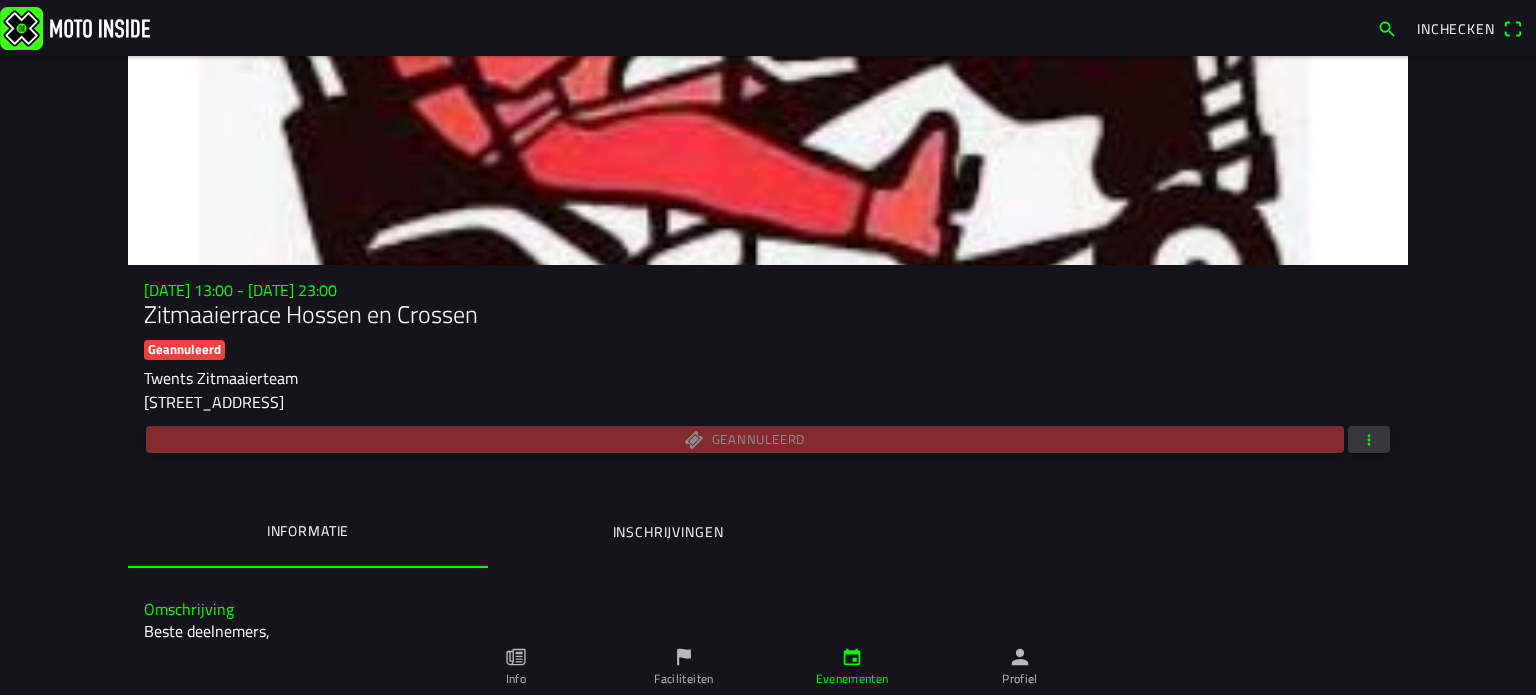 scroll, scrollTop: 200, scrollLeft: 0, axis: vertical 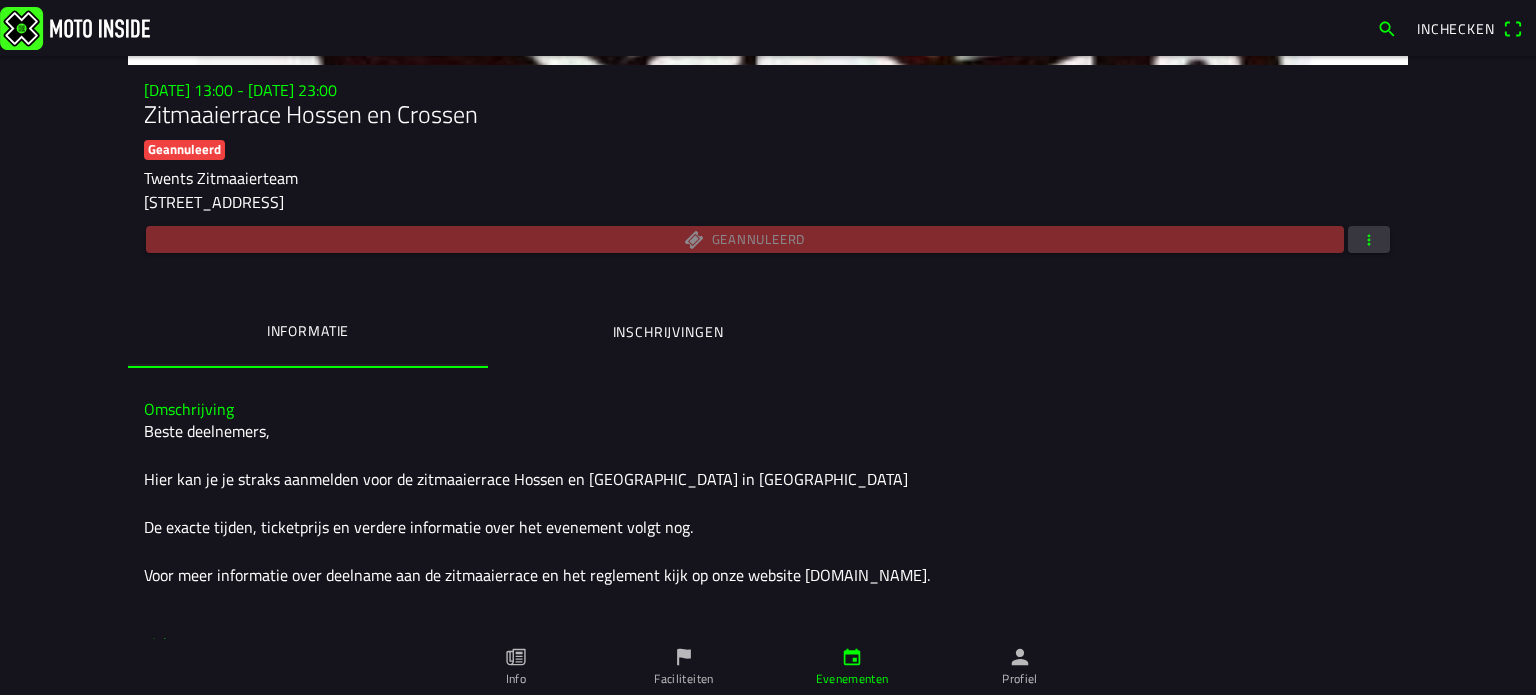 click at bounding box center [1369, 239] 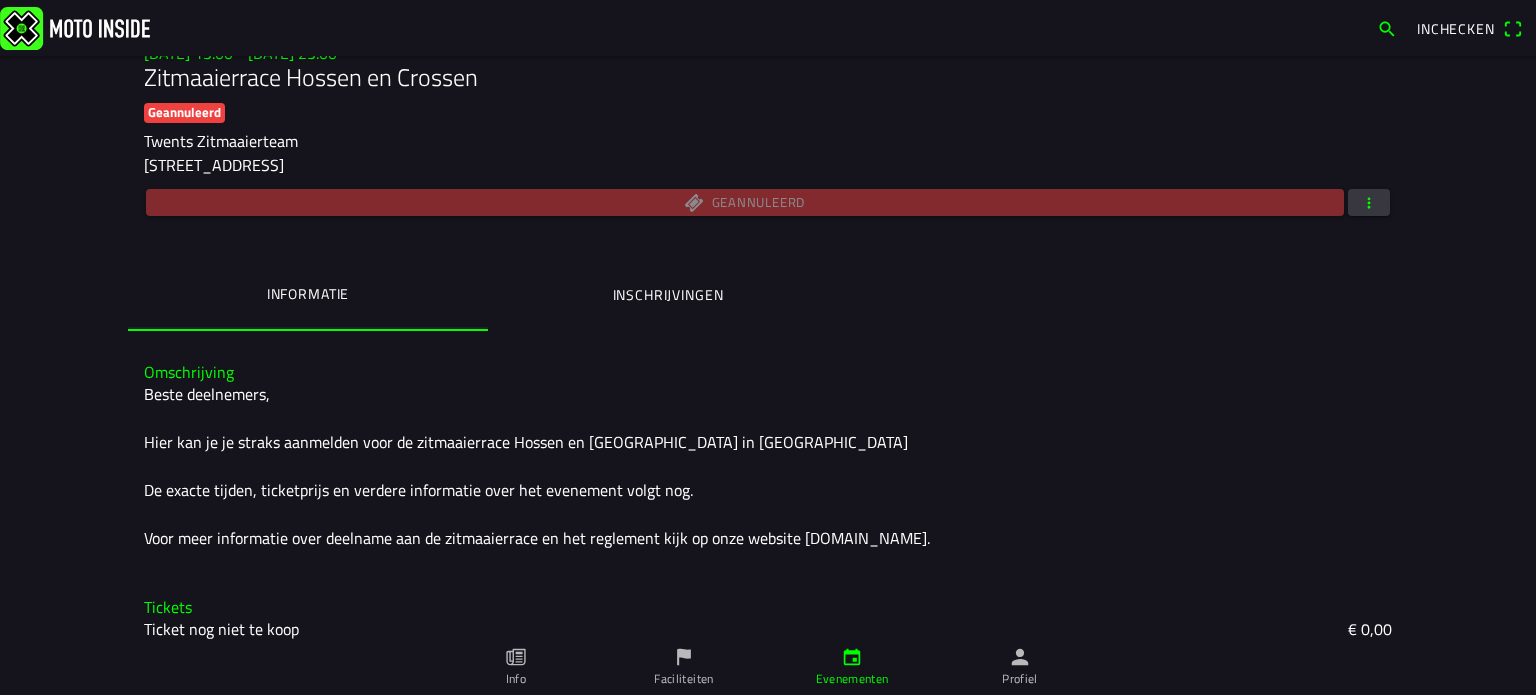 scroll, scrollTop: 255, scrollLeft: 0, axis: vertical 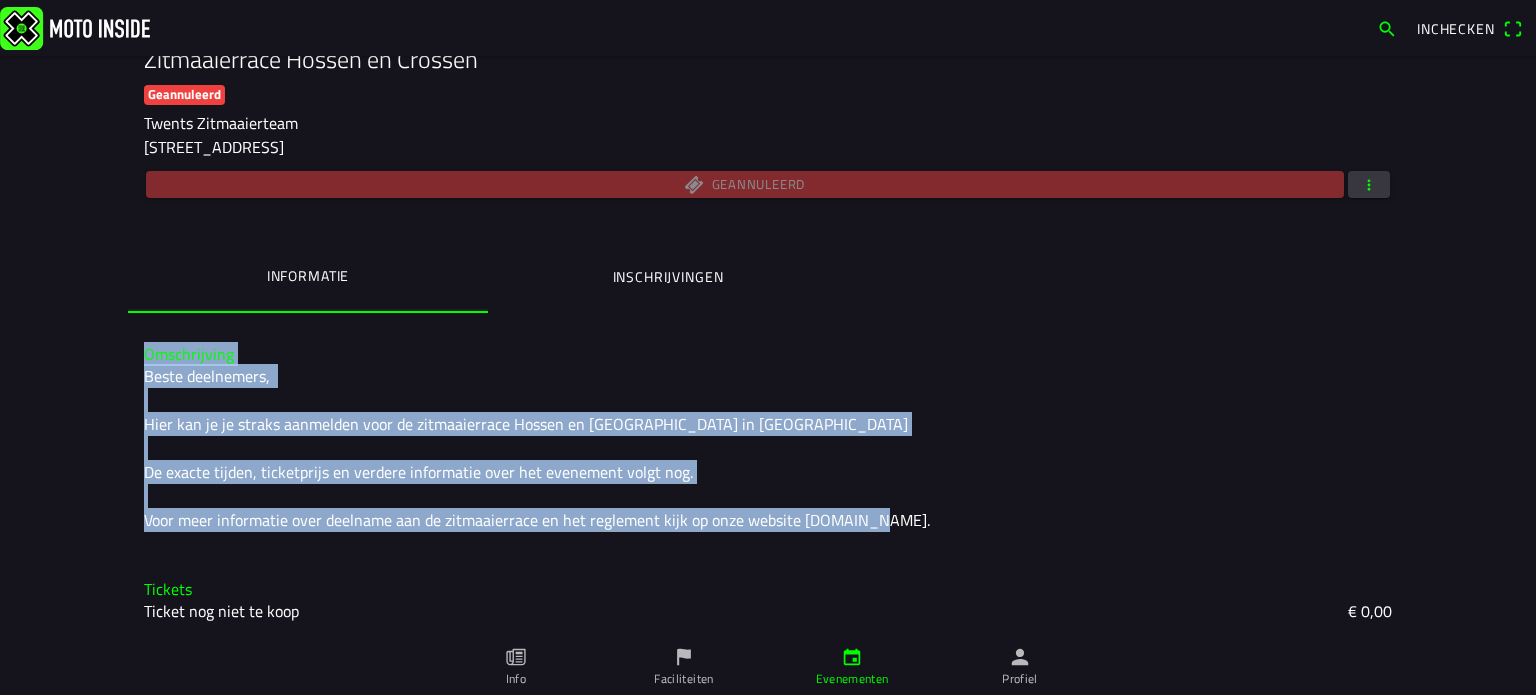drag, startPoint x: 1004, startPoint y: 516, endPoint x: 112, endPoint y: 328, distance: 911.5964 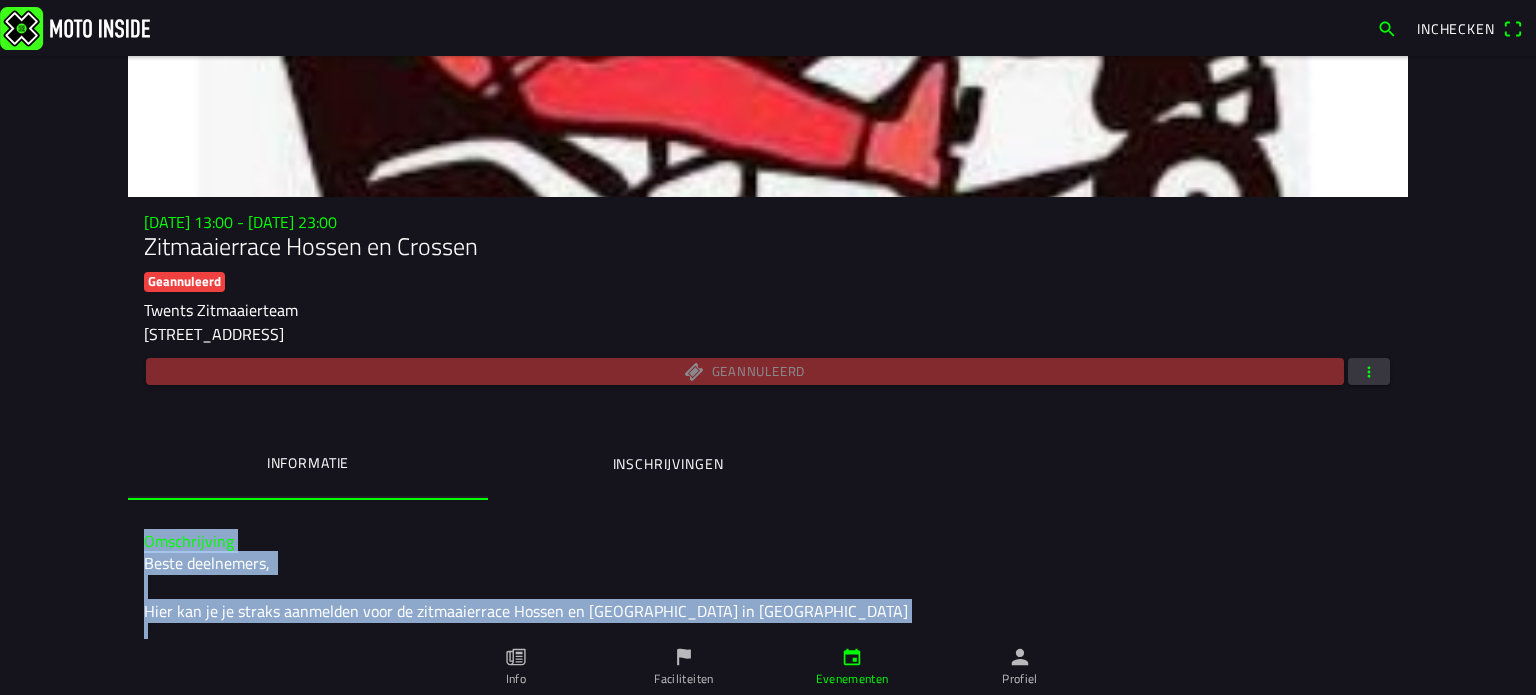 scroll, scrollTop: 55, scrollLeft: 0, axis: vertical 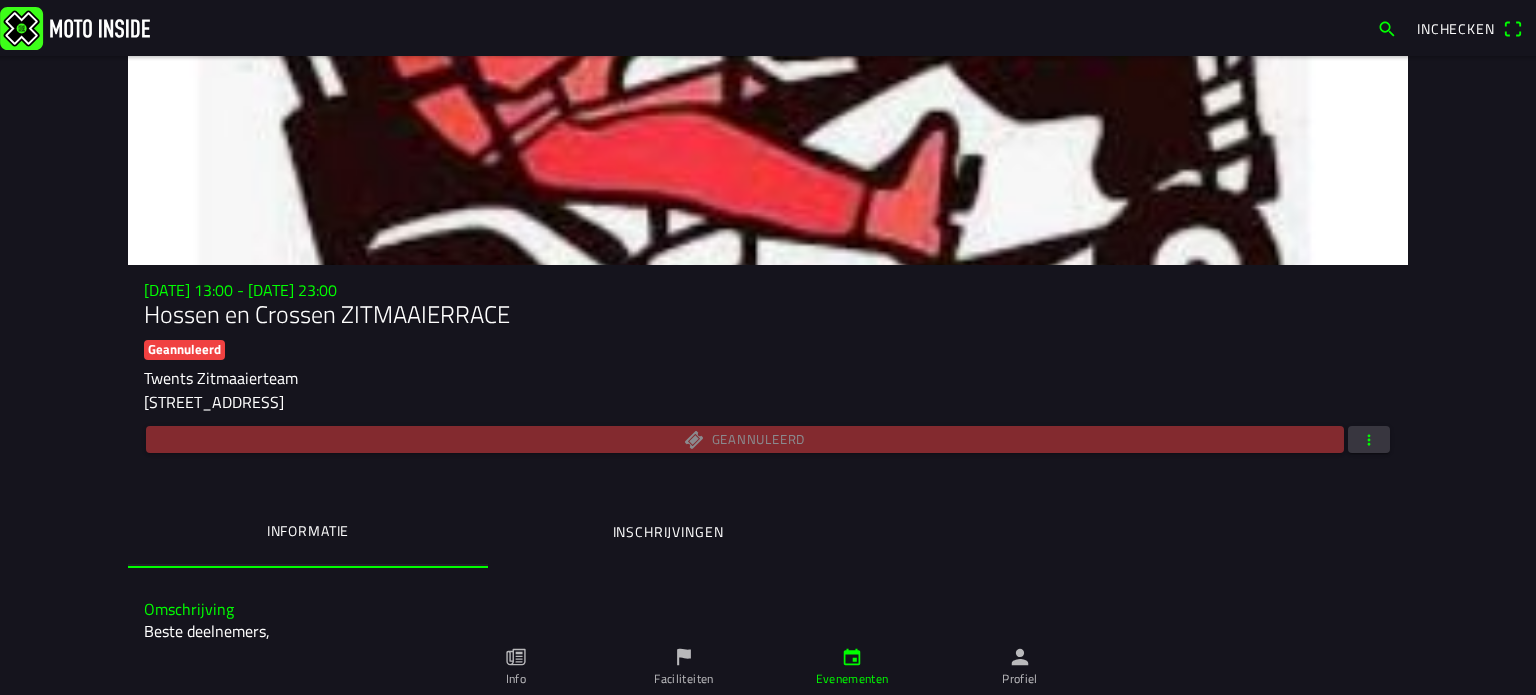 drag, startPoint x: 690, startPoint y: 667, endPoint x: 721, endPoint y: 600, distance: 73.82411 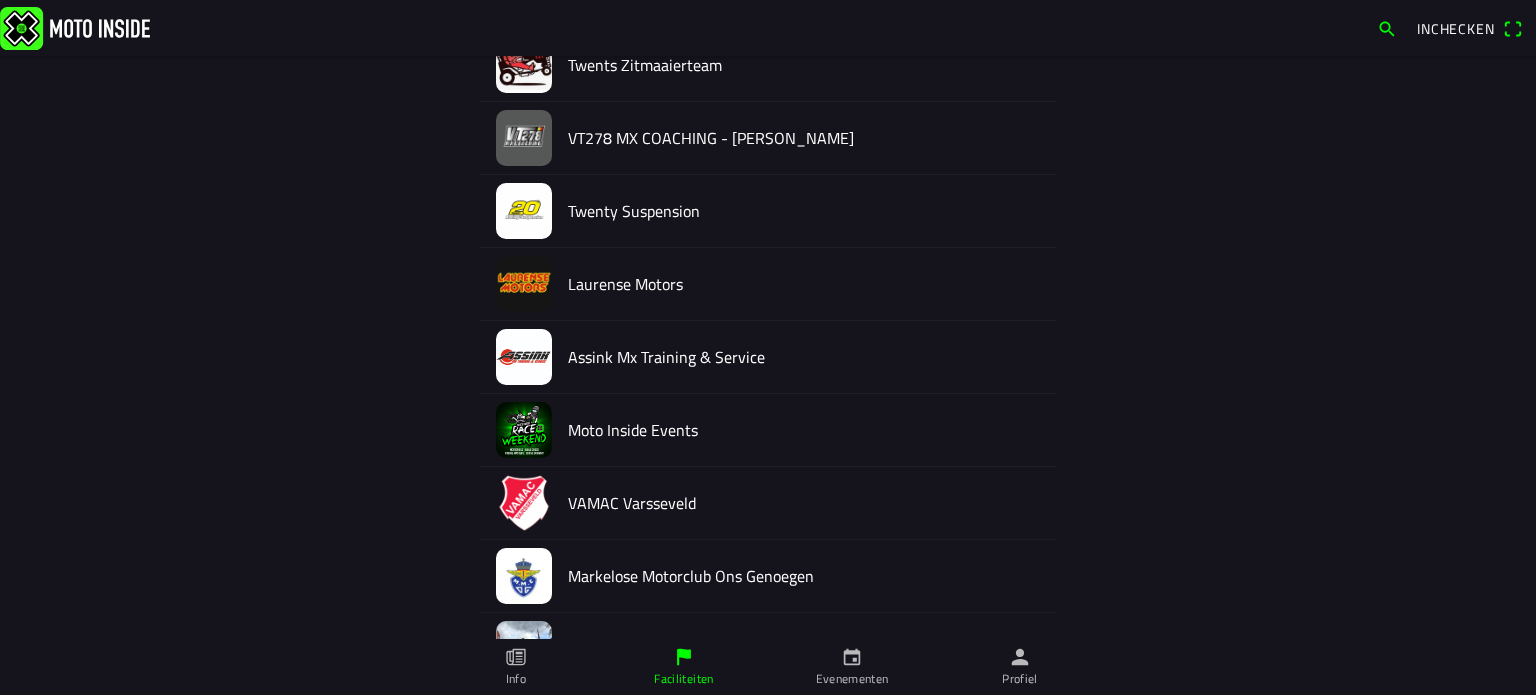 scroll, scrollTop: 2185, scrollLeft: 0, axis: vertical 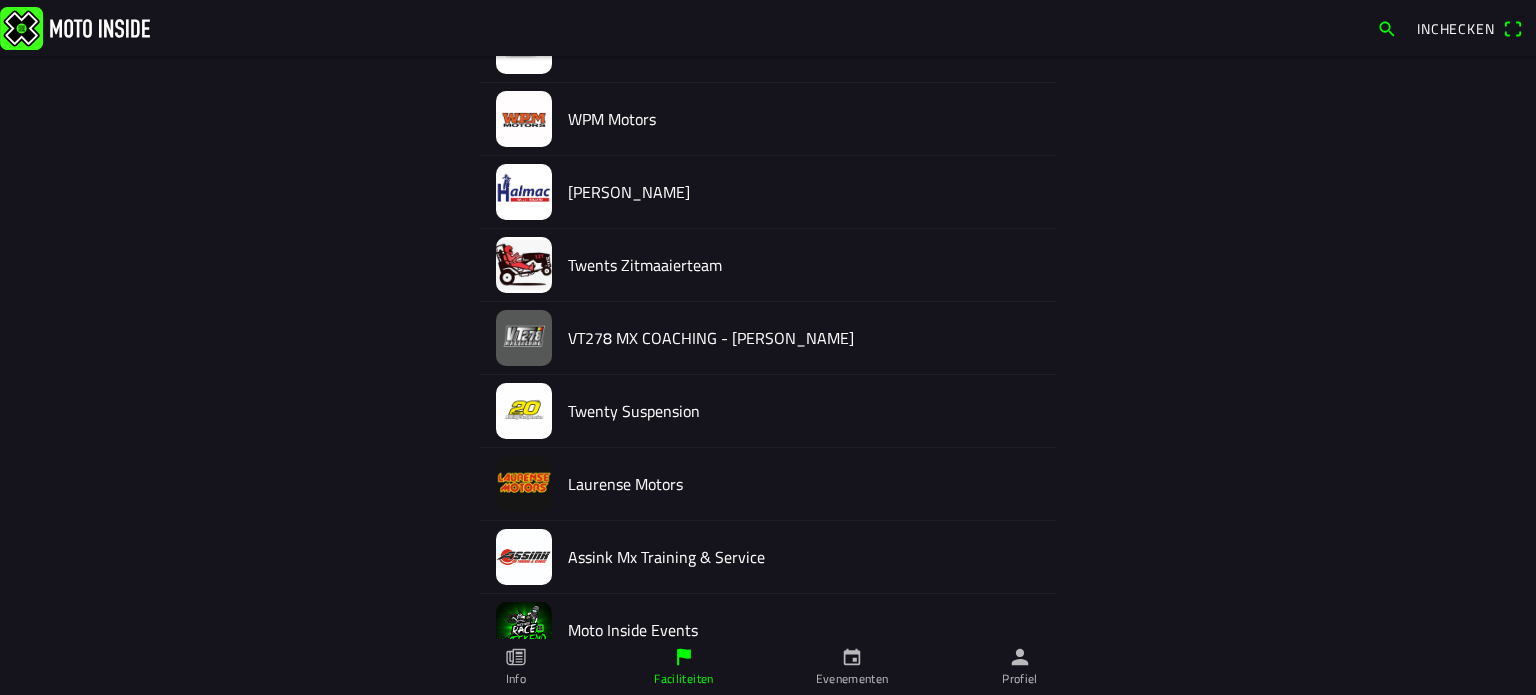 click on "Twents Zitmaaierteam" 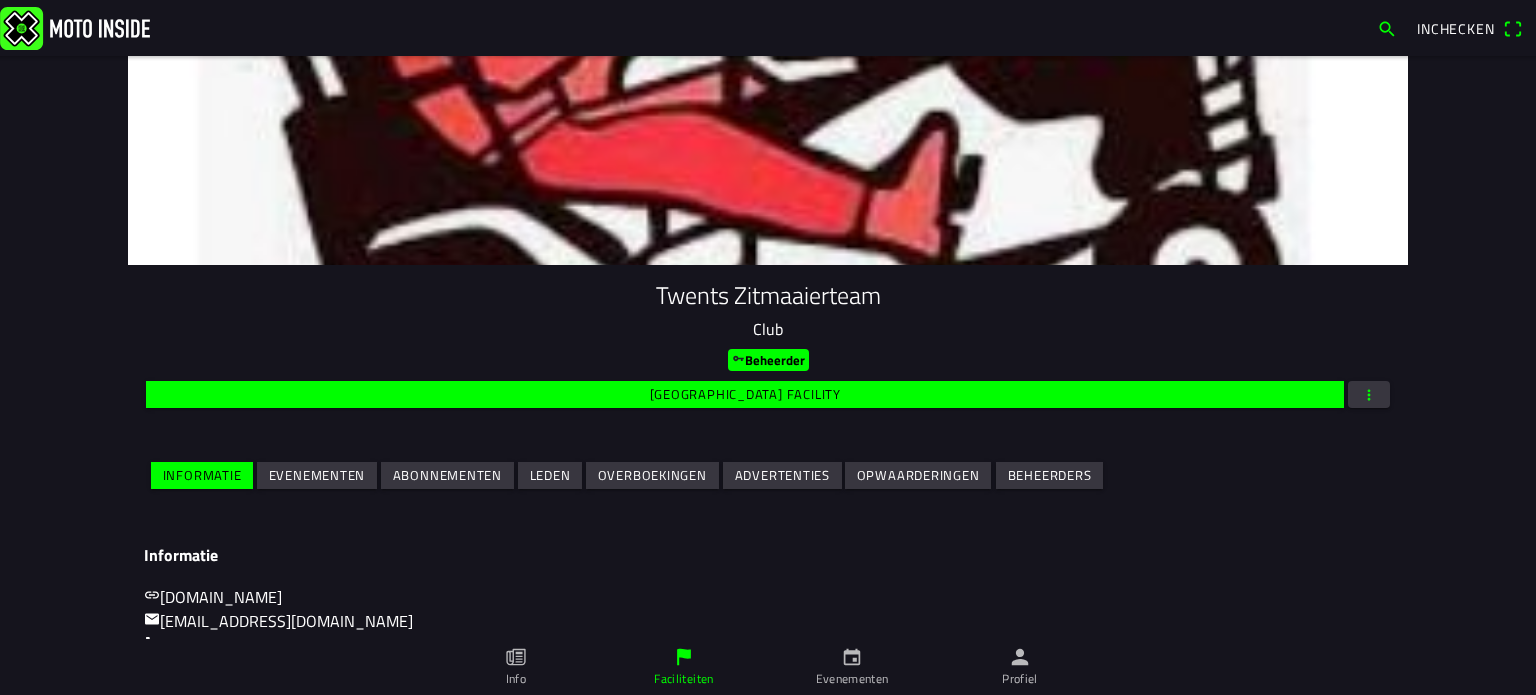 click on "Evenementen" at bounding box center (0, 0) 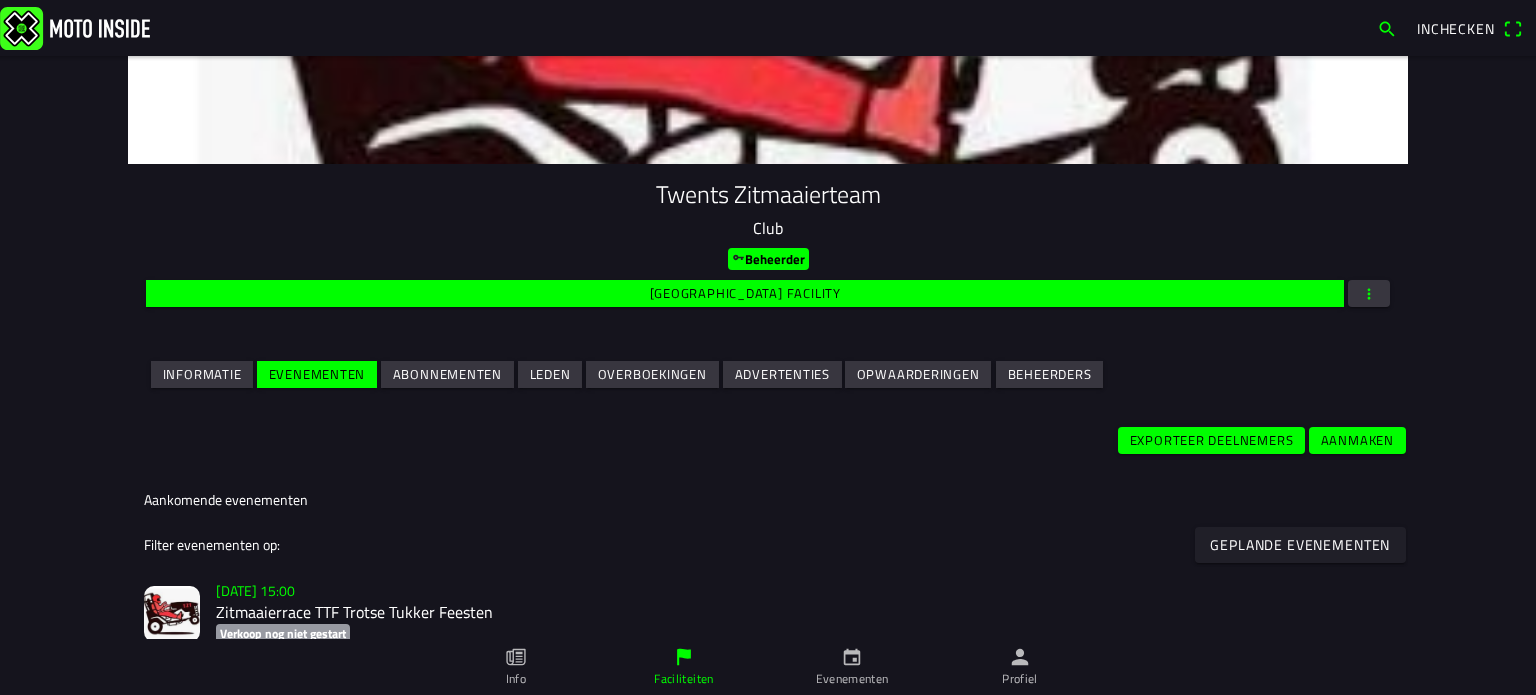 scroll, scrollTop: 300, scrollLeft: 0, axis: vertical 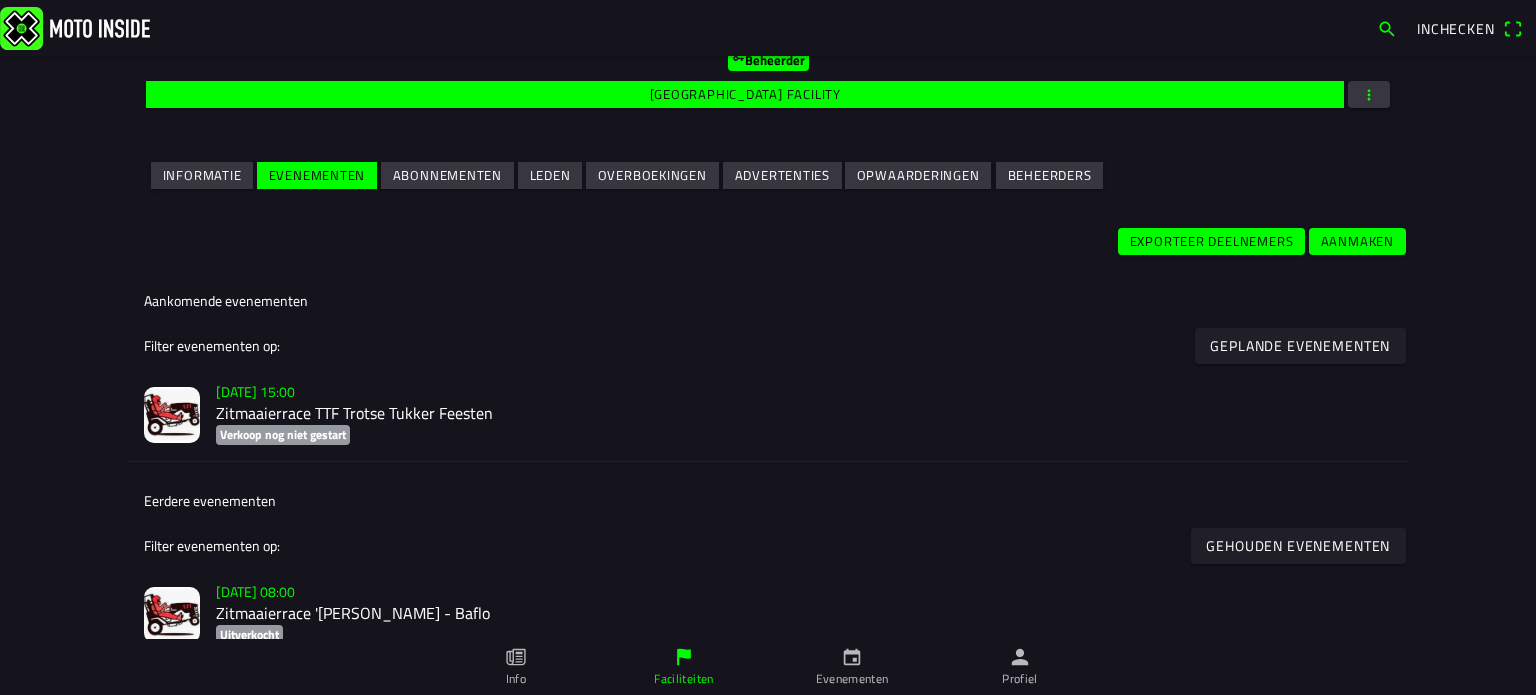 click on "Aanmaken" at bounding box center (0, 0) 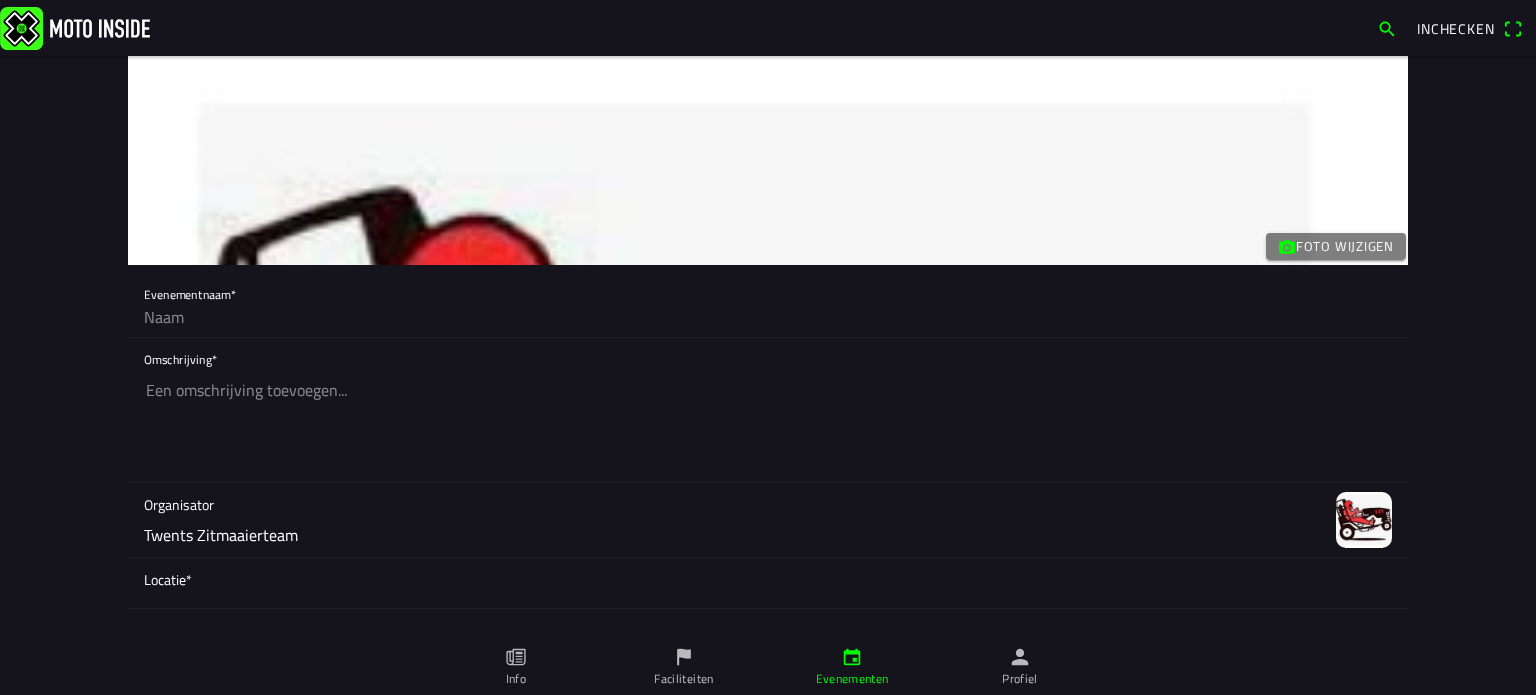 click 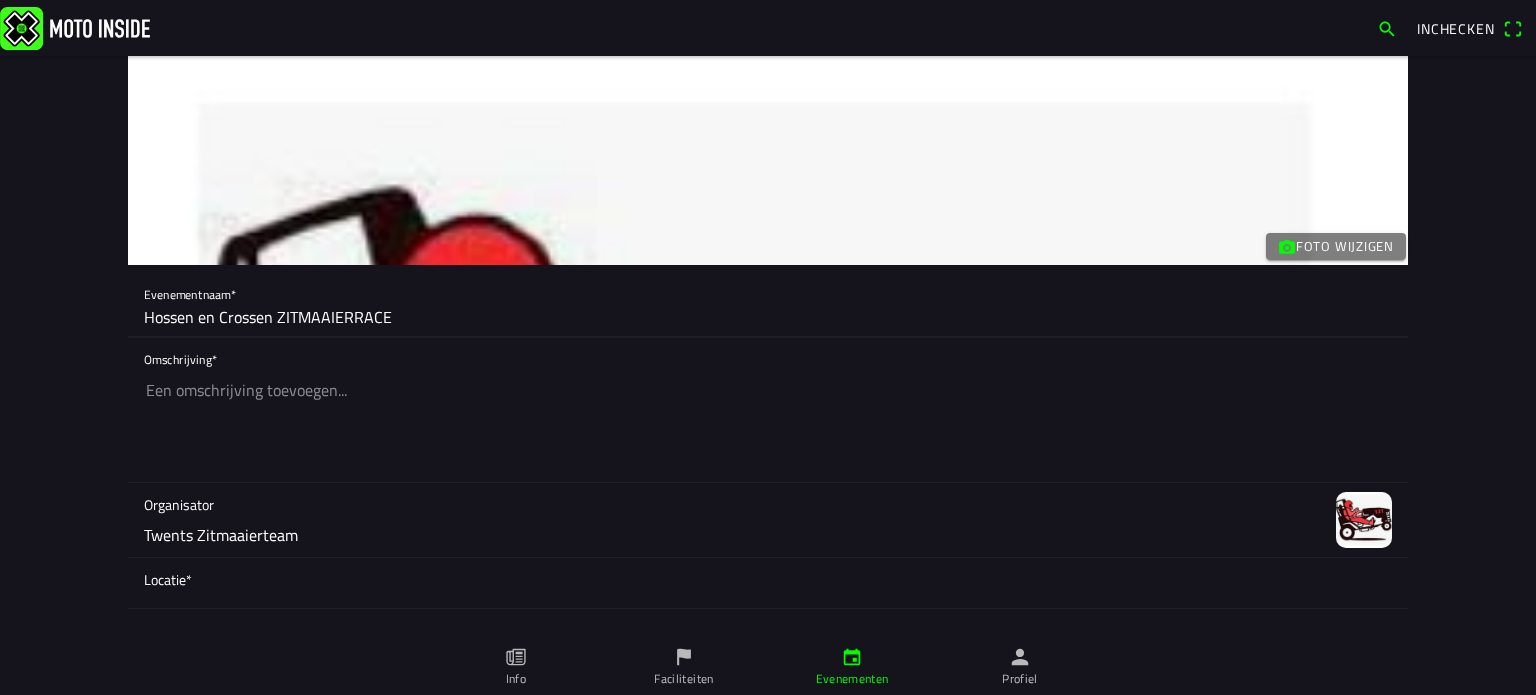 type on "Hossen en Crossen ZITMAAIERRACE" 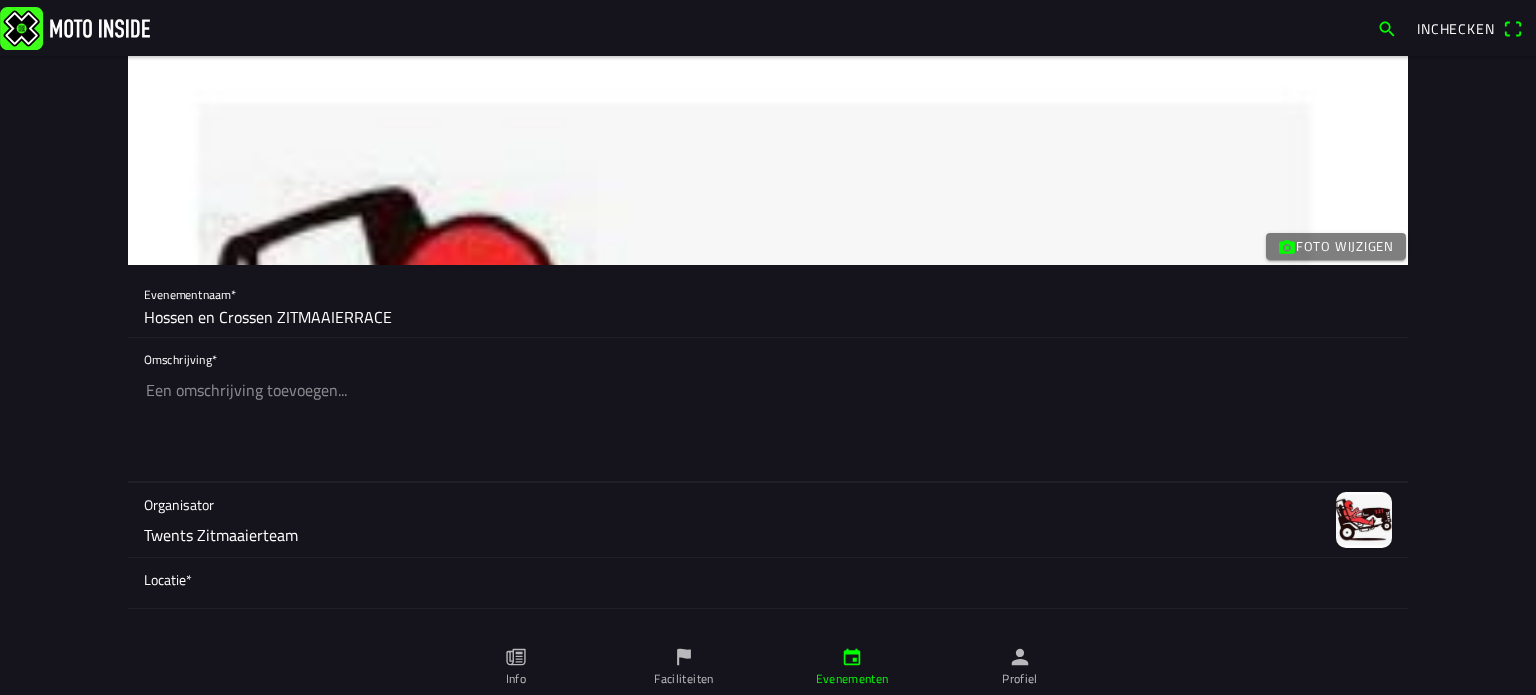 click 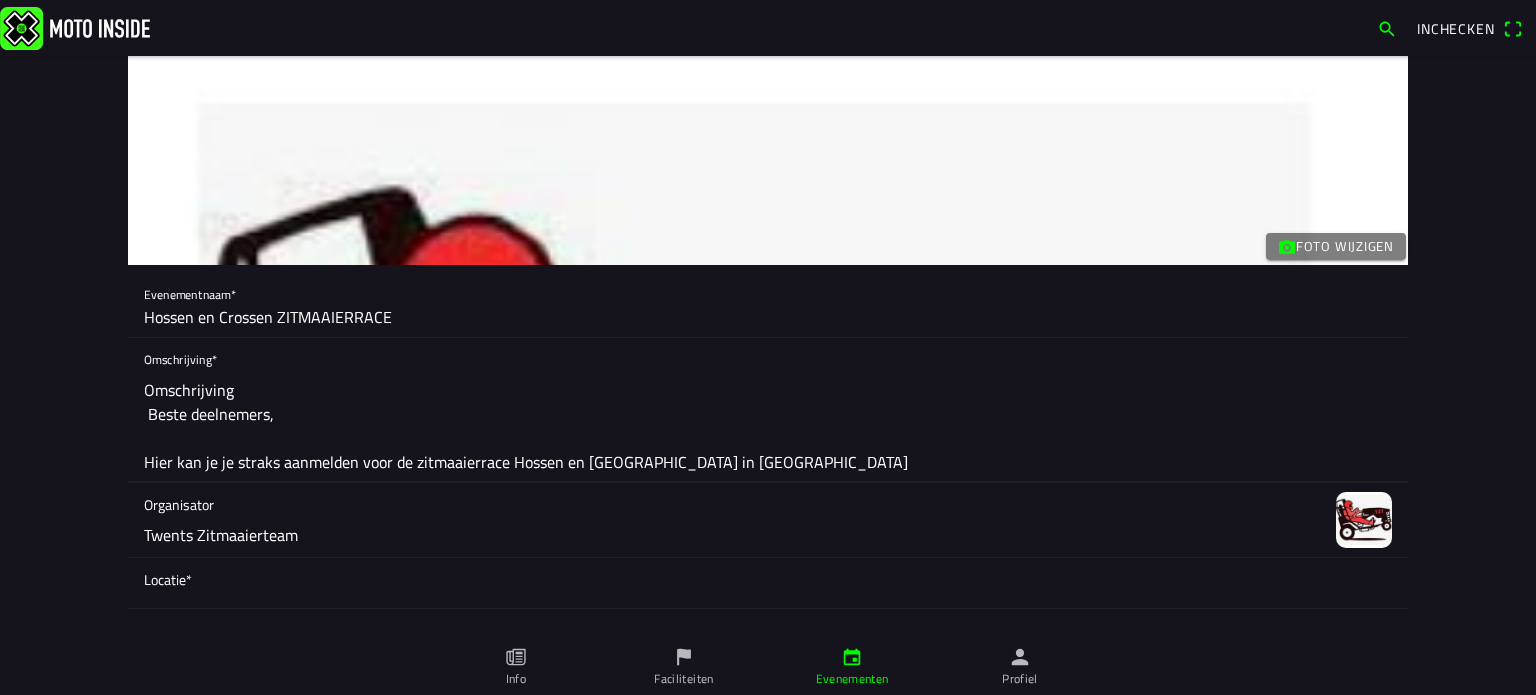 scroll, scrollTop: 0, scrollLeft: 0, axis: both 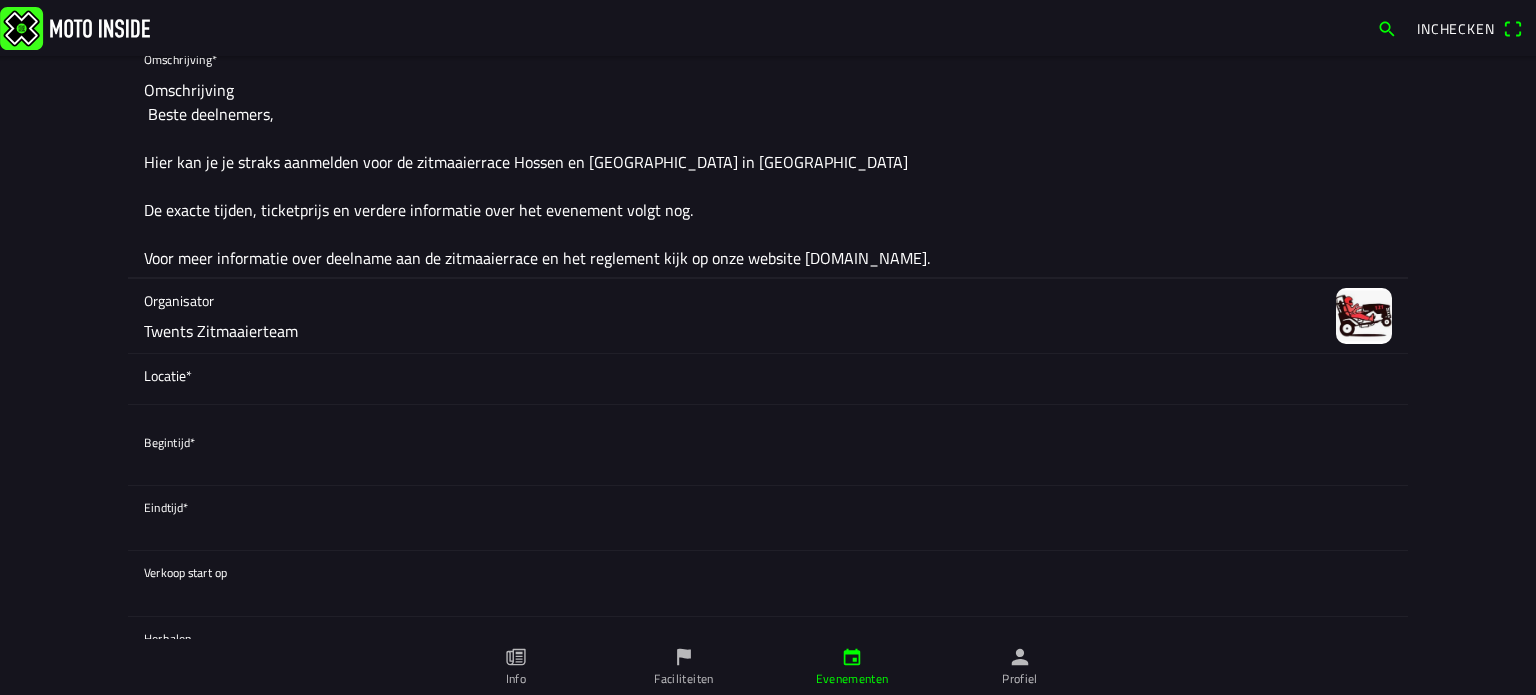type on "Omschrijving
Beste deelnemers,
Hier kan je je straks aanmelden voor de zitmaaierrace Hossen en Crossen in Wierden
De exacte tijden, ticketprijs en verdere informatie over het evenement volgt nog.
Voor meer informatie over deelname aan de zitmaaierrace en het reglement kijk op onze website www.twentszitmaaierteam.nl." 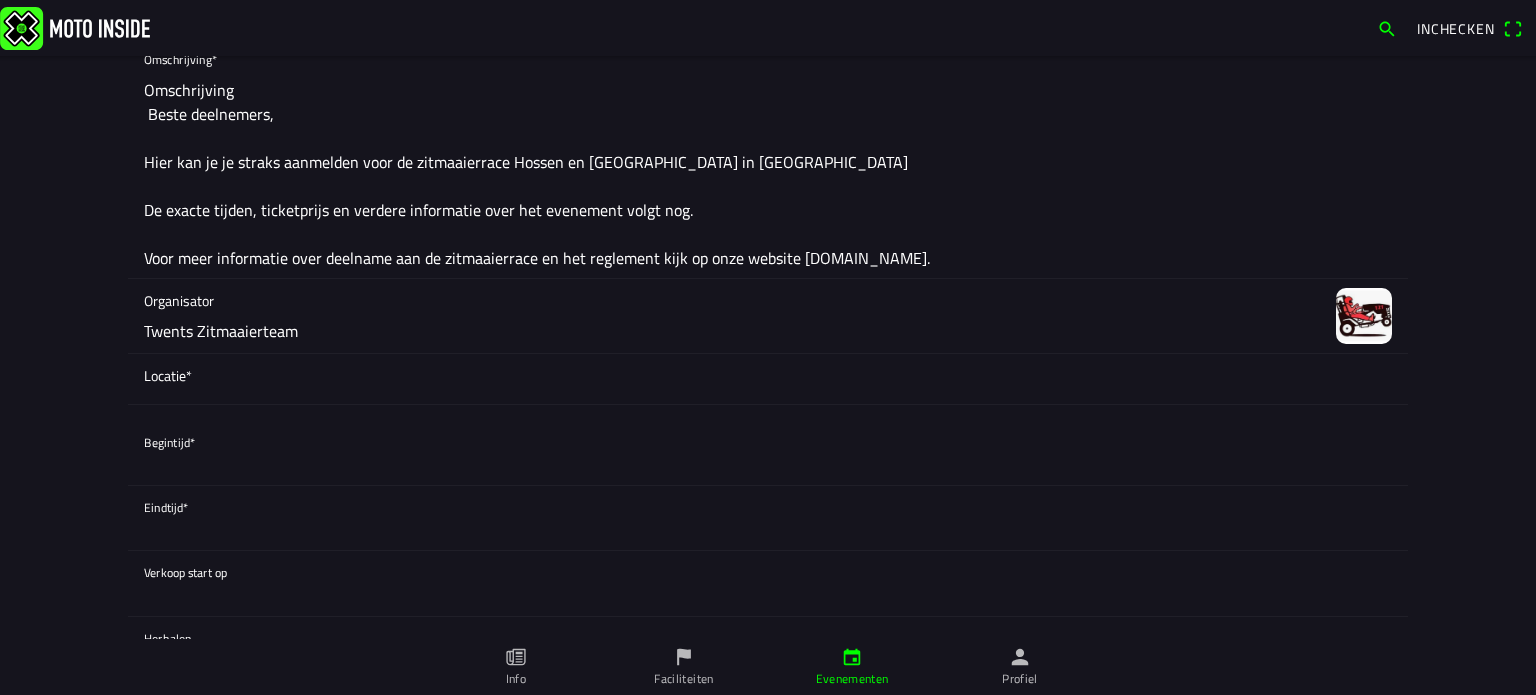 click on "Locatie*" at bounding box center [768, 375] 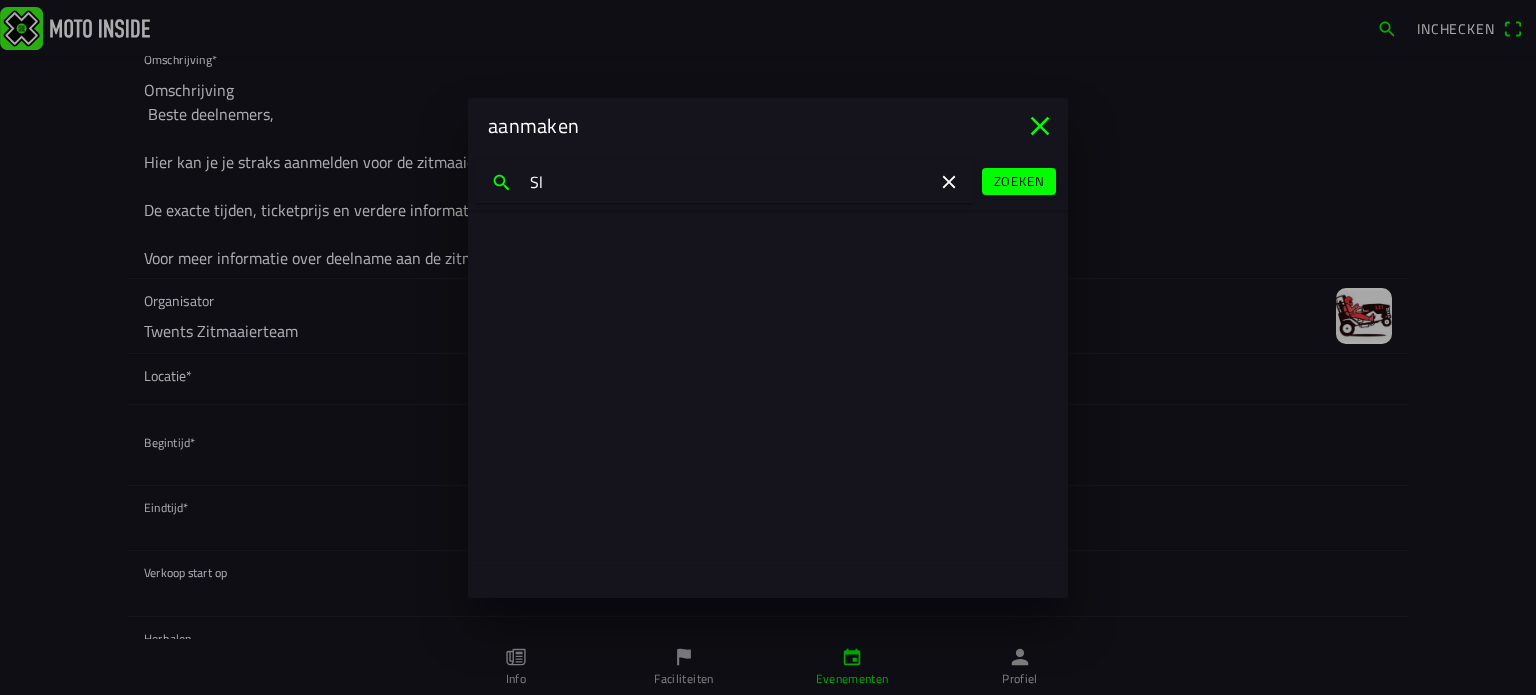 type on "S" 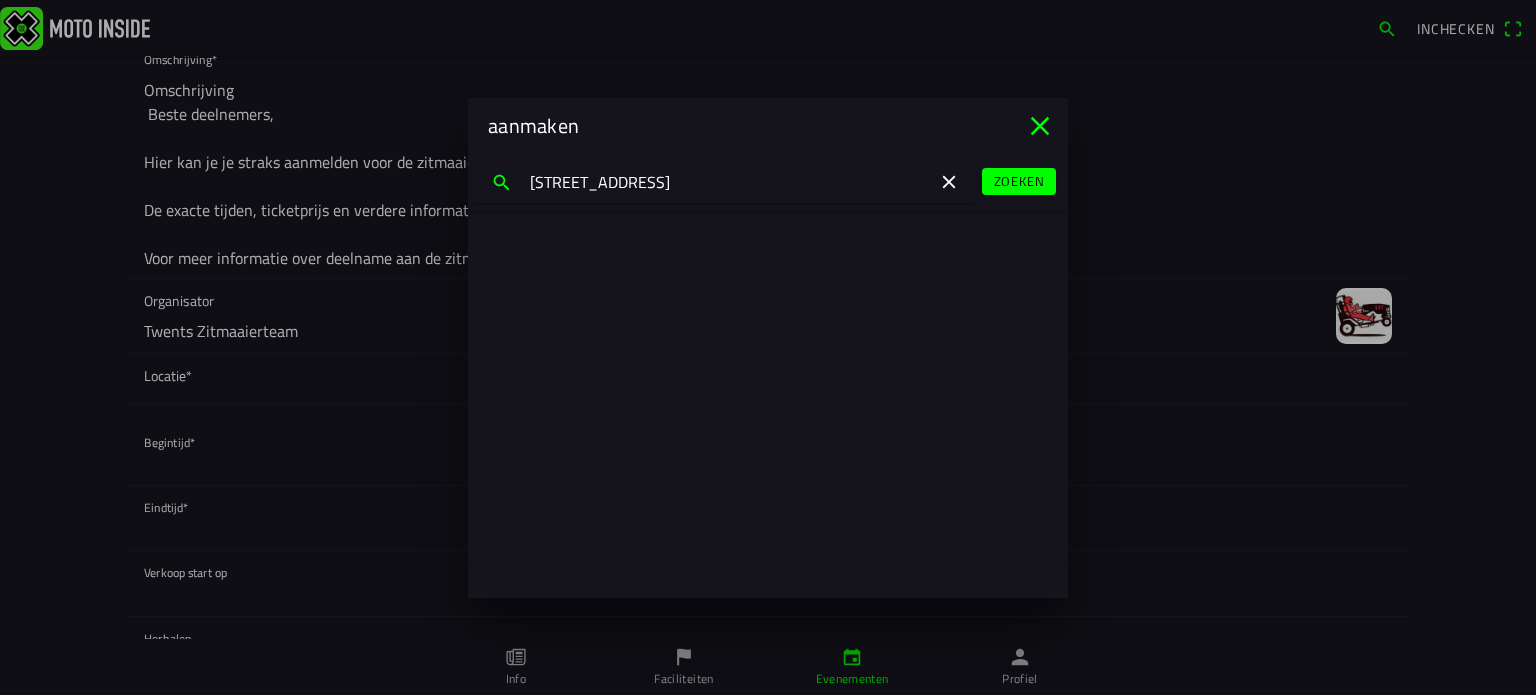type on "Aadorpsweg 12" 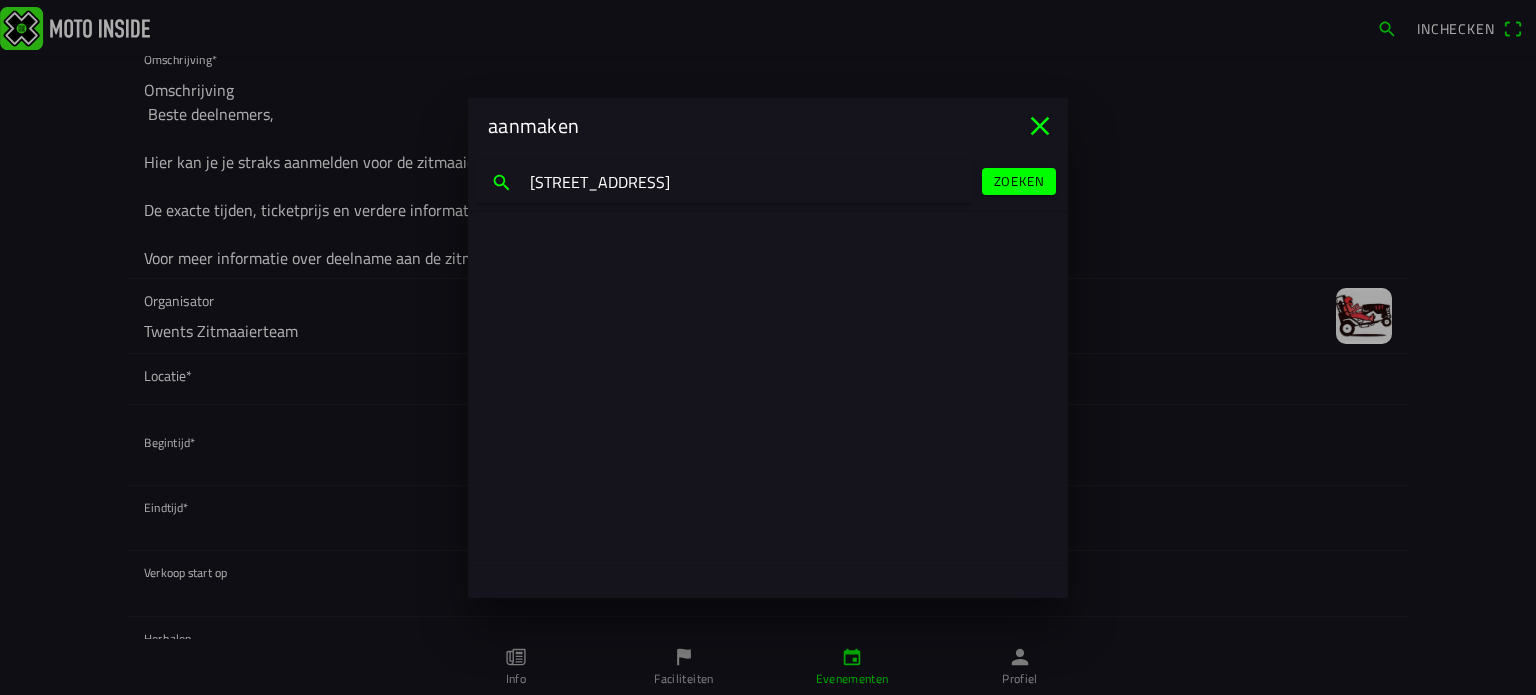 click on "Zoeken" 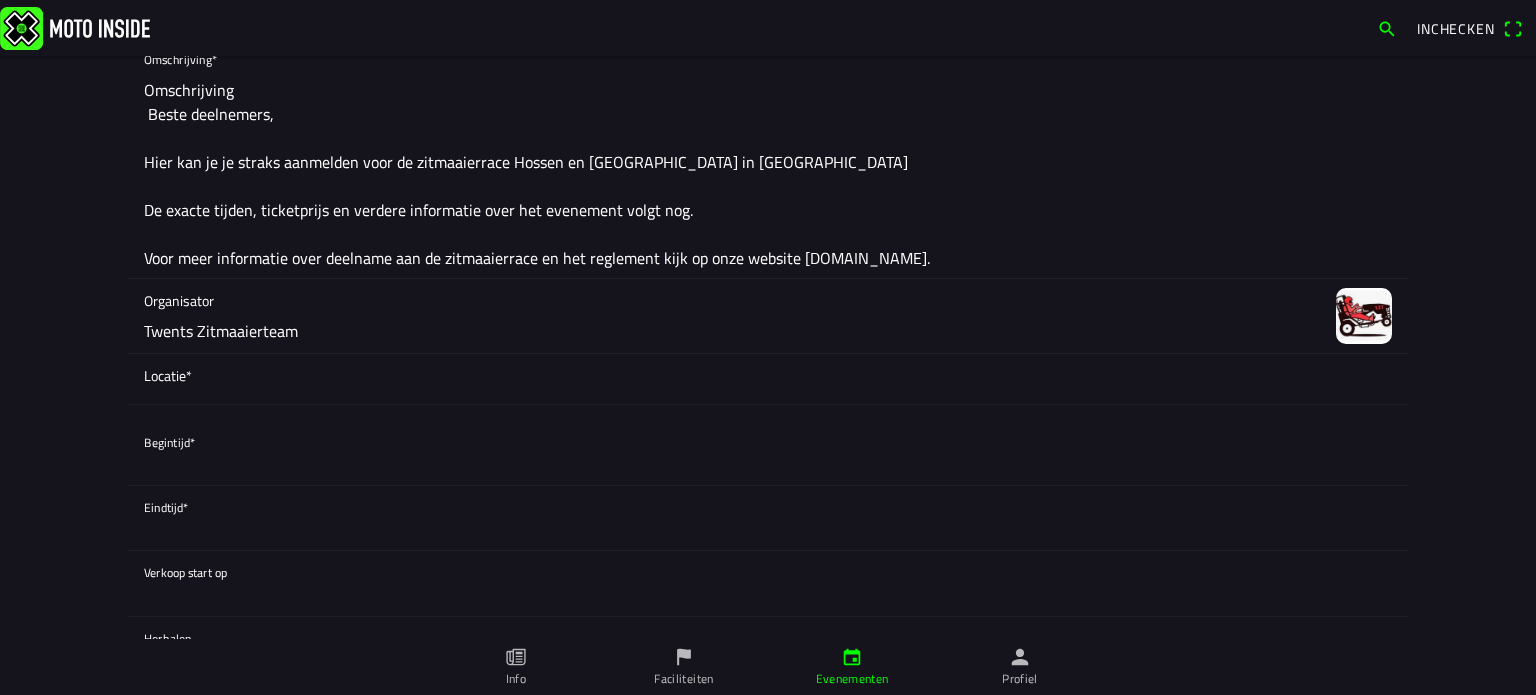click at bounding box center (768, 347) 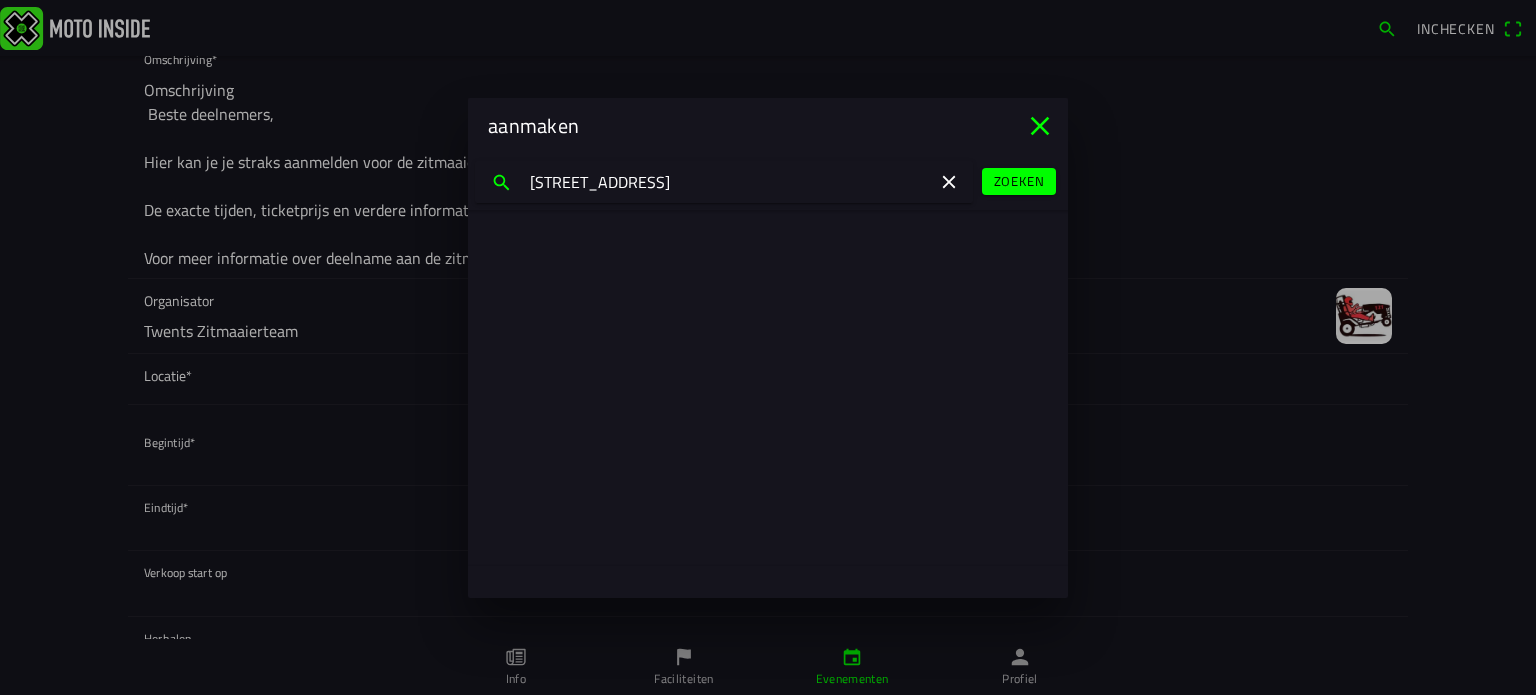 type on "Aadorpsweg 12" 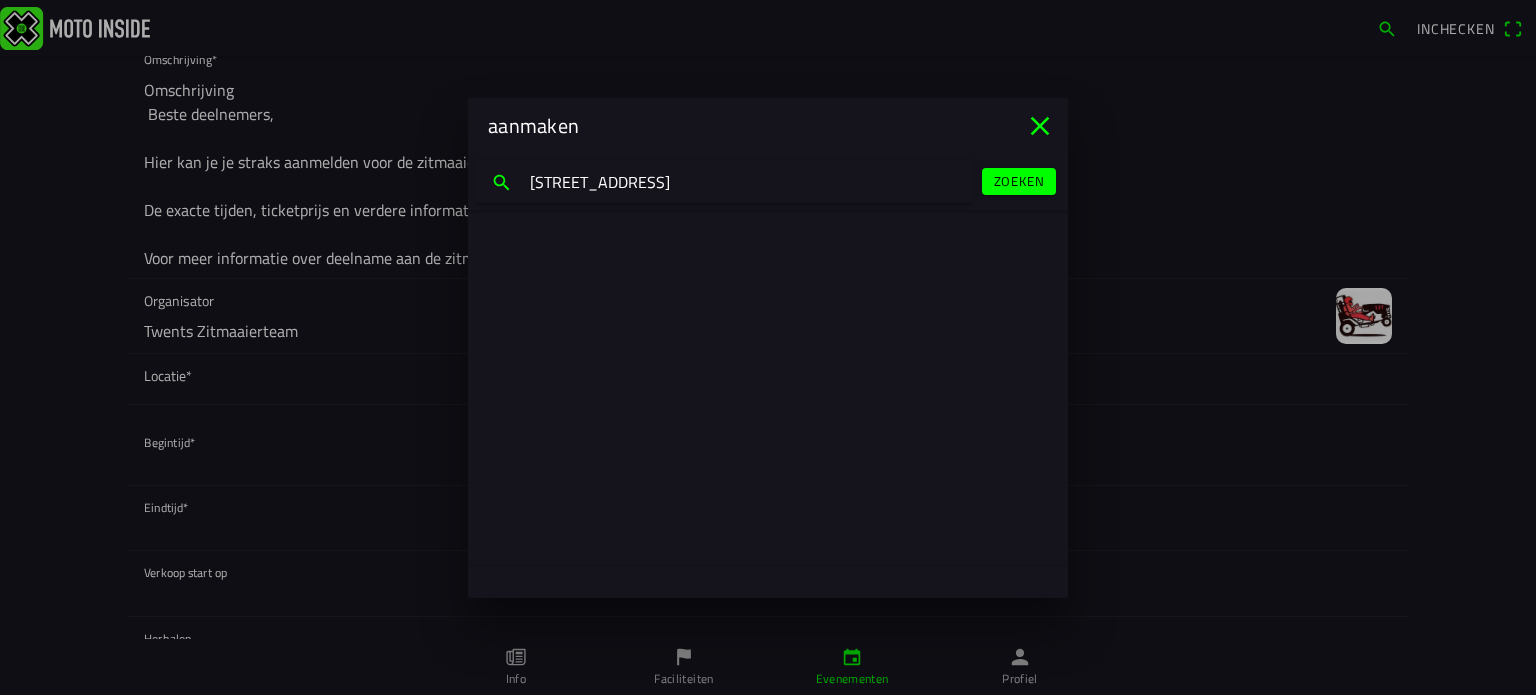 click on "Zoeken" 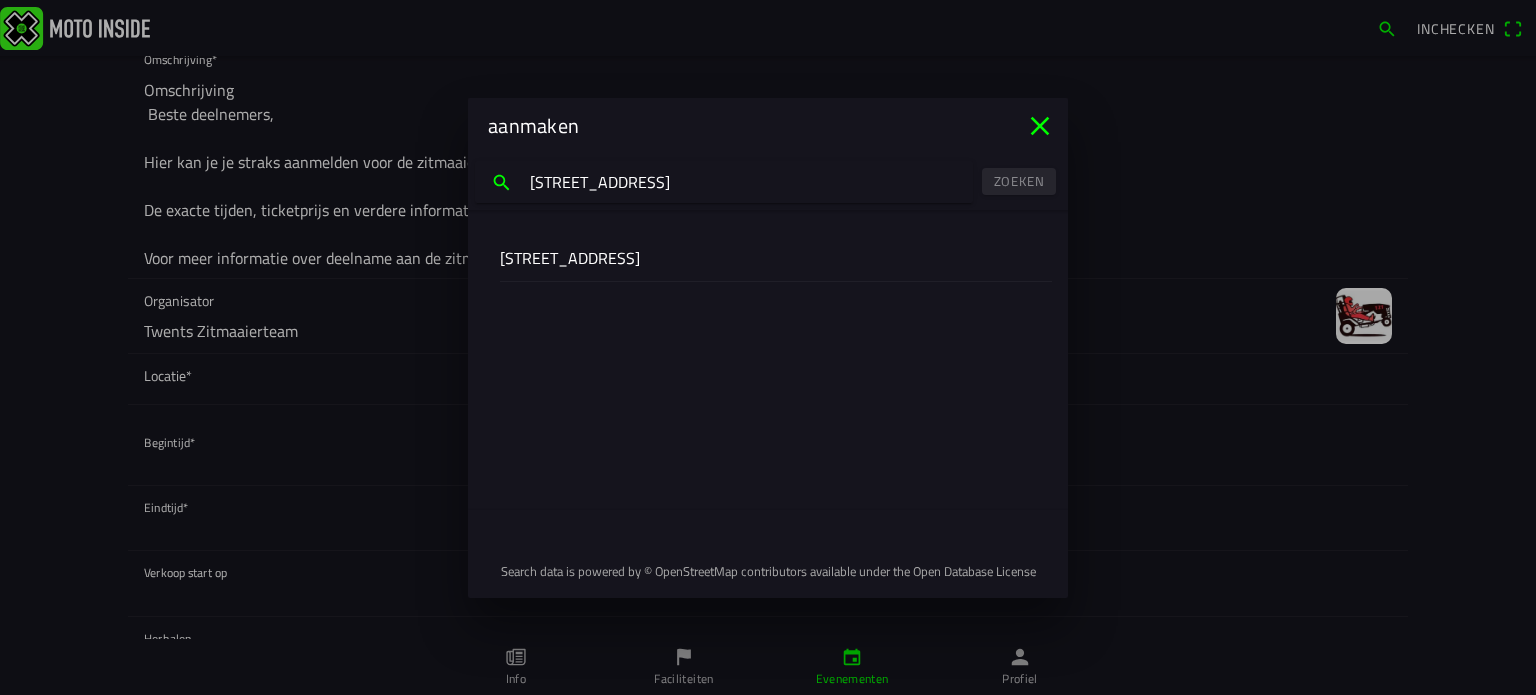 click on "12, Aadorpsweg, Wierden, Overijssel, Netherlands, 7641 EL, Netherlands" 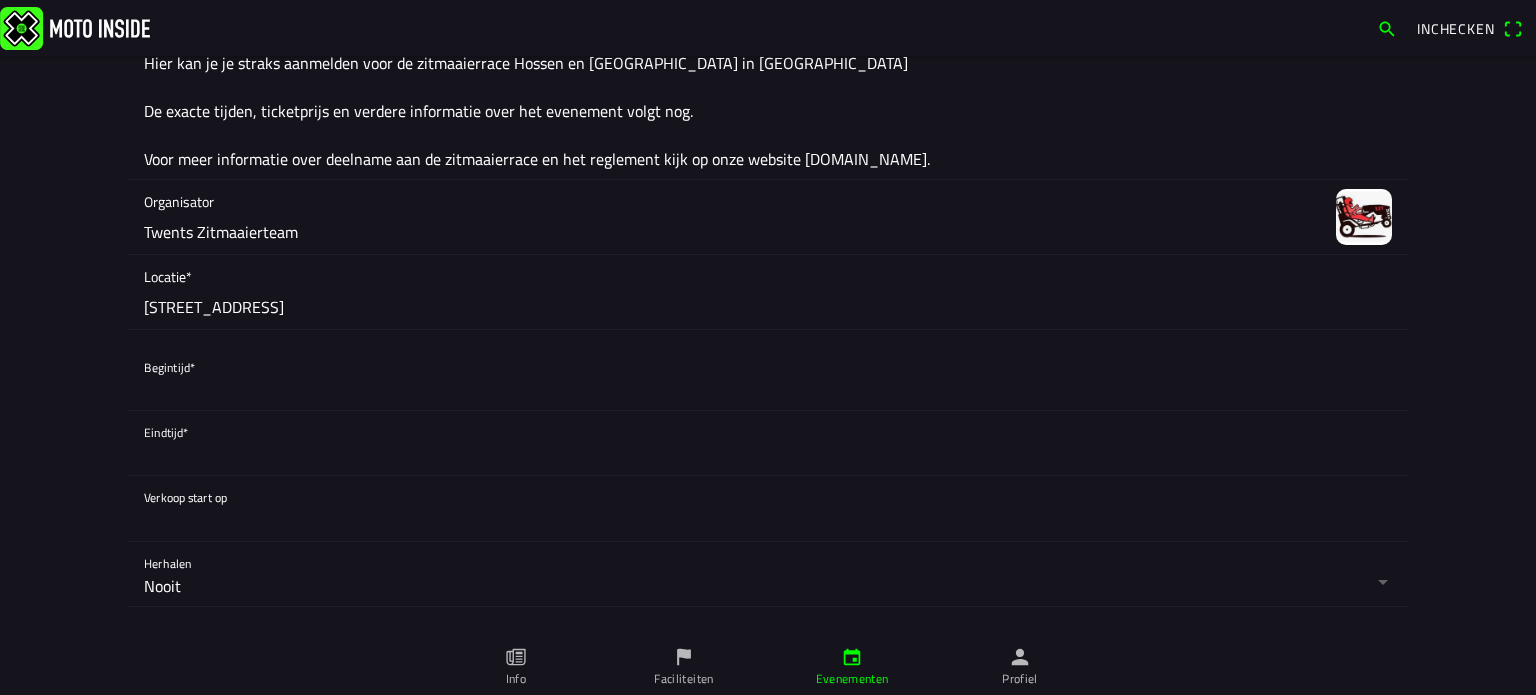 scroll, scrollTop: 400, scrollLeft: 0, axis: vertical 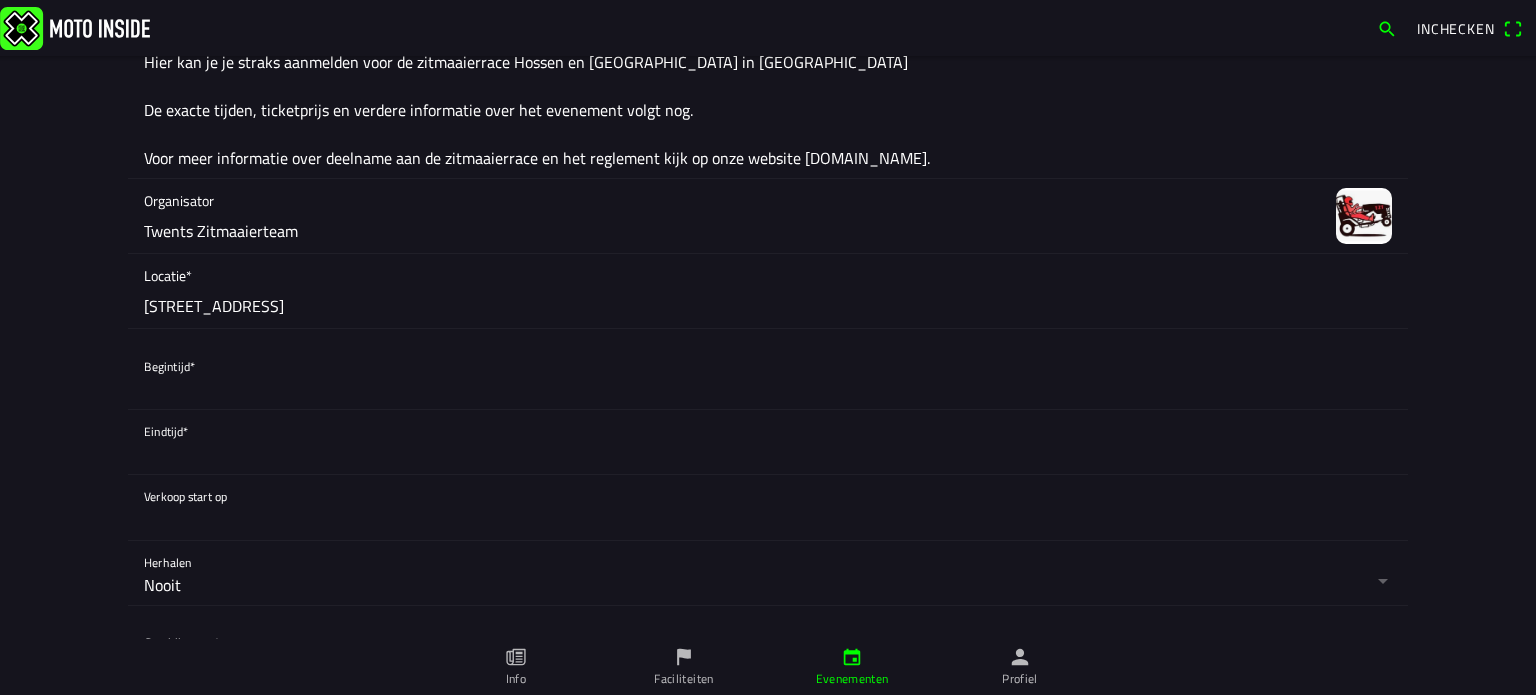 click 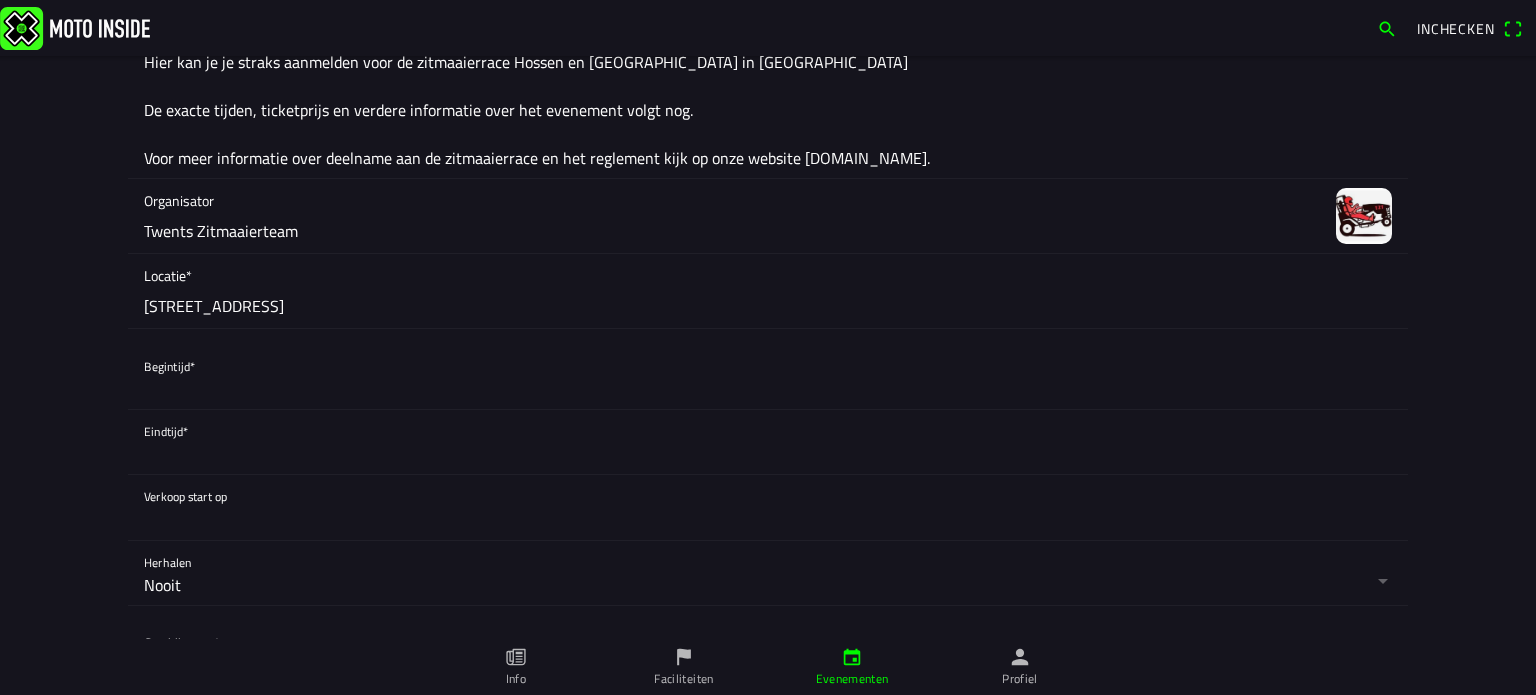 drag, startPoint x: 1527, startPoint y: 155, endPoint x: 1528, endPoint y: 177, distance: 22.022715 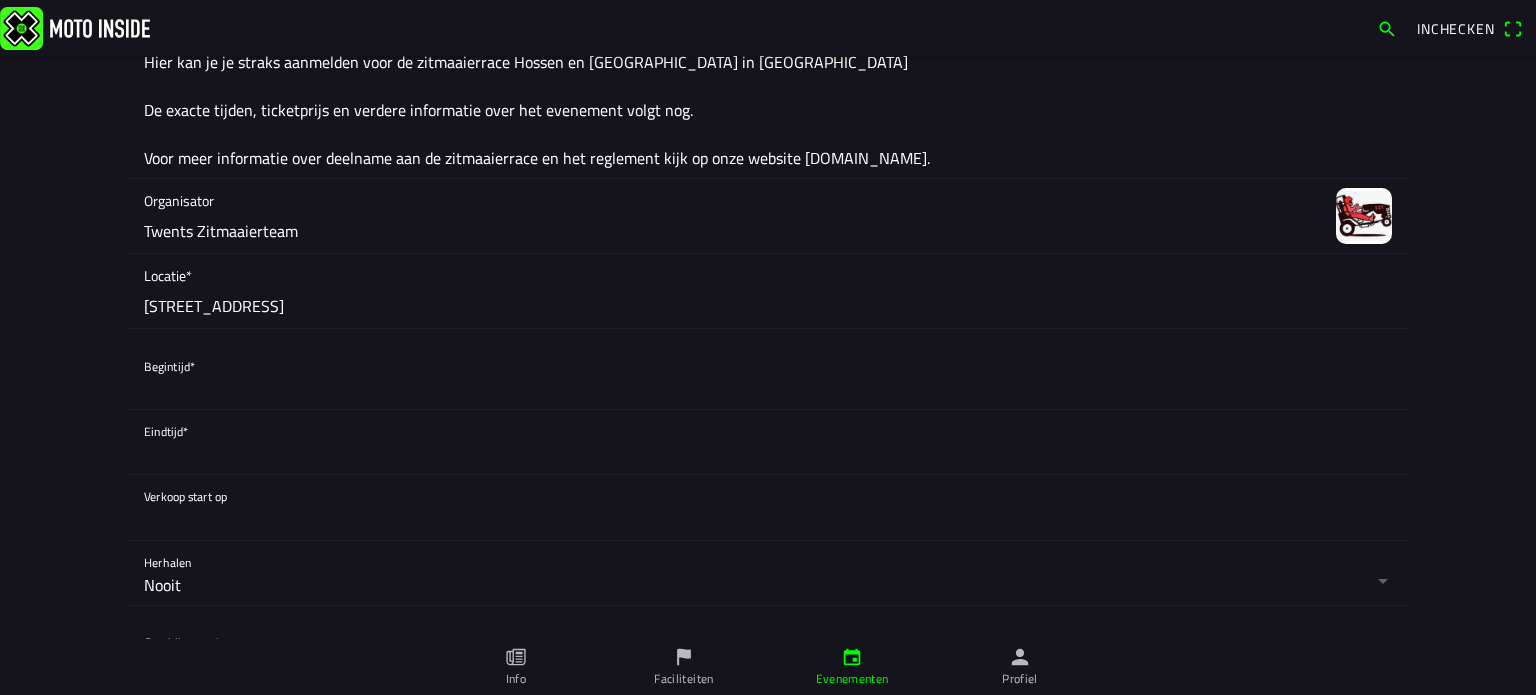 click 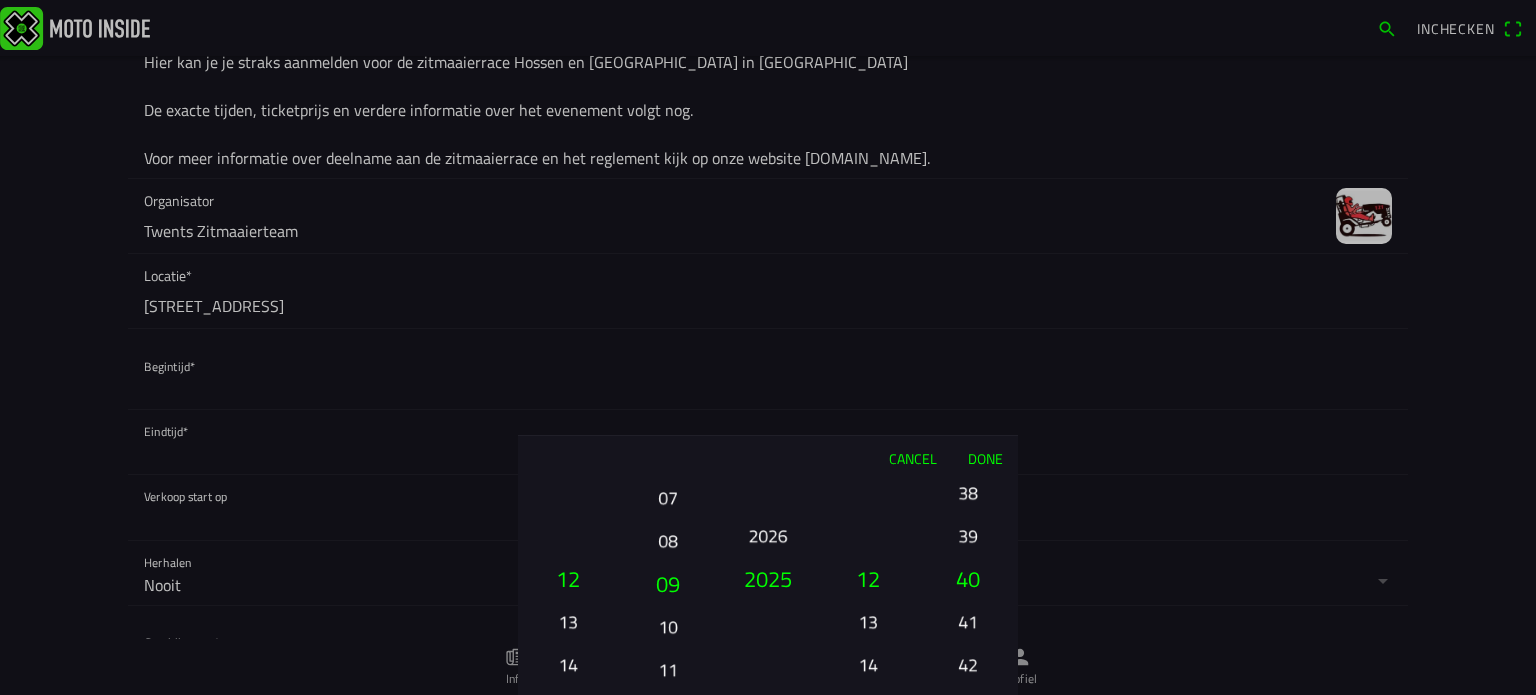 drag, startPoint x: 668, startPoint y: 659, endPoint x: 656, endPoint y: 578, distance: 81.88406 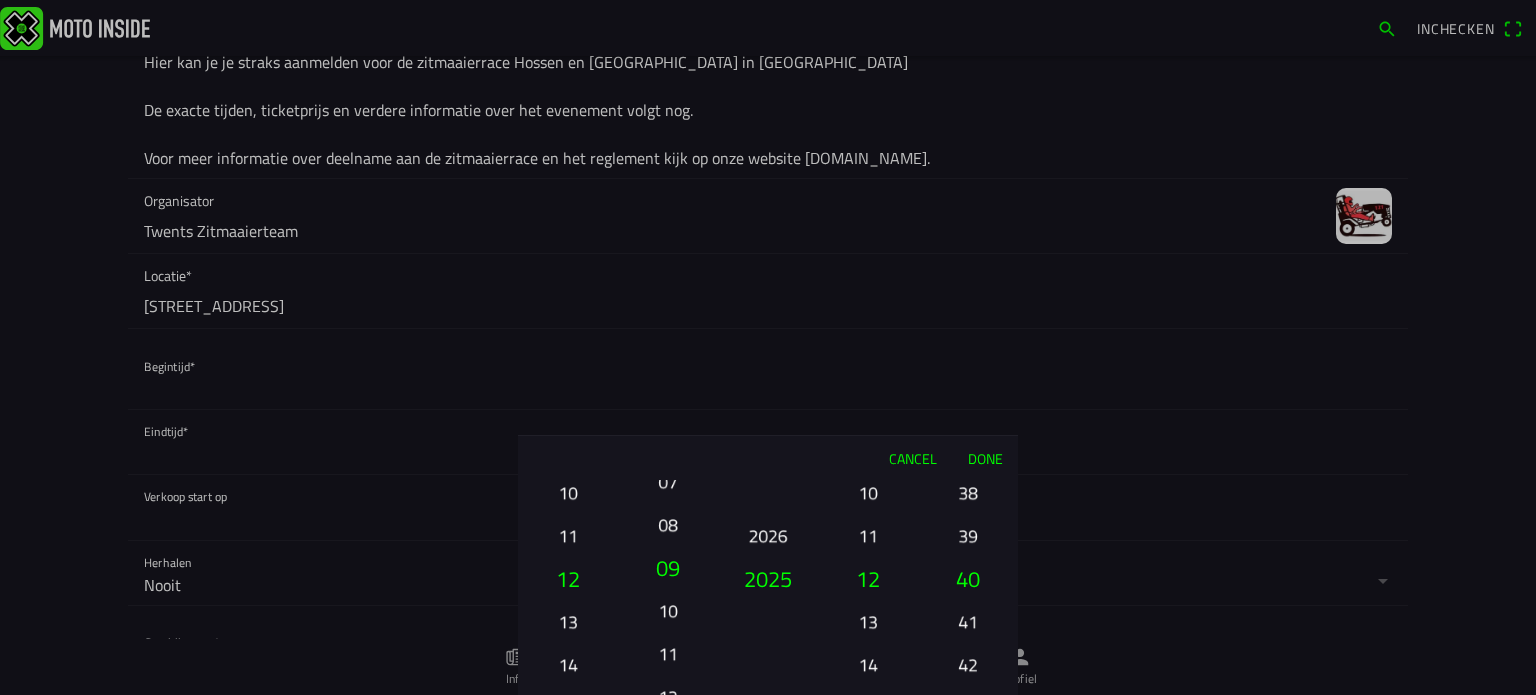 drag, startPoint x: 672, startPoint y: 527, endPoint x: 669, endPoint y: 559, distance: 32.140316 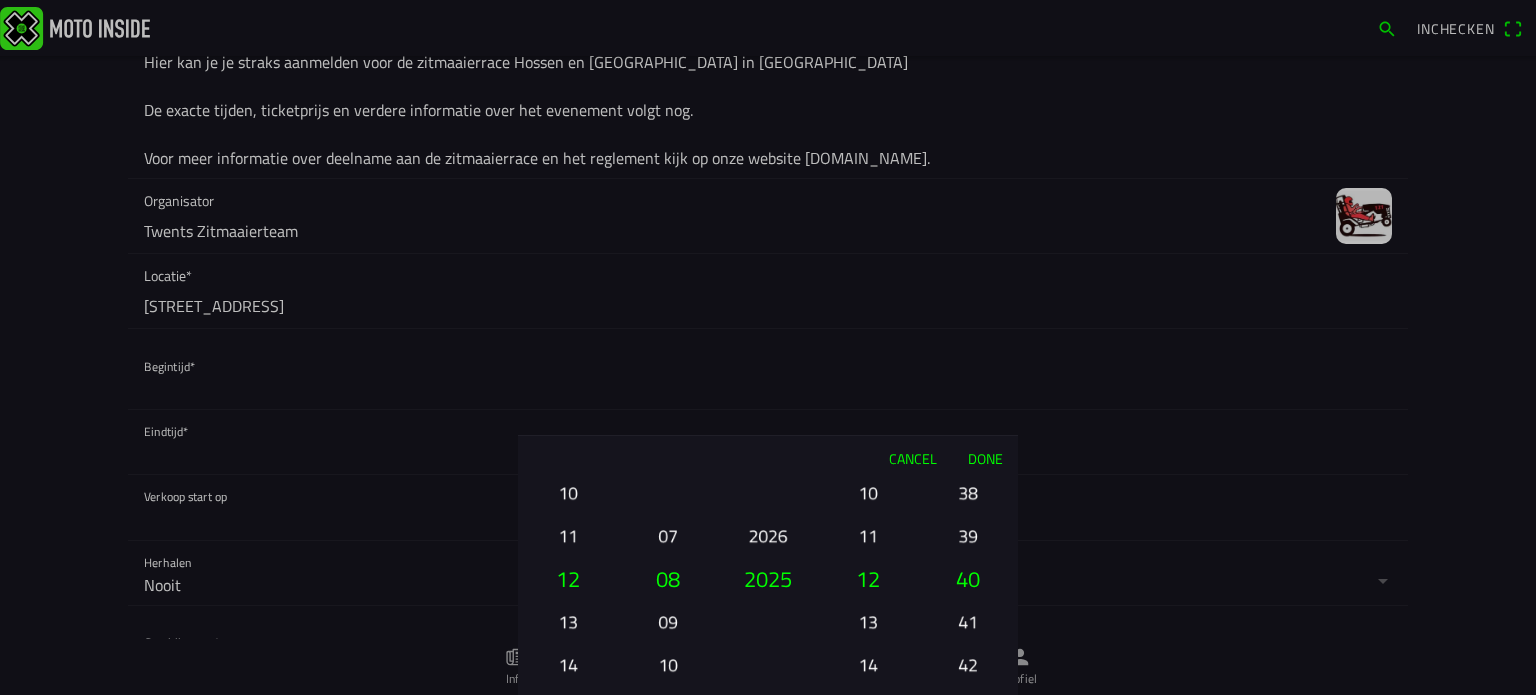 type 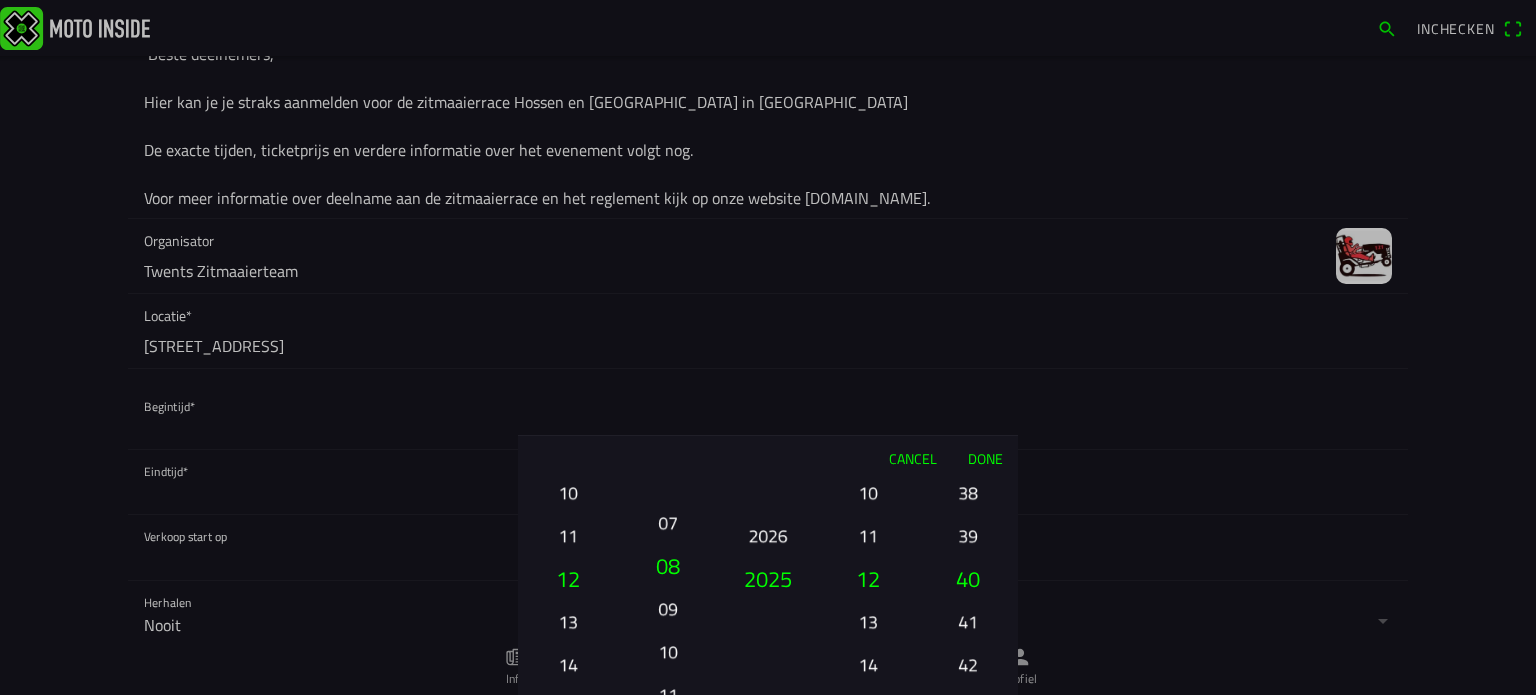 click on "08" at bounding box center [668, 565] 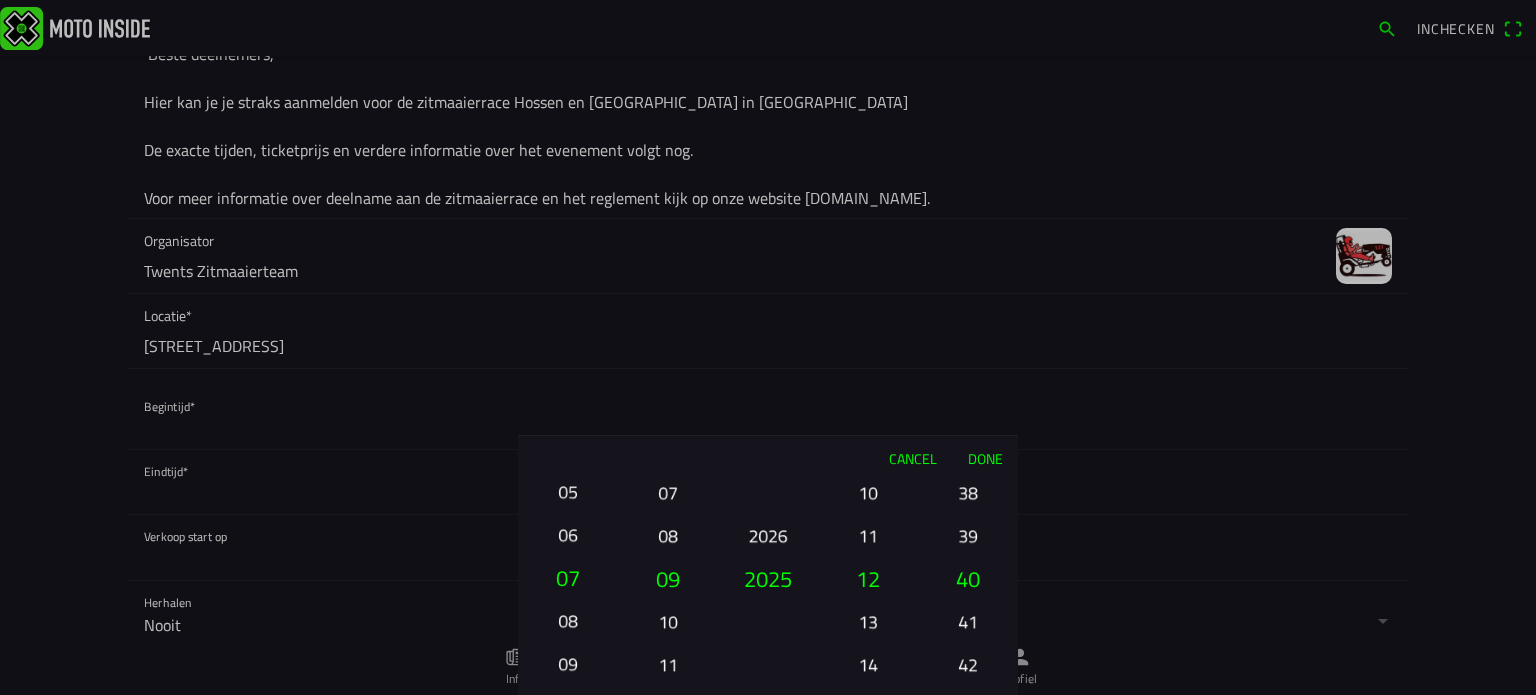 drag, startPoint x: 571, startPoint y: 484, endPoint x: 567, endPoint y: 699, distance: 215.0372 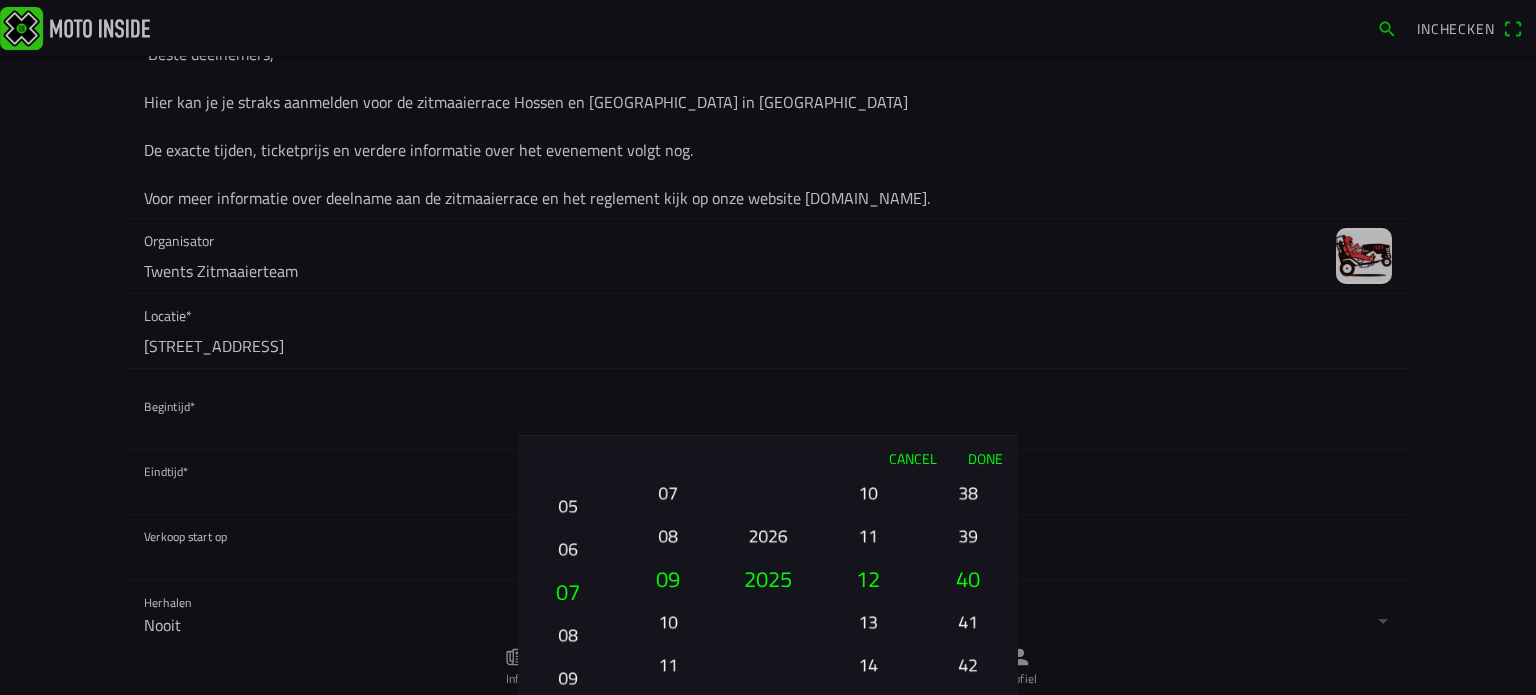 drag, startPoint x: 564, startPoint y: 615, endPoint x: 568, endPoint y: 585, distance: 30.265491 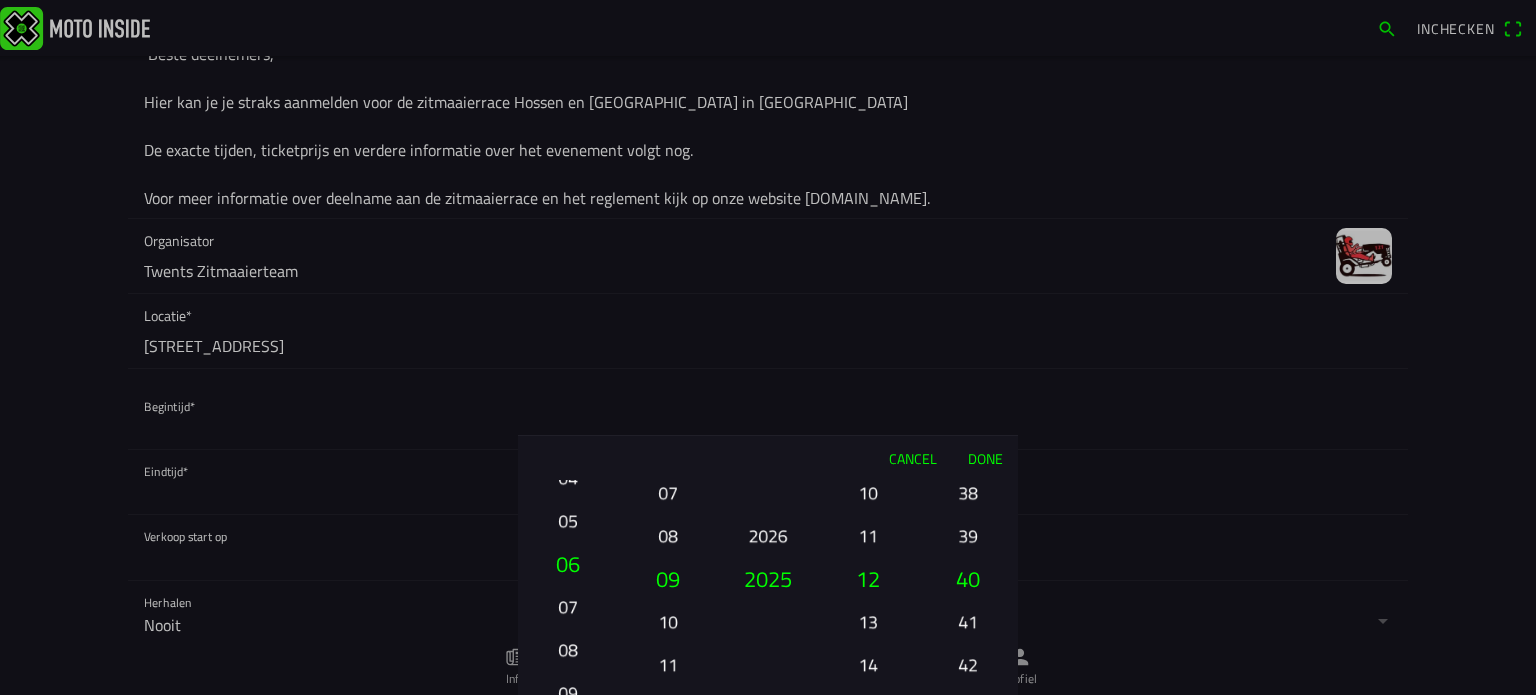 drag, startPoint x: 570, startPoint y: 535, endPoint x: 570, endPoint y: 563, distance: 28 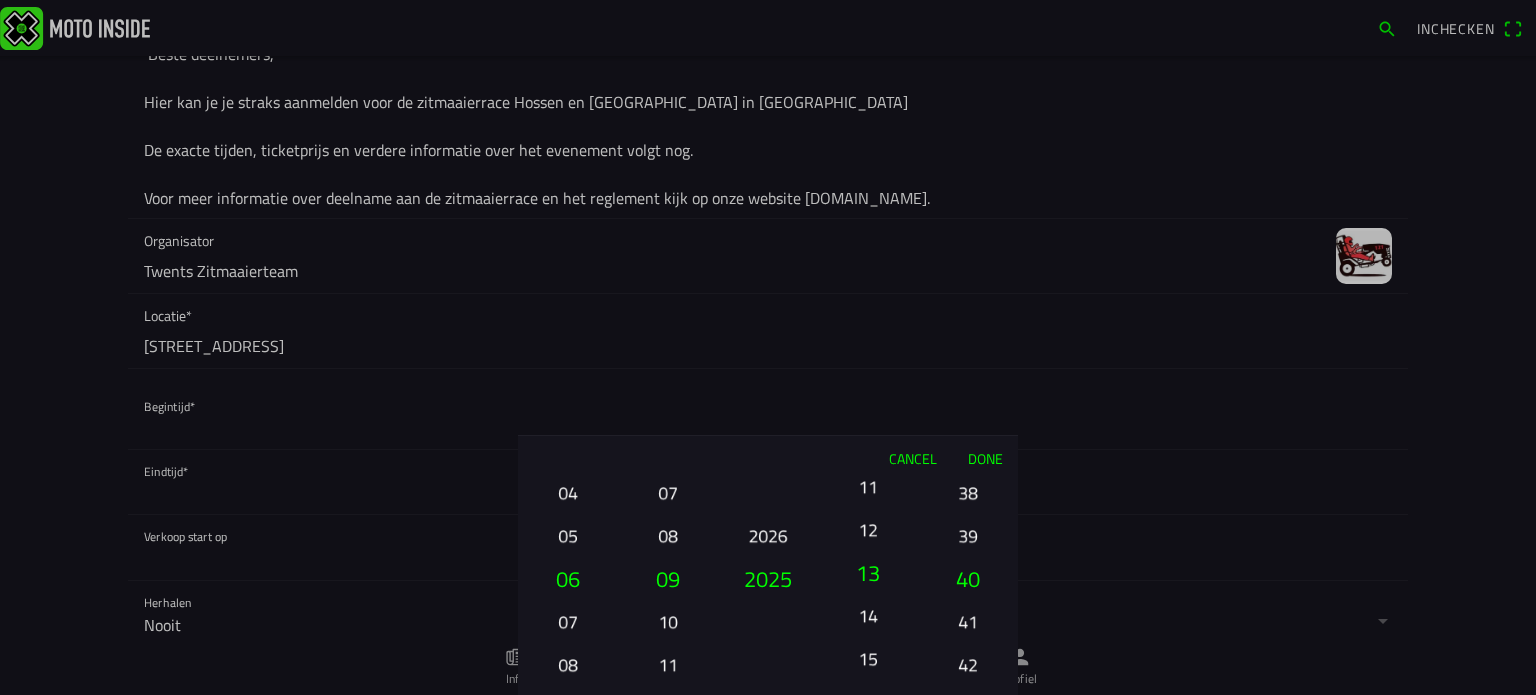 drag, startPoint x: 874, startPoint y: 620, endPoint x: 868, endPoint y: 571, distance: 49.365982 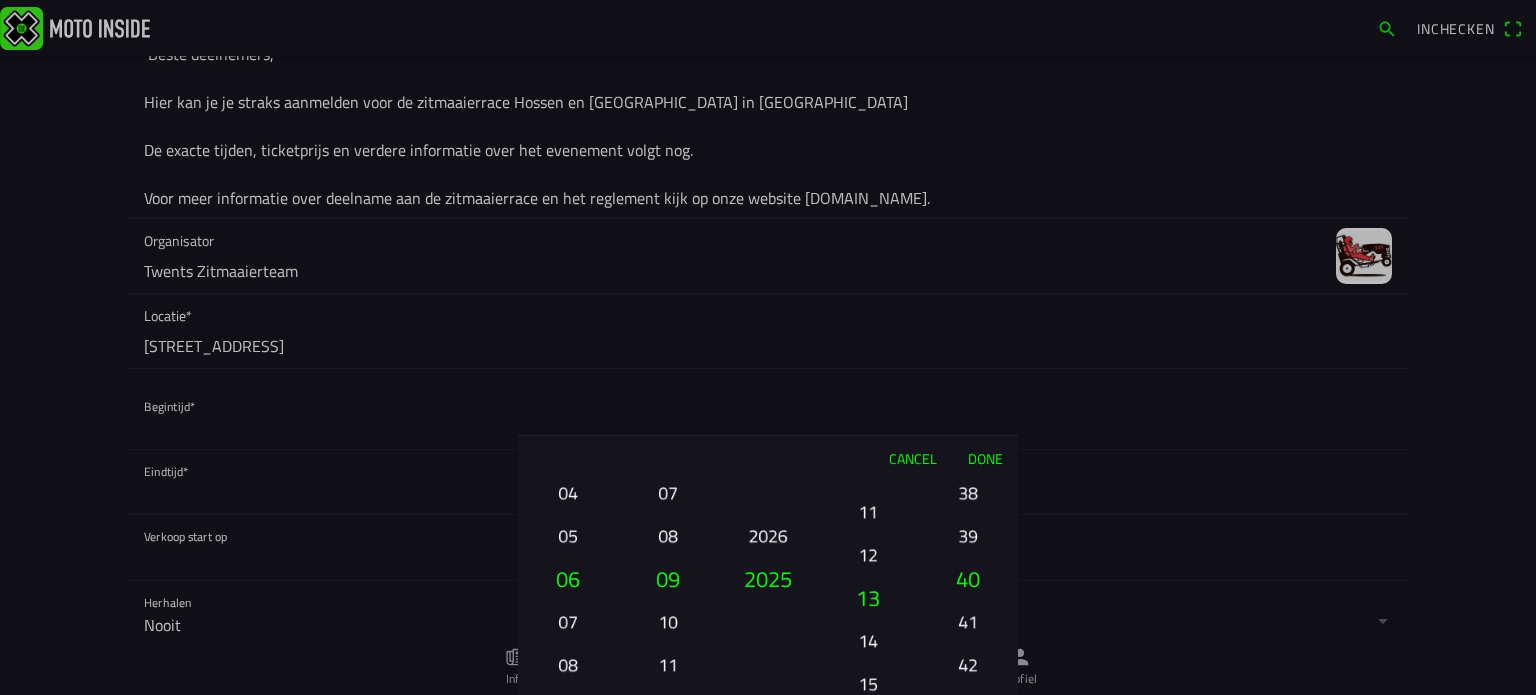 drag, startPoint x: 868, startPoint y: 613, endPoint x: 868, endPoint y: 591, distance: 22 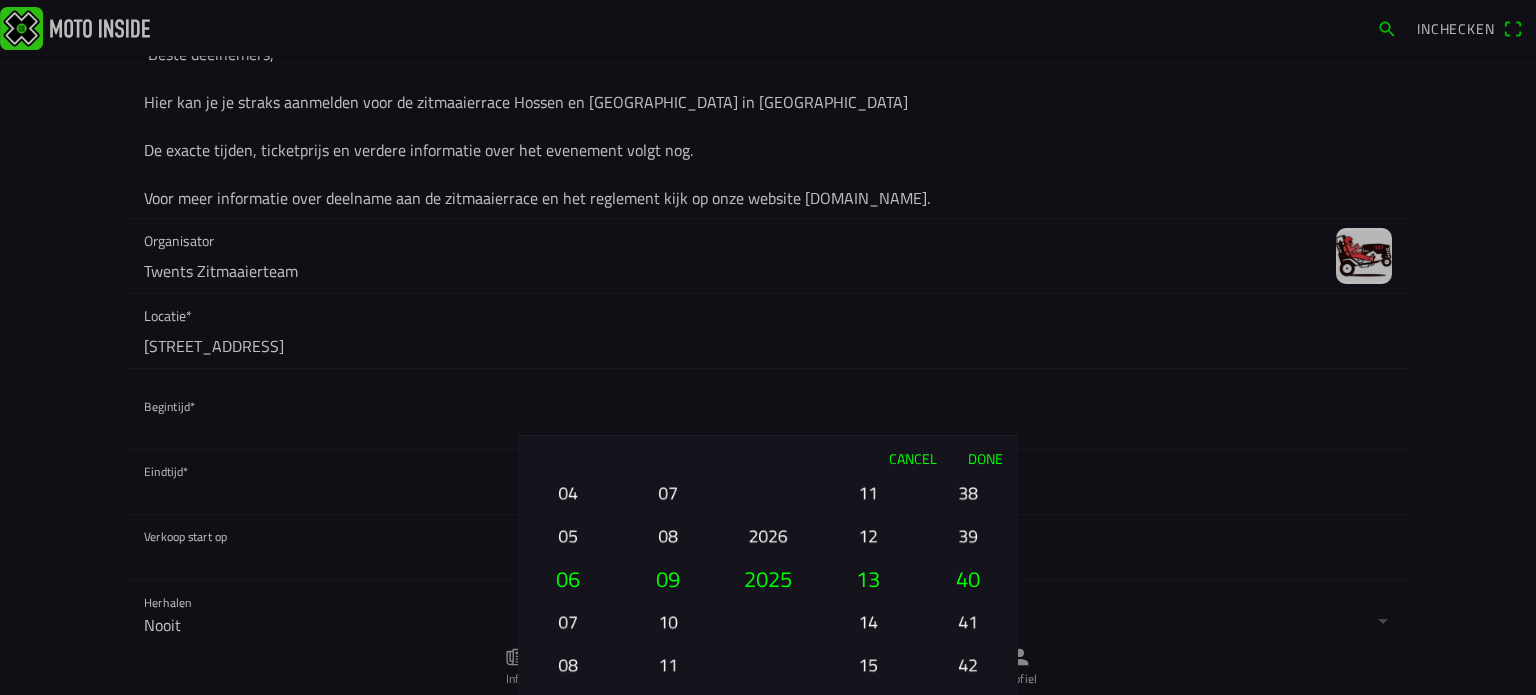 drag, startPoint x: 970, startPoint y: 479, endPoint x: 948, endPoint y: 742, distance: 263.91855 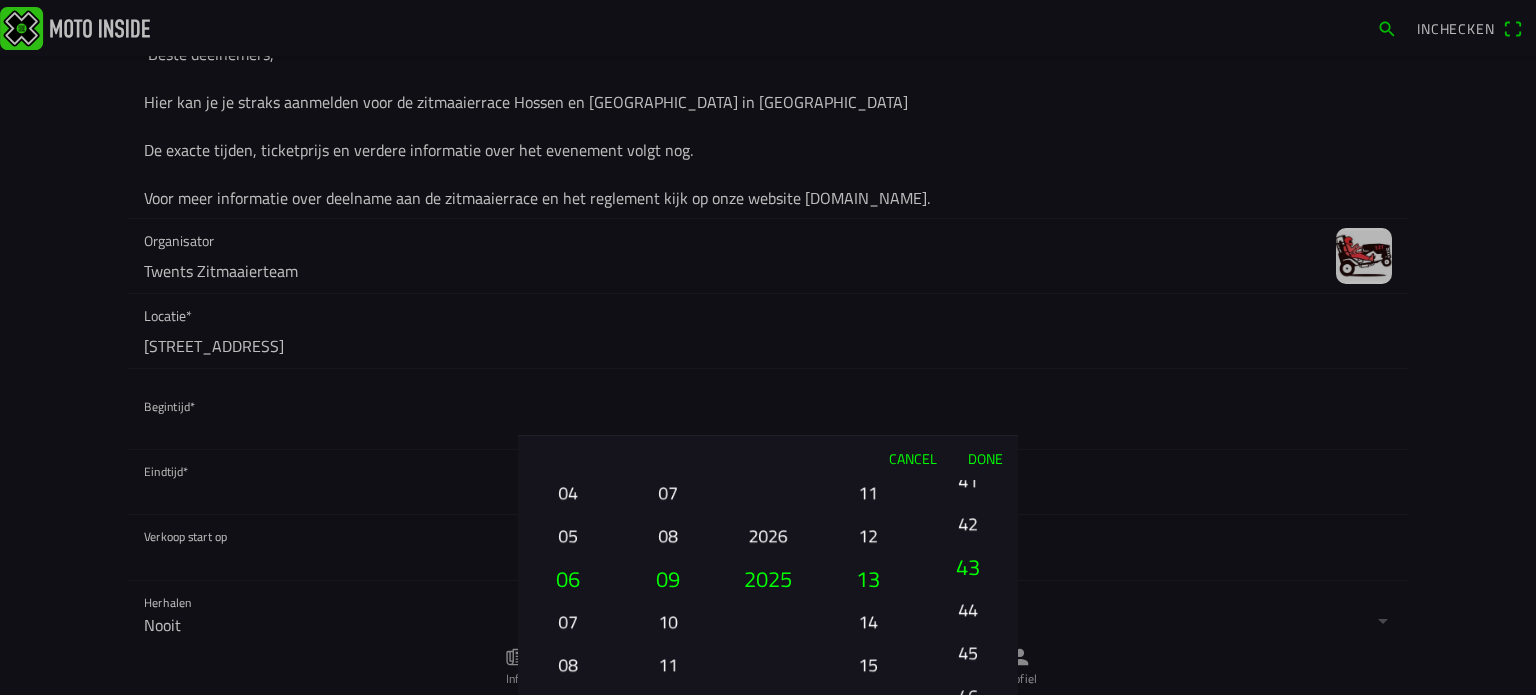 drag, startPoint x: 973, startPoint y: 620, endPoint x: 1006, endPoint y: 467, distance: 156.51837 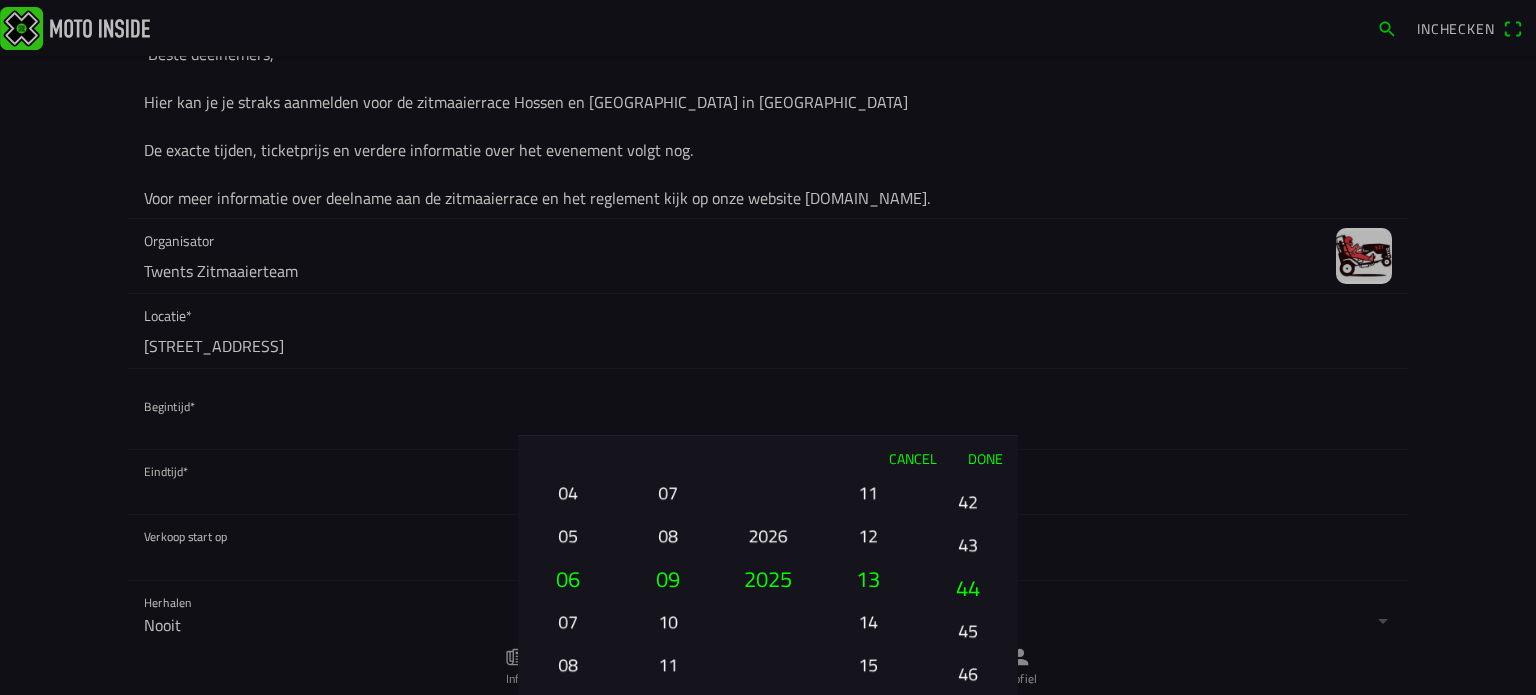 drag, startPoint x: 966, startPoint y: 485, endPoint x: 903, endPoint y: 742, distance: 264.60913 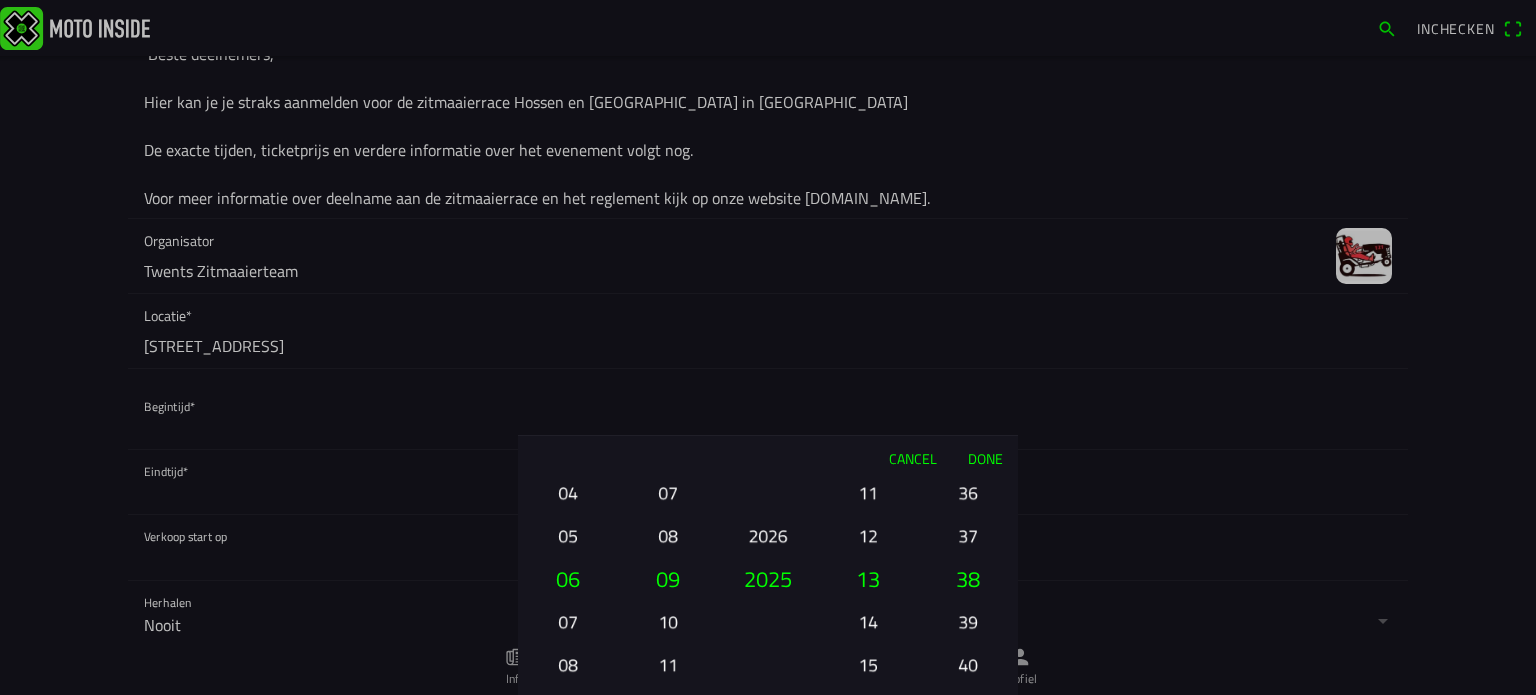 drag, startPoint x: 963, startPoint y: 477, endPoint x: 988, endPoint y: 740, distance: 264.18555 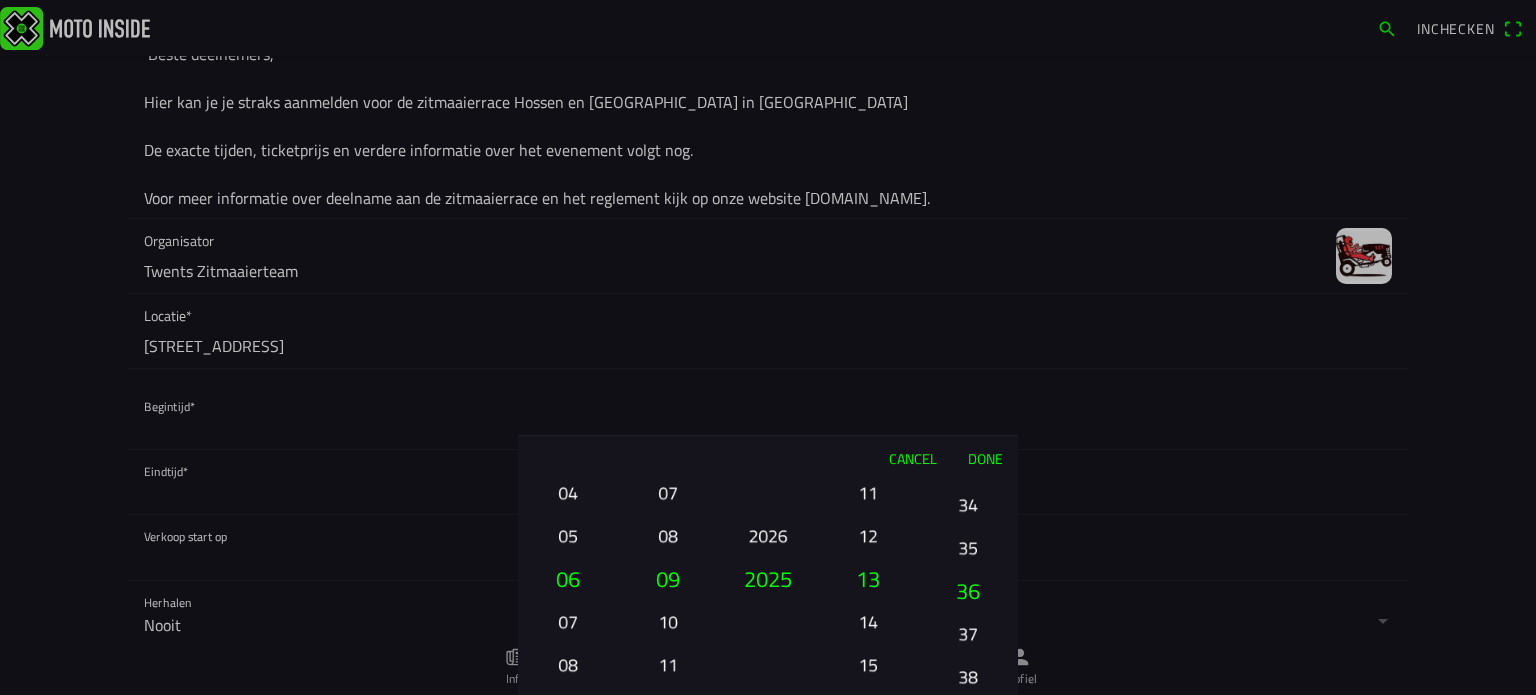 drag, startPoint x: 976, startPoint y: 603, endPoint x: 998, endPoint y: 651, distance: 52.801514 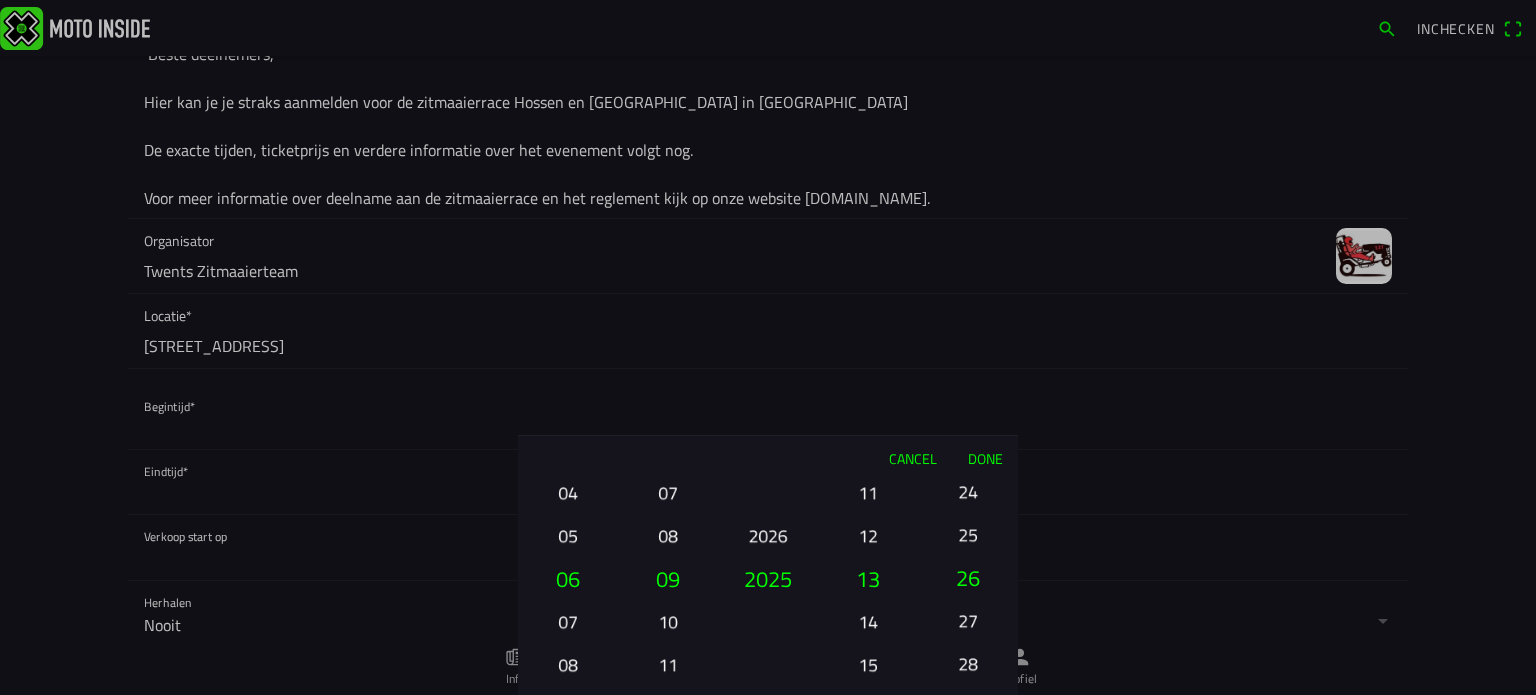 drag, startPoint x: 970, startPoint y: 485, endPoint x: 964, endPoint y: 730, distance: 245.07346 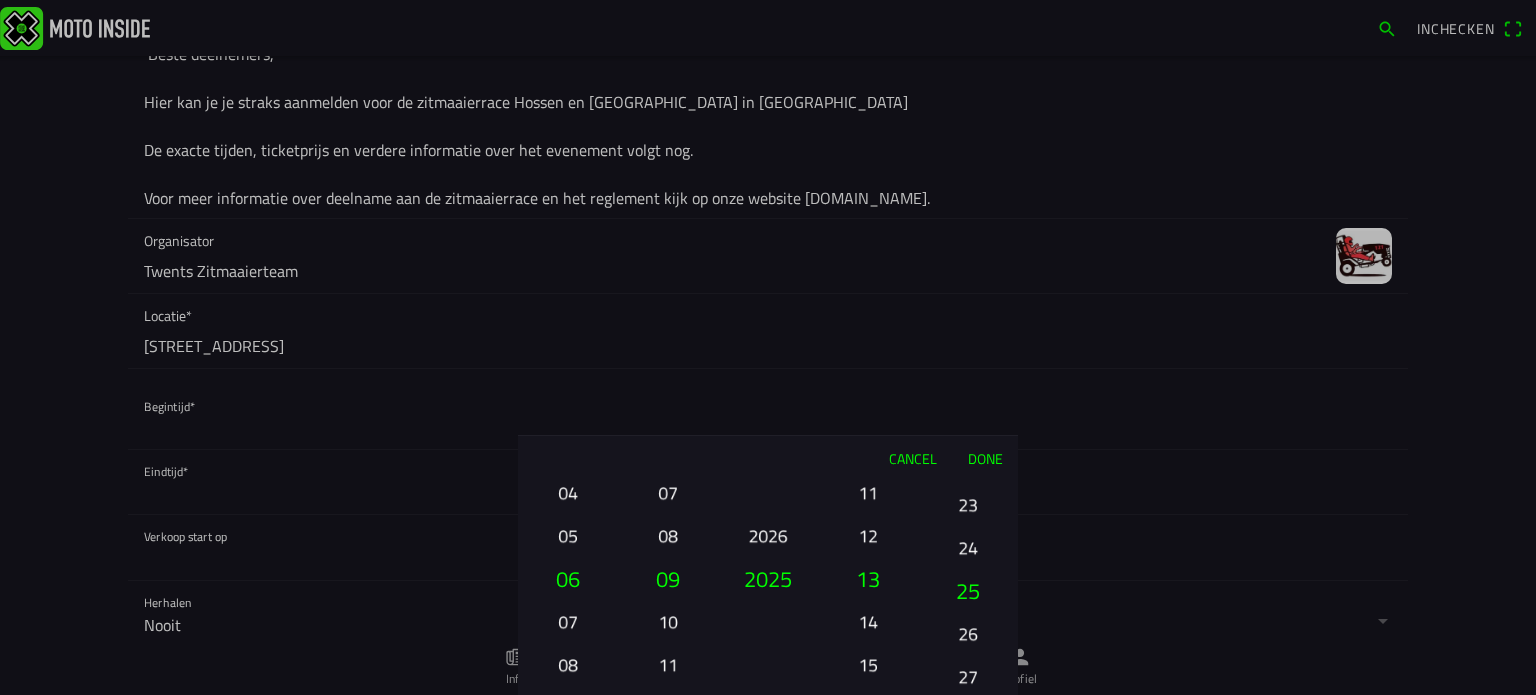 drag, startPoint x: 965, startPoint y: 485, endPoint x: 954, endPoint y: 742, distance: 257.2353 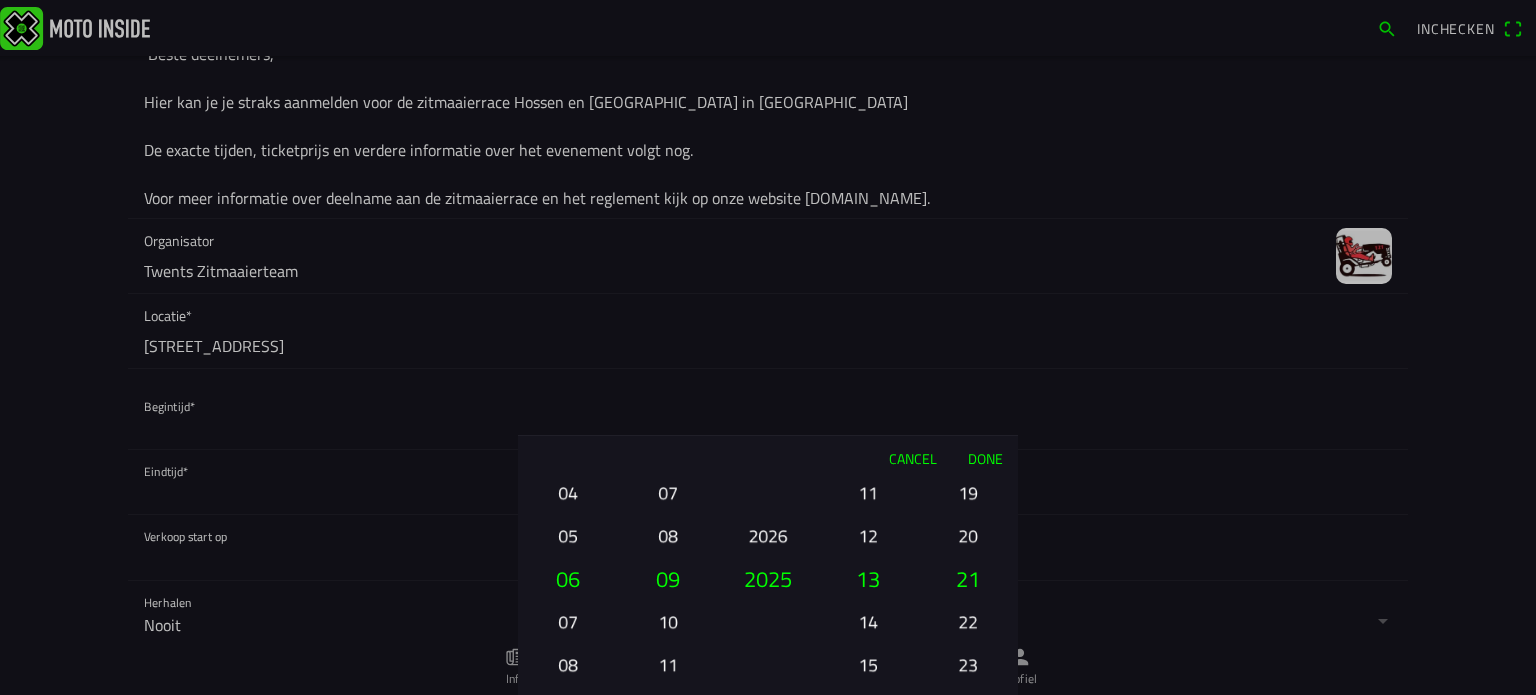 drag, startPoint x: 968, startPoint y: 479, endPoint x: 1004, endPoint y: 715, distance: 238.72998 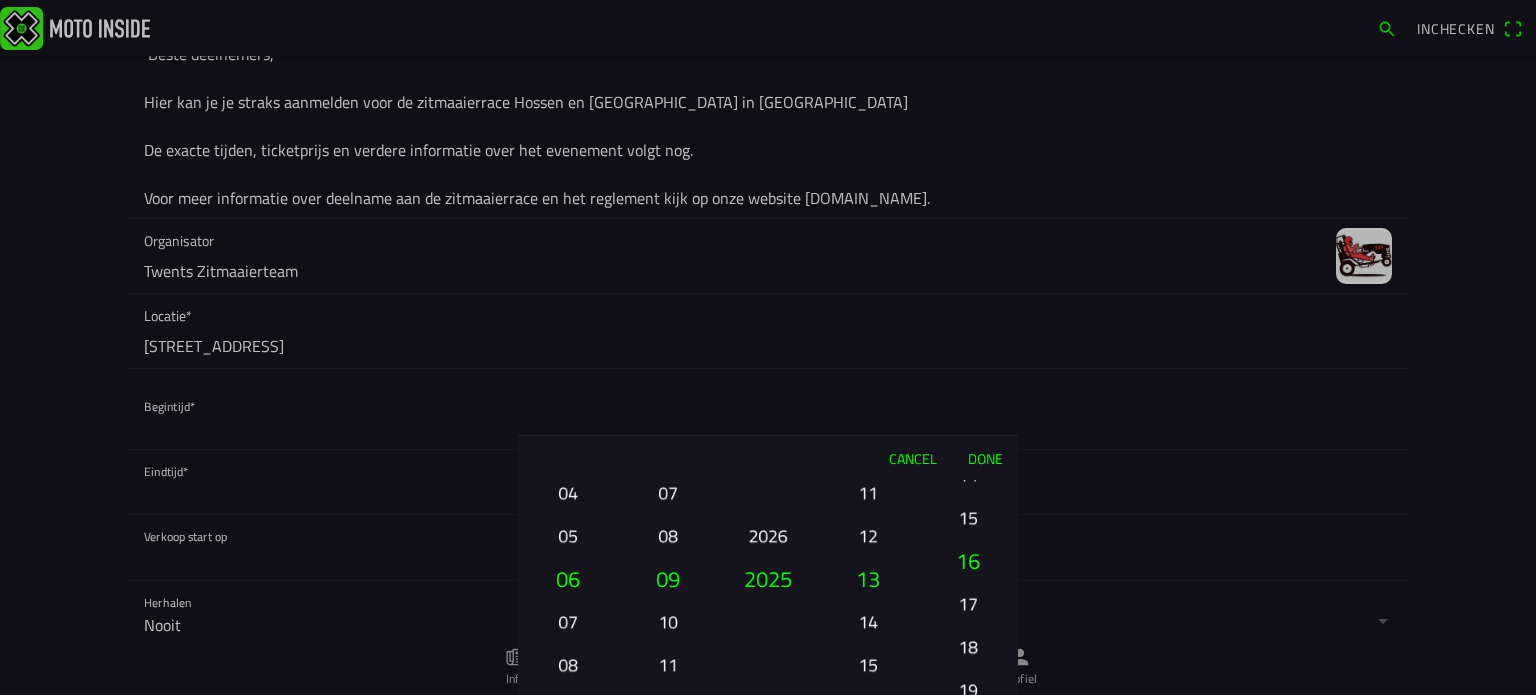 drag, startPoint x: 970, startPoint y: 519, endPoint x: 989, endPoint y: 724, distance: 205.8786 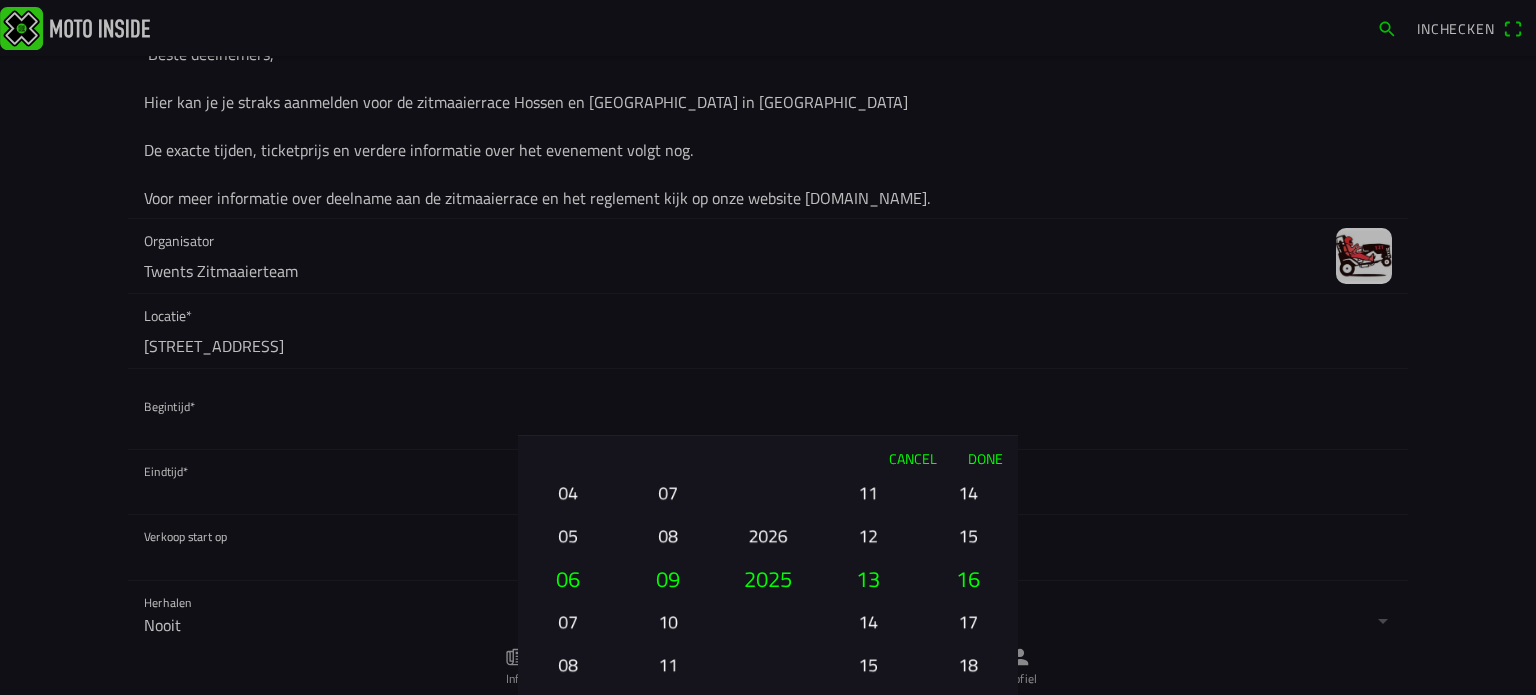 type 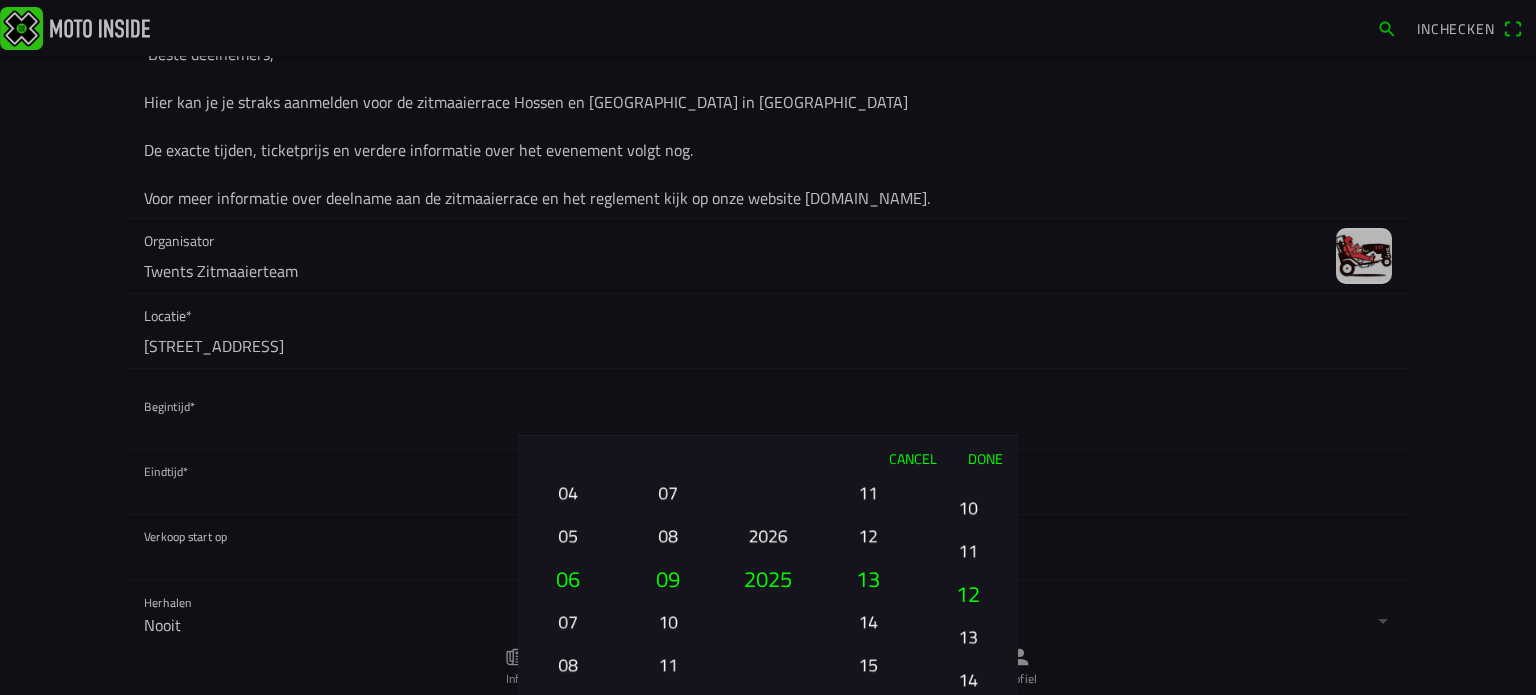 drag, startPoint x: 971, startPoint y: 487, endPoint x: 901, endPoint y: 742, distance: 264.43335 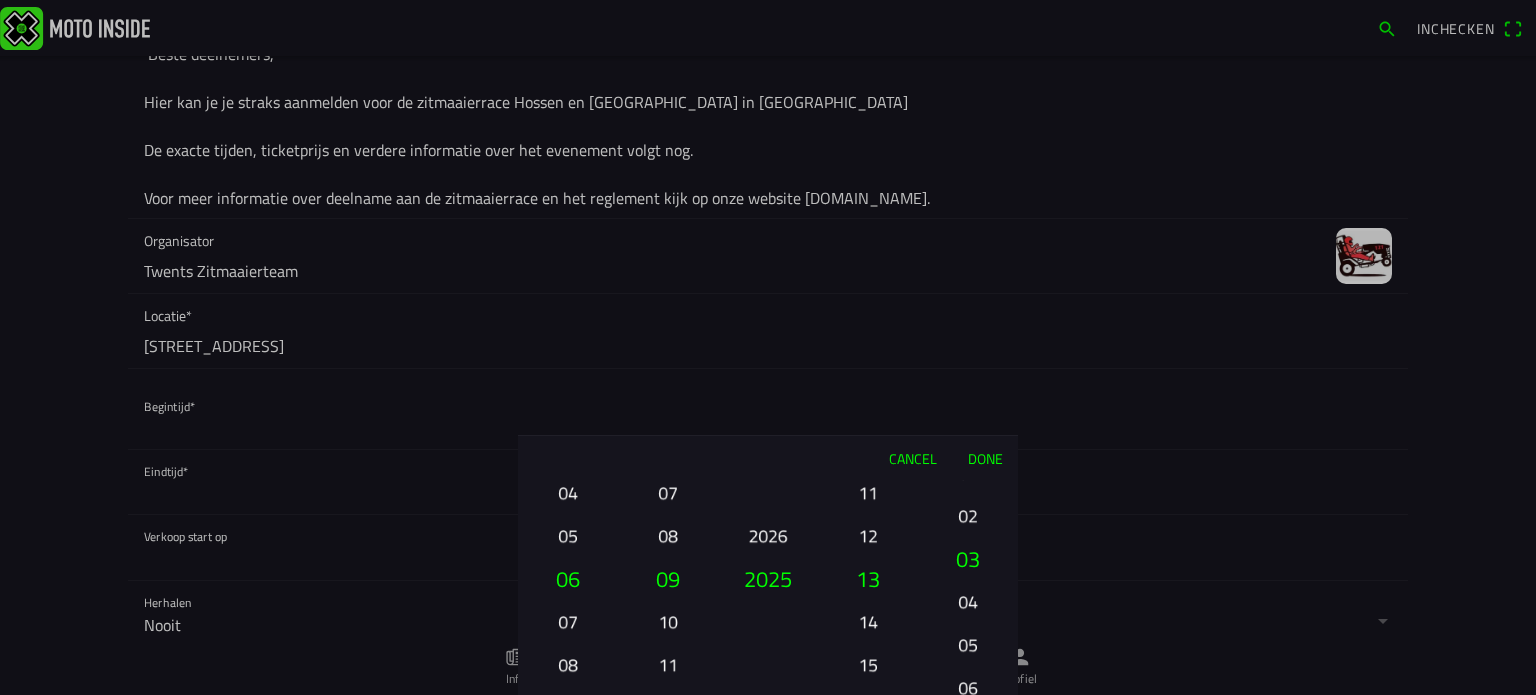 drag, startPoint x: 968, startPoint y: 487, endPoint x: 954, endPoint y: 729, distance: 242.40462 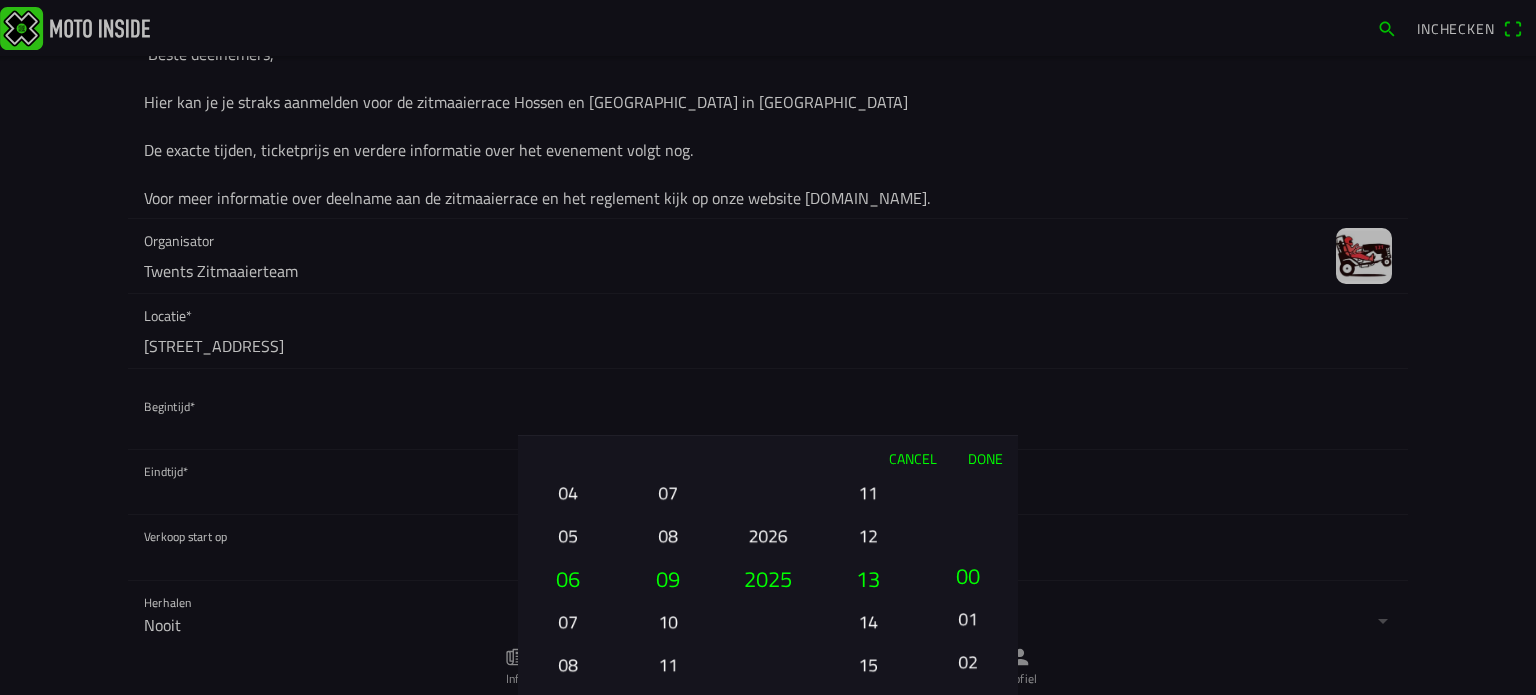 drag, startPoint x: 968, startPoint y: 530, endPoint x: 956, endPoint y: 570, distance: 41.761227 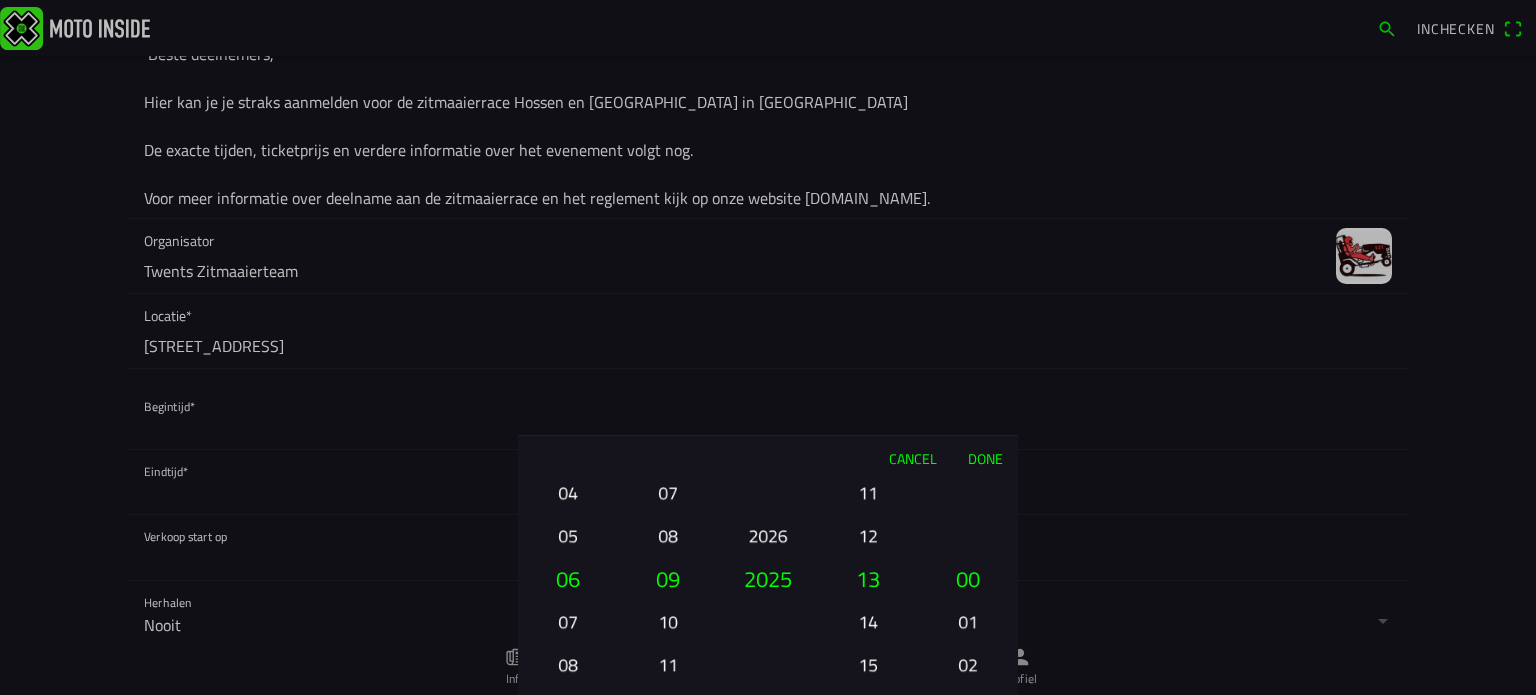 click on "Done" at bounding box center (985, 458) 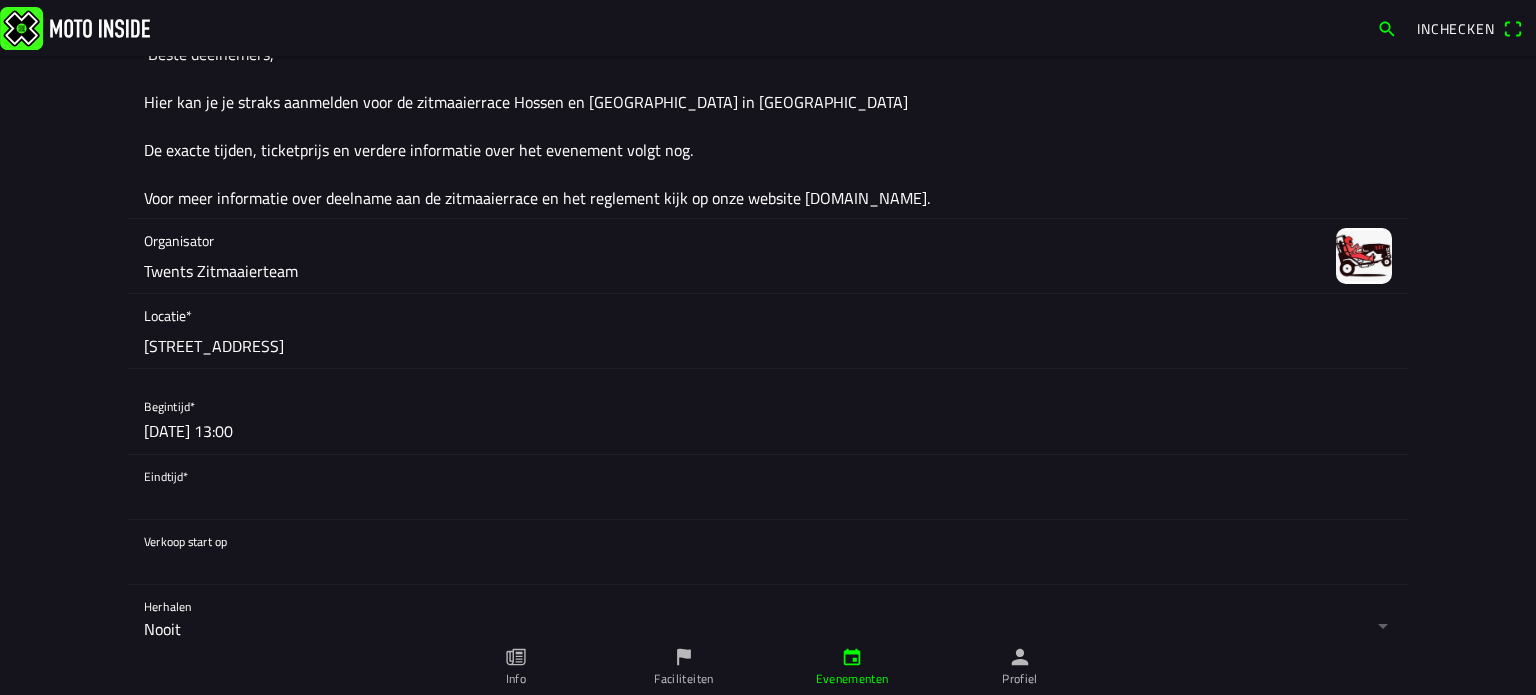 click 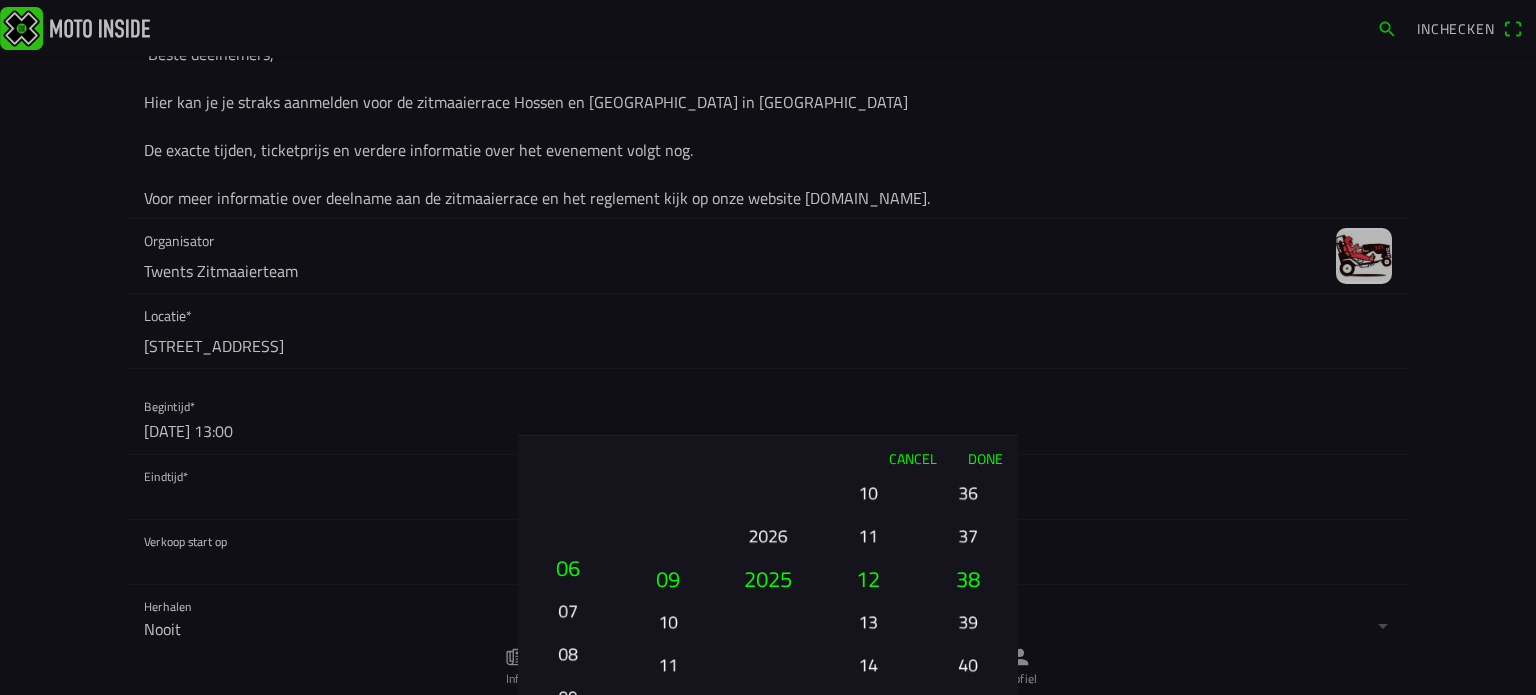 drag, startPoint x: 564, startPoint y: 484, endPoint x: 560, endPoint y: 735, distance: 251.03188 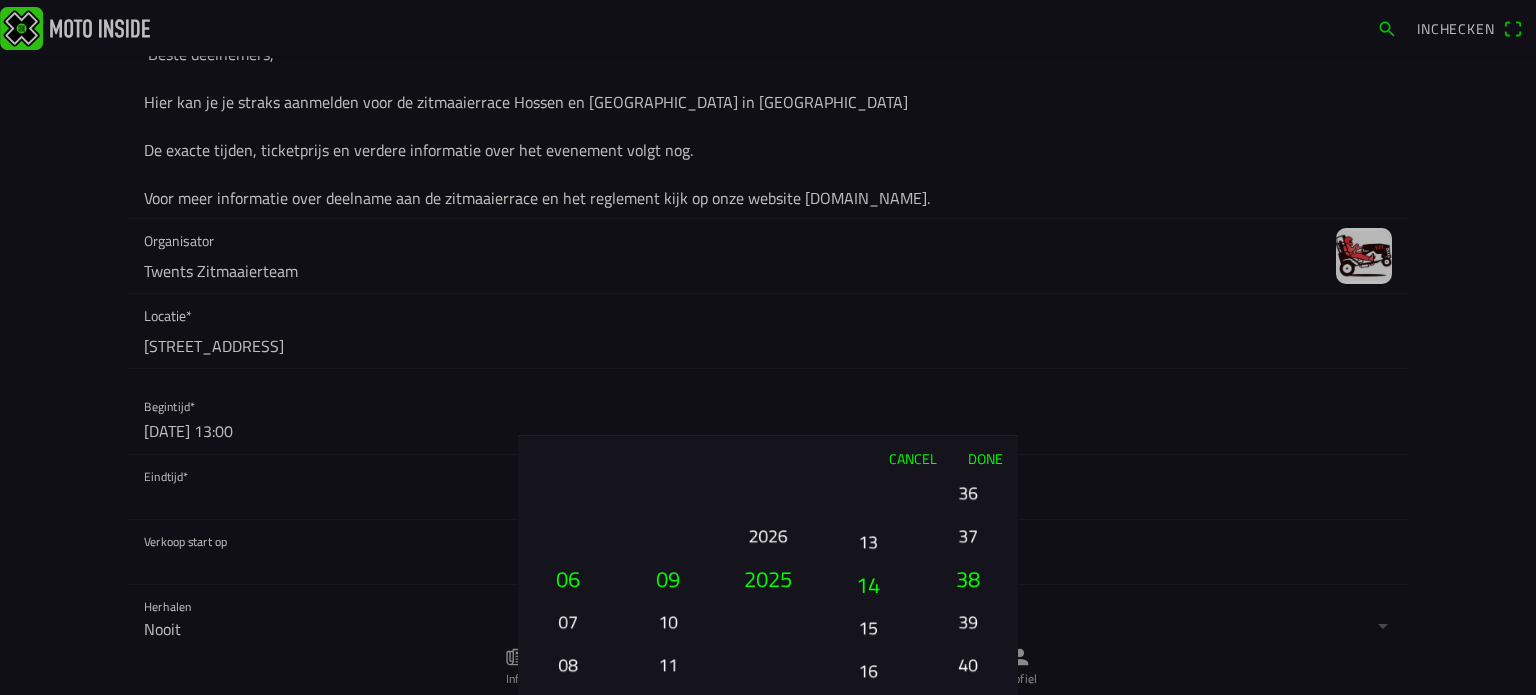 drag, startPoint x: 867, startPoint y: 661, endPoint x: 894, endPoint y: 526, distance: 137.67352 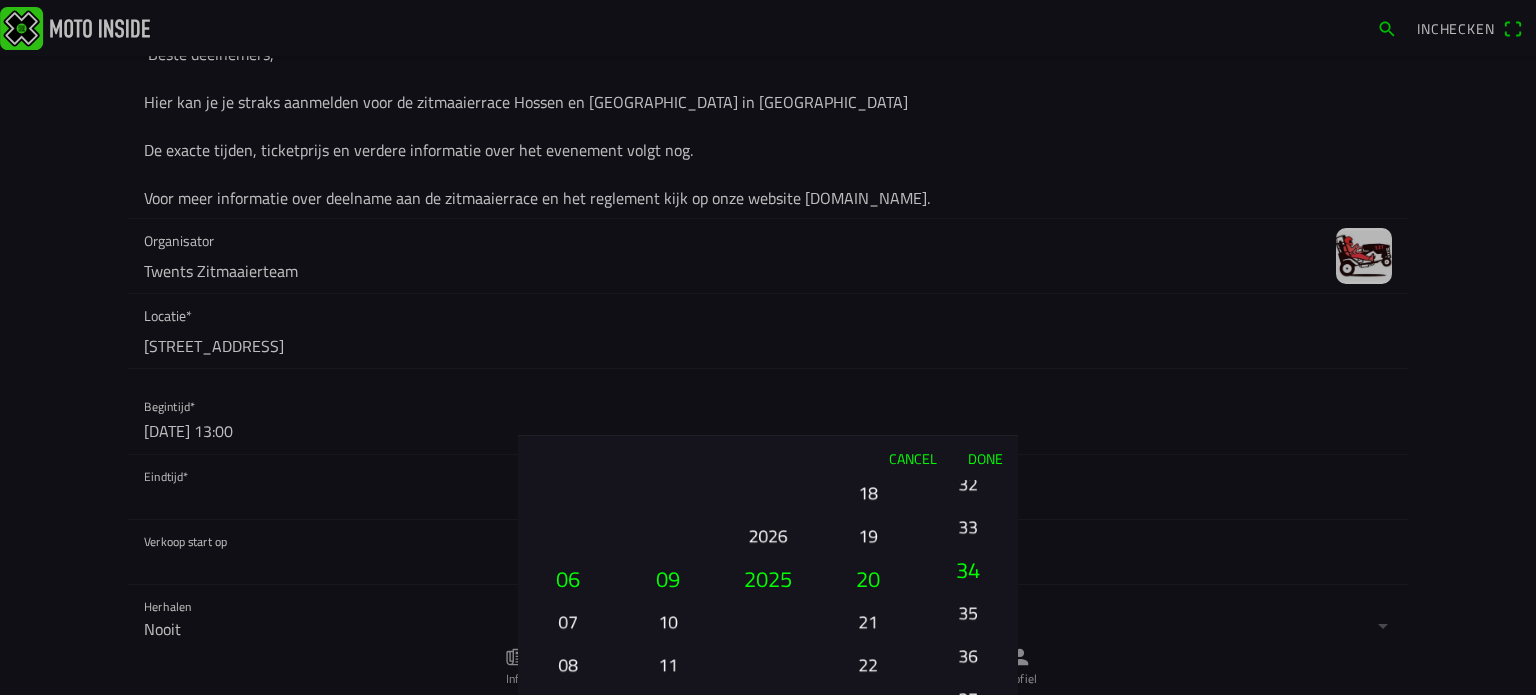 drag, startPoint x: 965, startPoint y: 480, endPoint x: 934, endPoint y: 742, distance: 263.8276 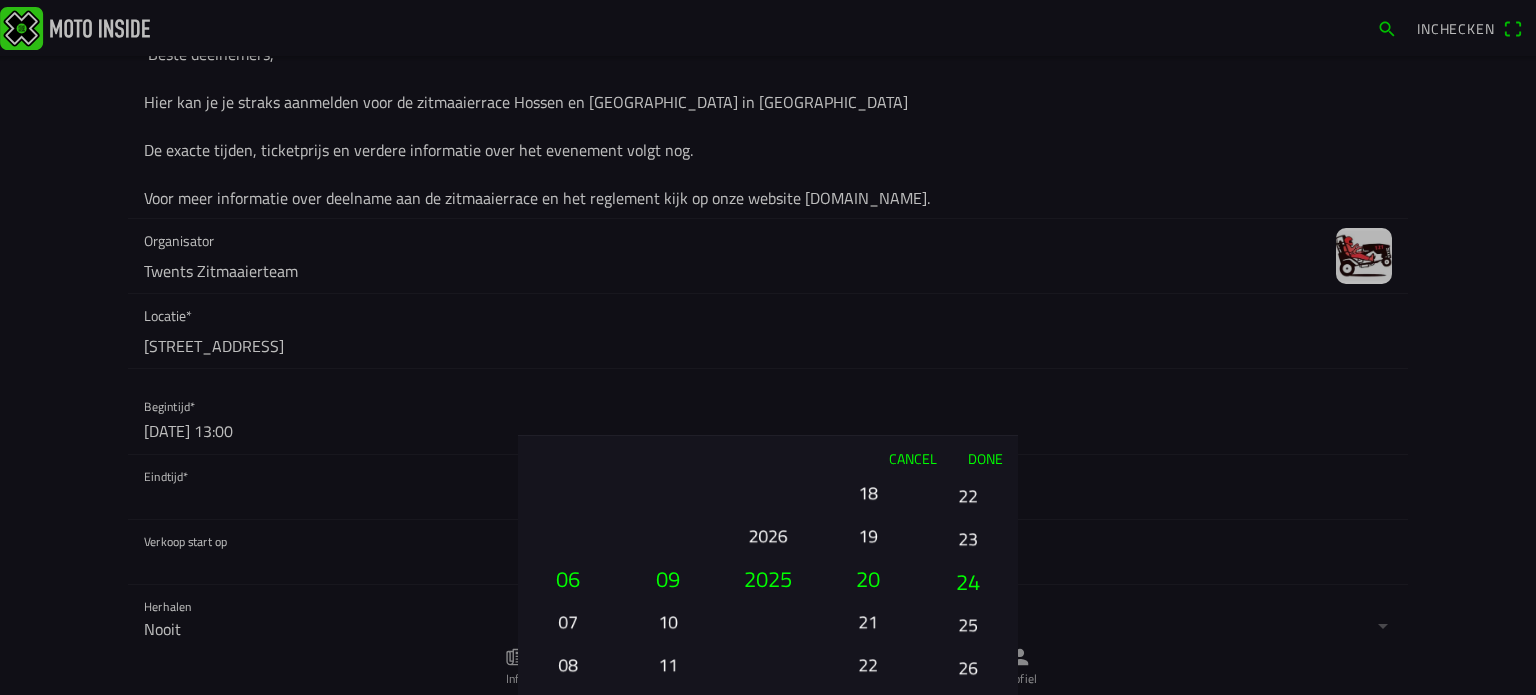 drag, startPoint x: 965, startPoint y: 485, endPoint x: 985, endPoint y: 741, distance: 256.78006 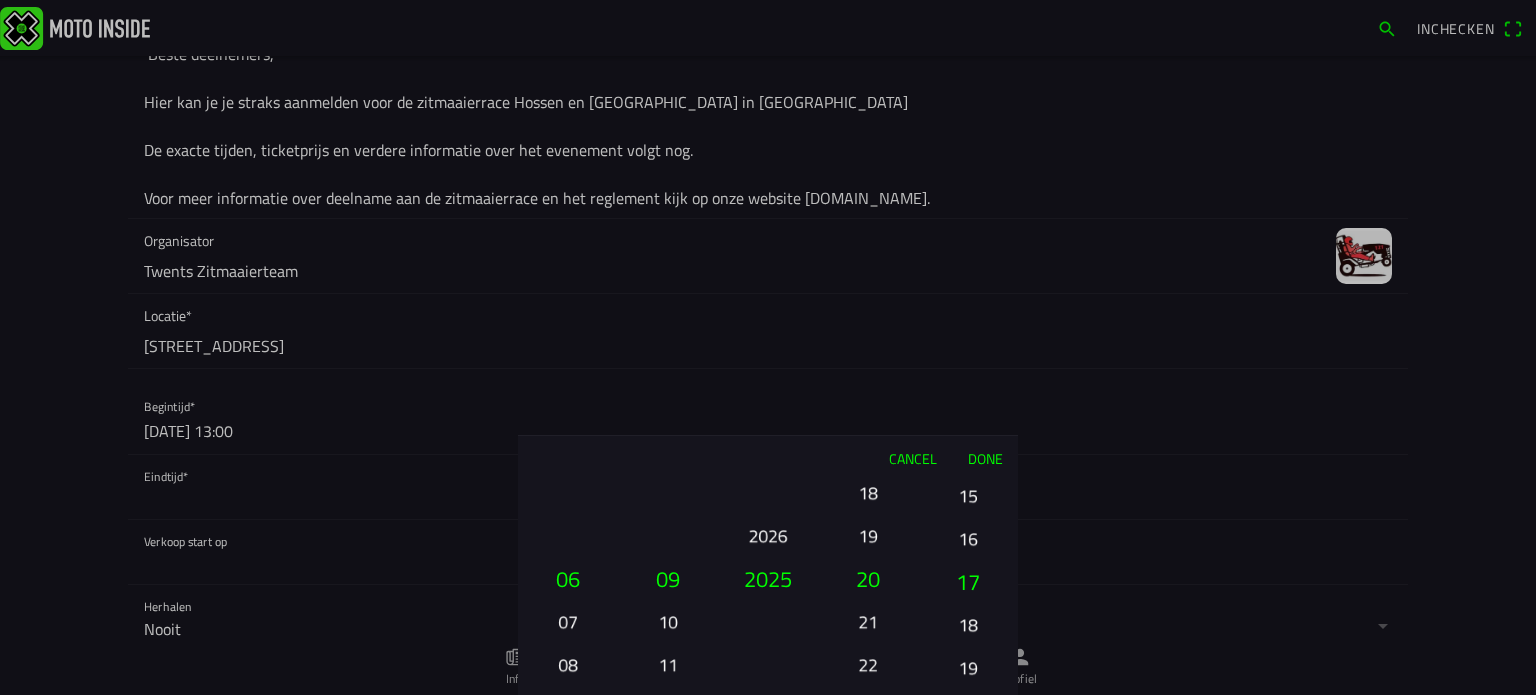 drag, startPoint x: 972, startPoint y: 480, endPoint x: 1011, endPoint y: 742, distance: 264.88678 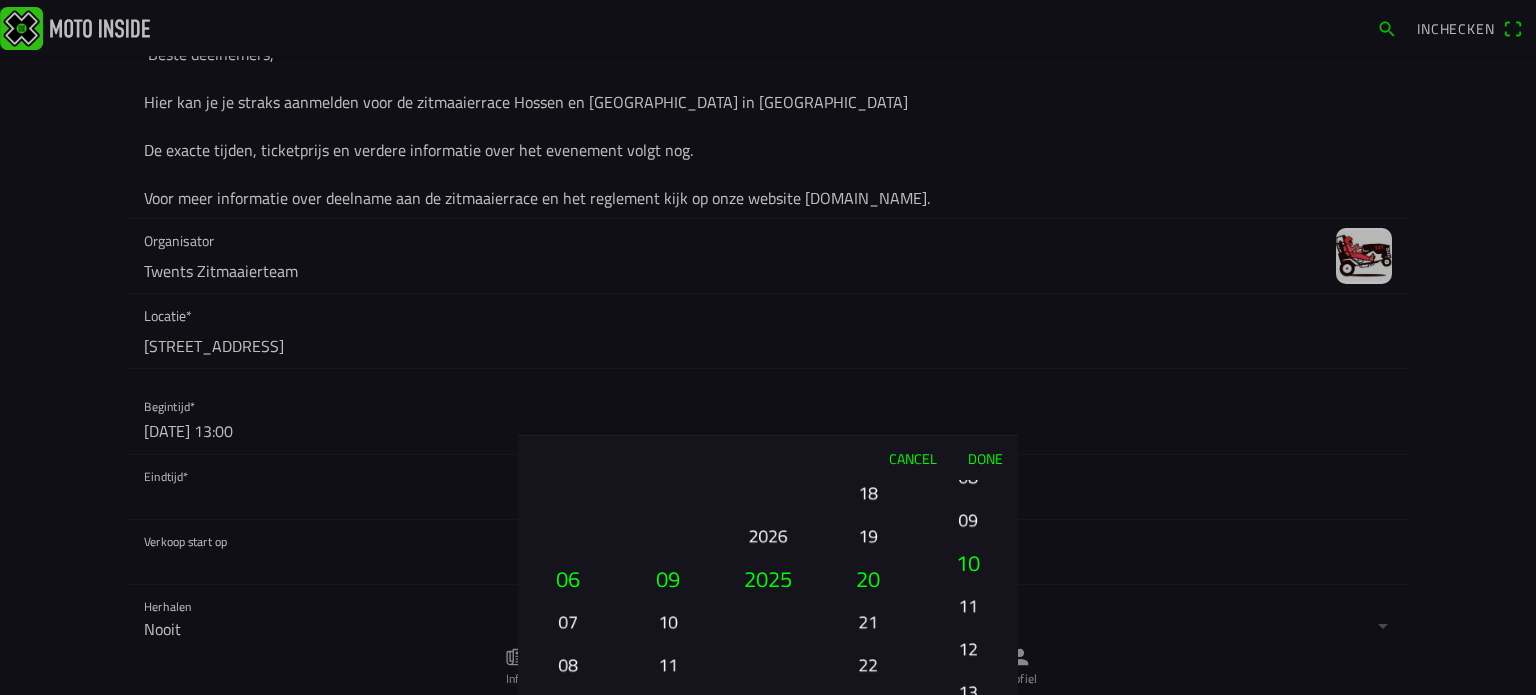 drag, startPoint x: 970, startPoint y: 484, endPoint x: 972, endPoint y: 742, distance: 258.00775 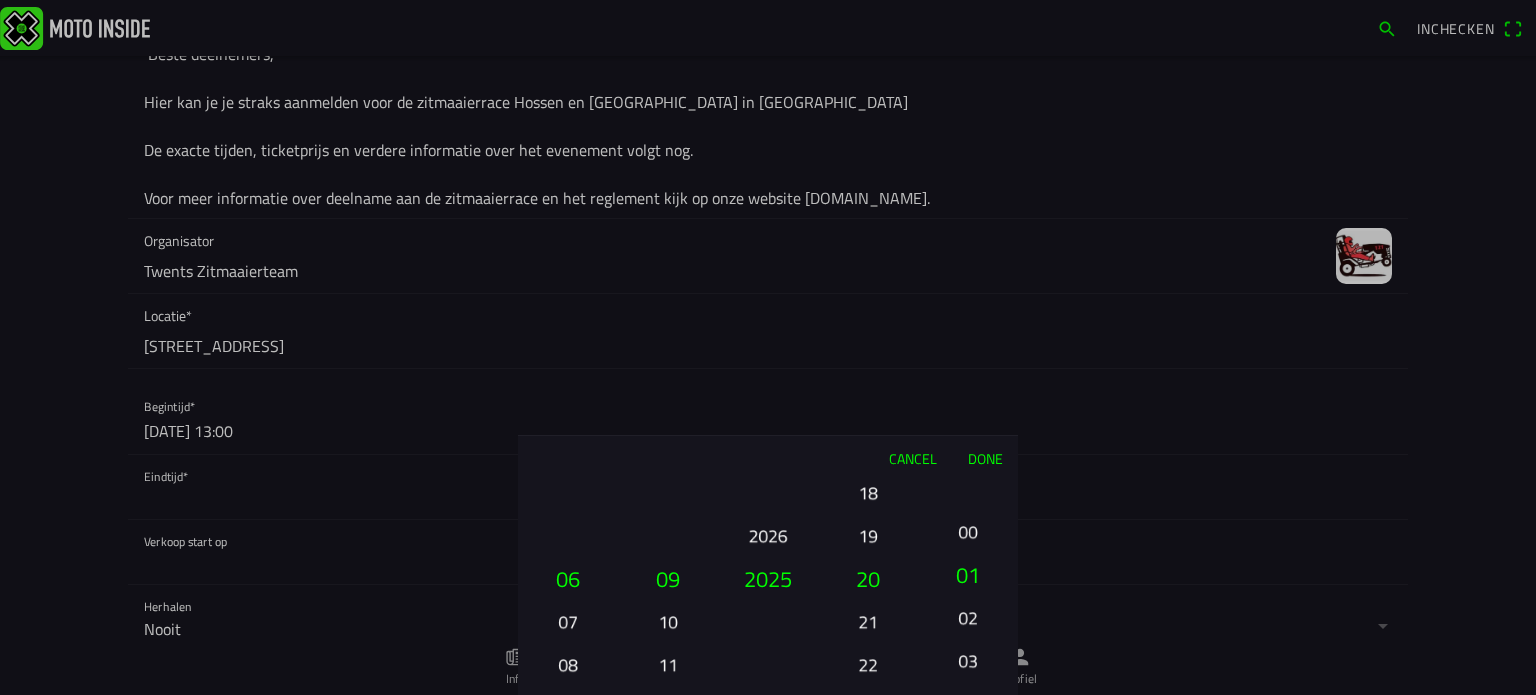 drag, startPoint x: 964, startPoint y: 488, endPoint x: 945, endPoint y: 742, distance: 254.70964 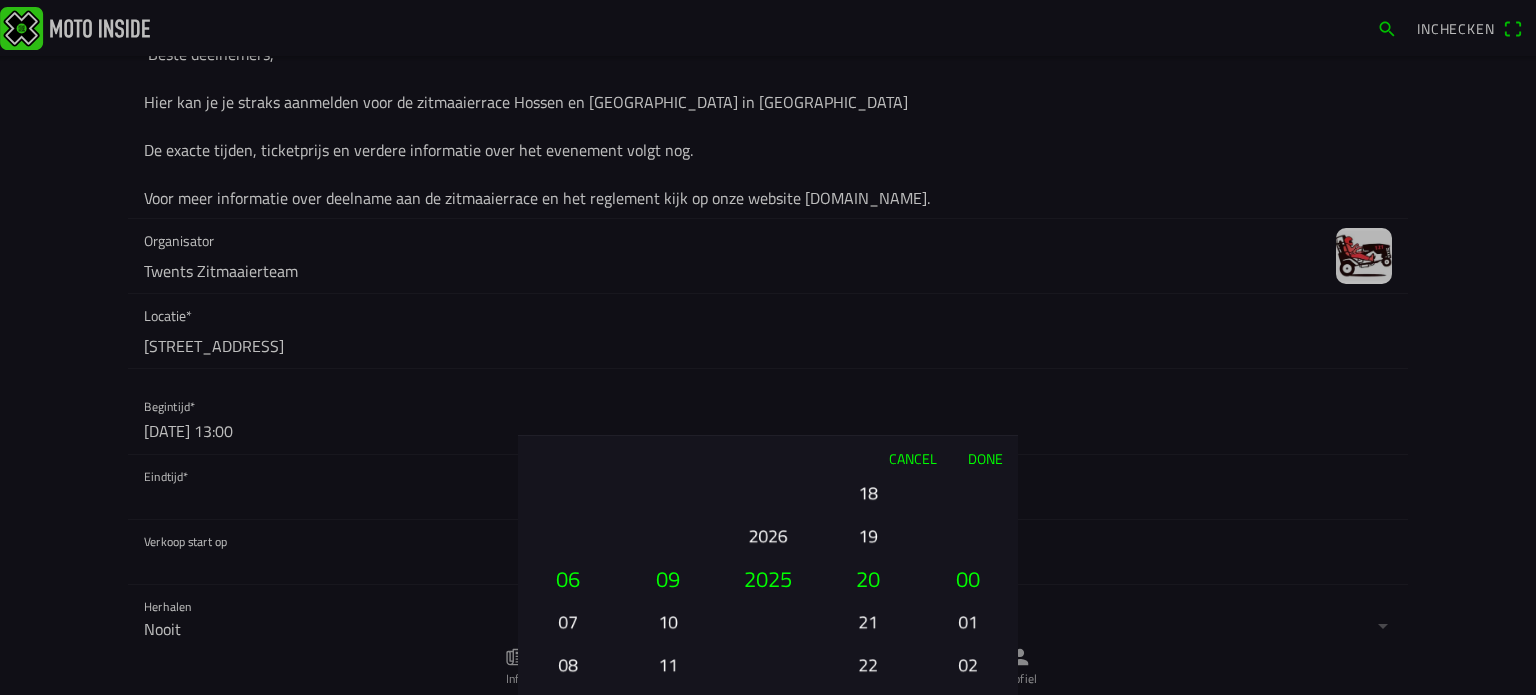 drag, startPoint x: 963, startPoint y: 528, endPoint x: 953, endPoint y: 574, distance: 47.07441 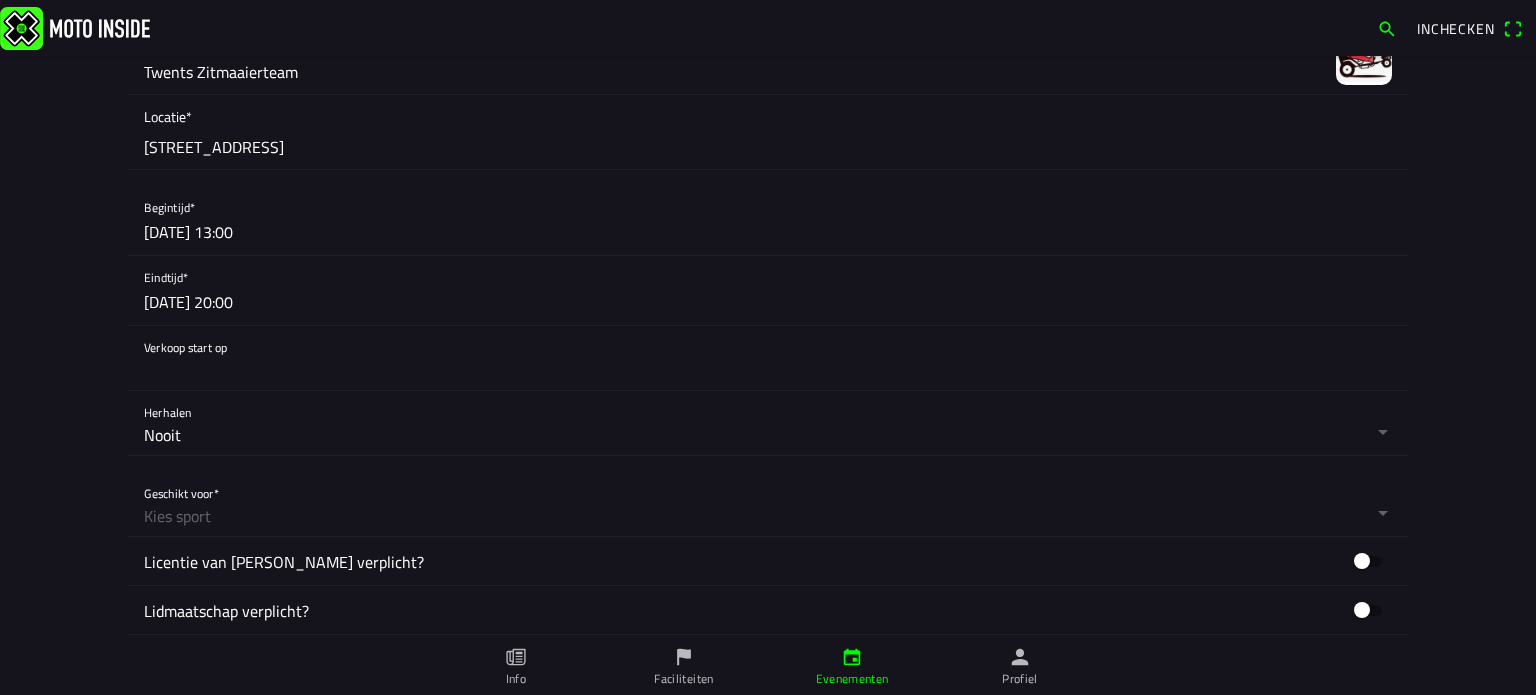 scroll, scrollTop: 560, scrollLeft: 0, axis: vertical 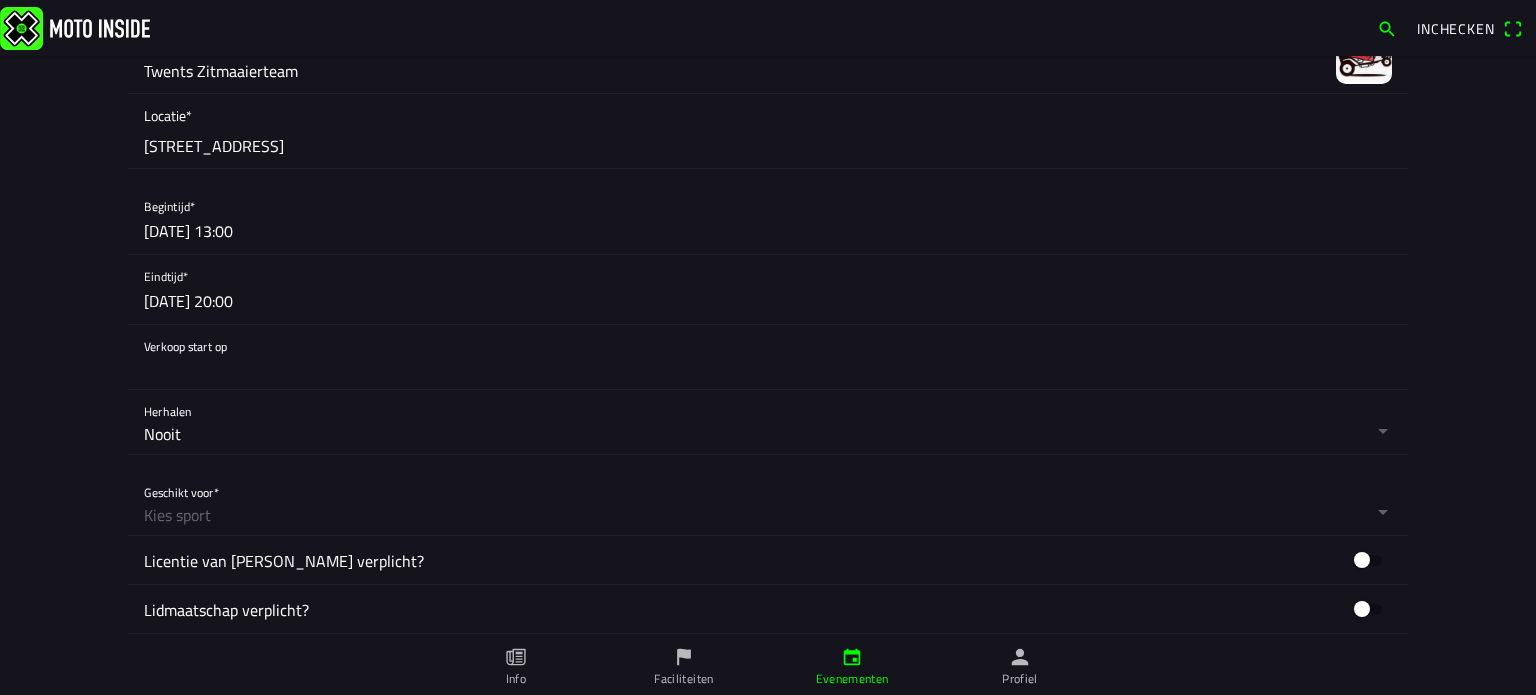 click 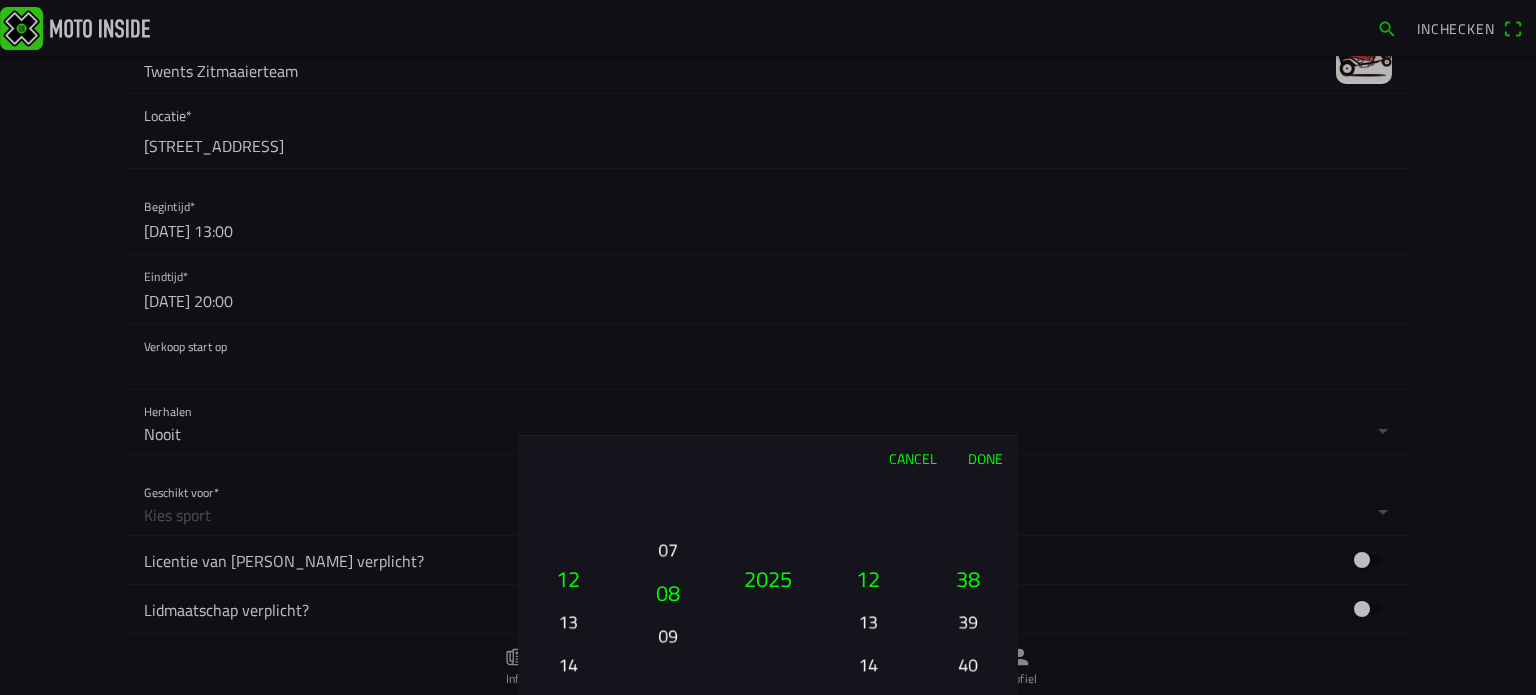 drag, startPoint x: 665, startPoint y: 613, endPoint x: 673, endPoint y: 574, distance: 39.812057 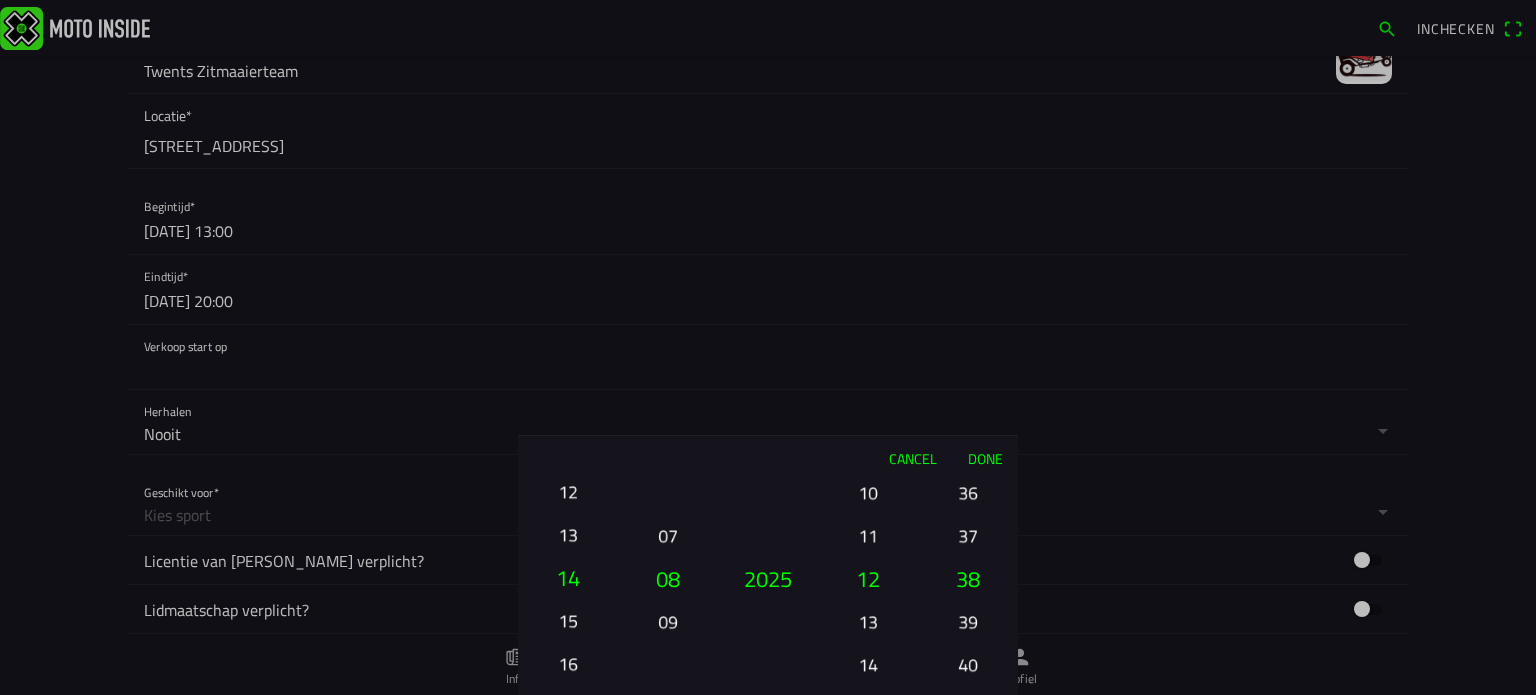 drag, startPoint x: 575, startPoint y: 659, endPoint x: 617, endPoint y: 379, distance: 283.13248 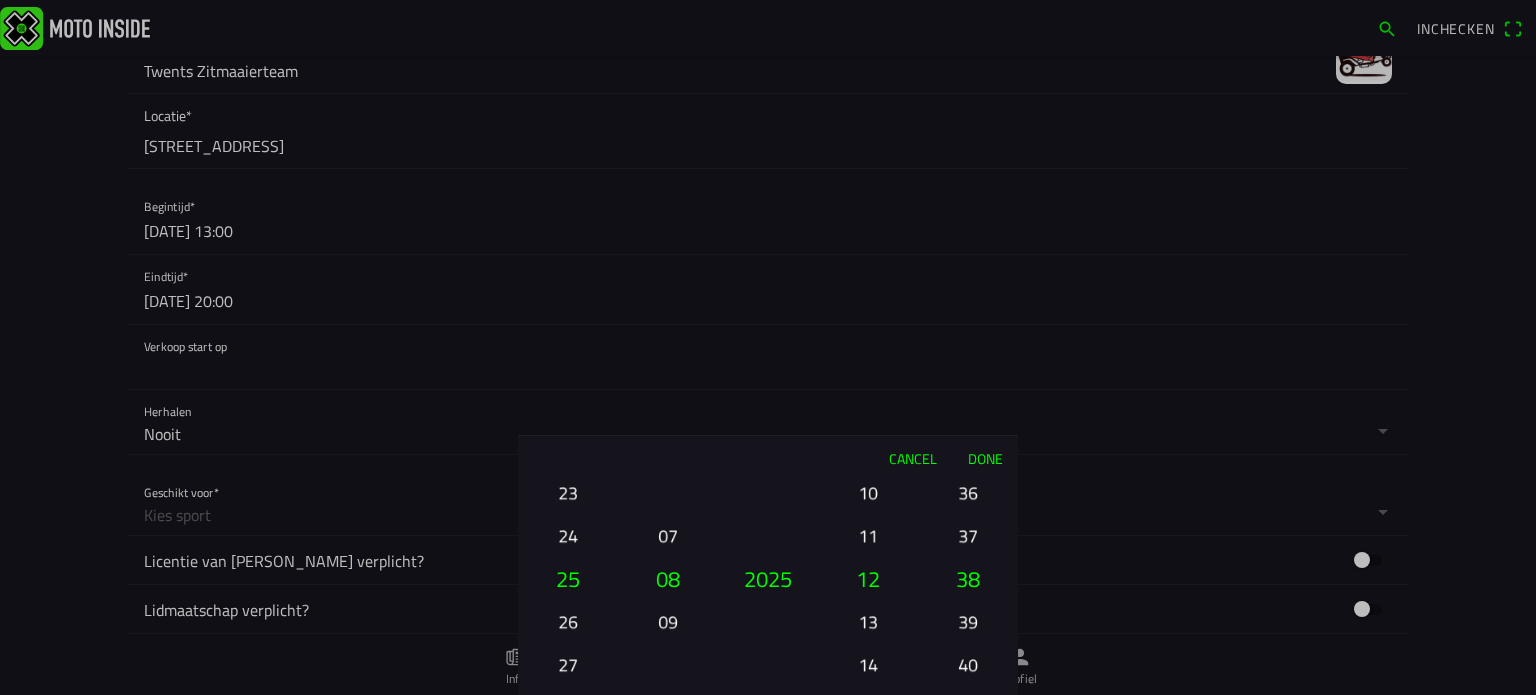 drag, startPoint x: 566, startPoint y: 523, endPoint x: 601, endPoint y: 694, distance: 174.54512 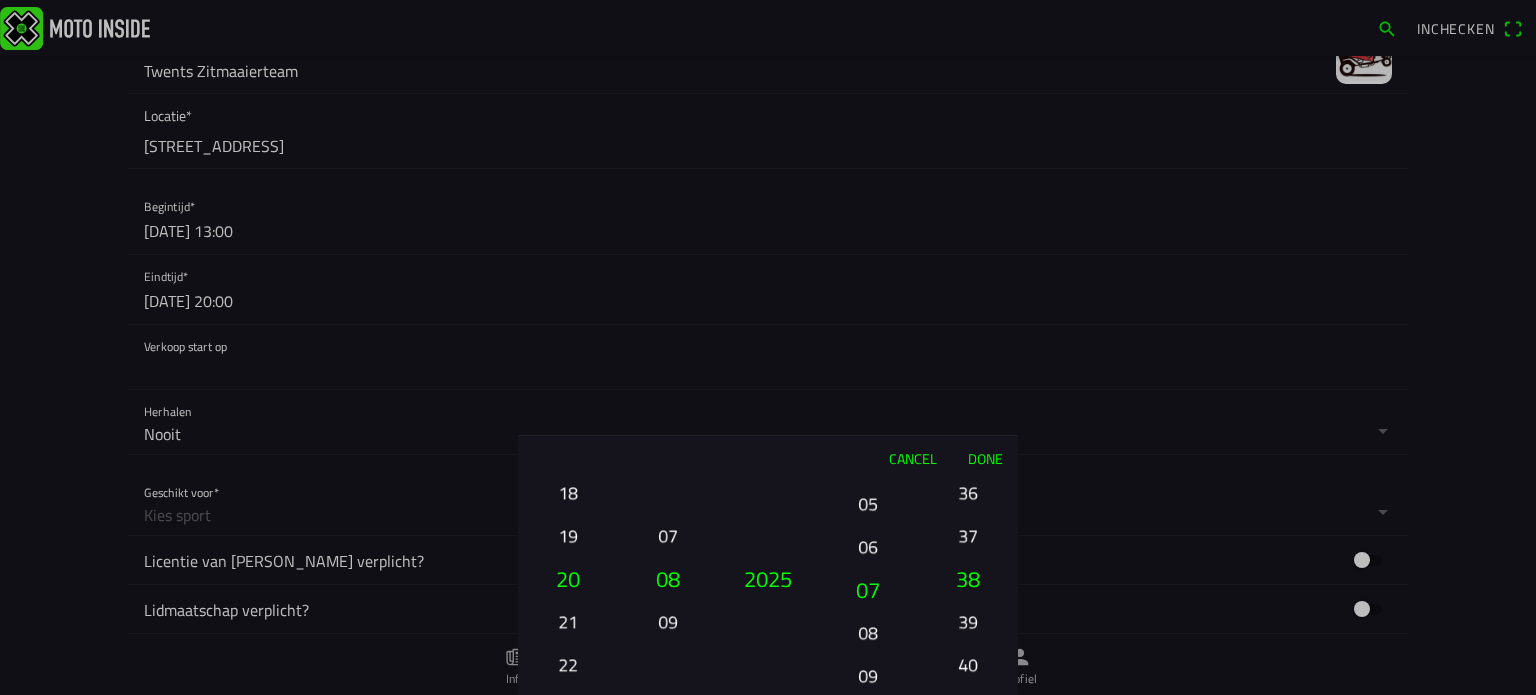 drag, startPoint x: 868, startPoint y: 486, endPoint x: 853, endPoint y: 742, distance: 256.4391 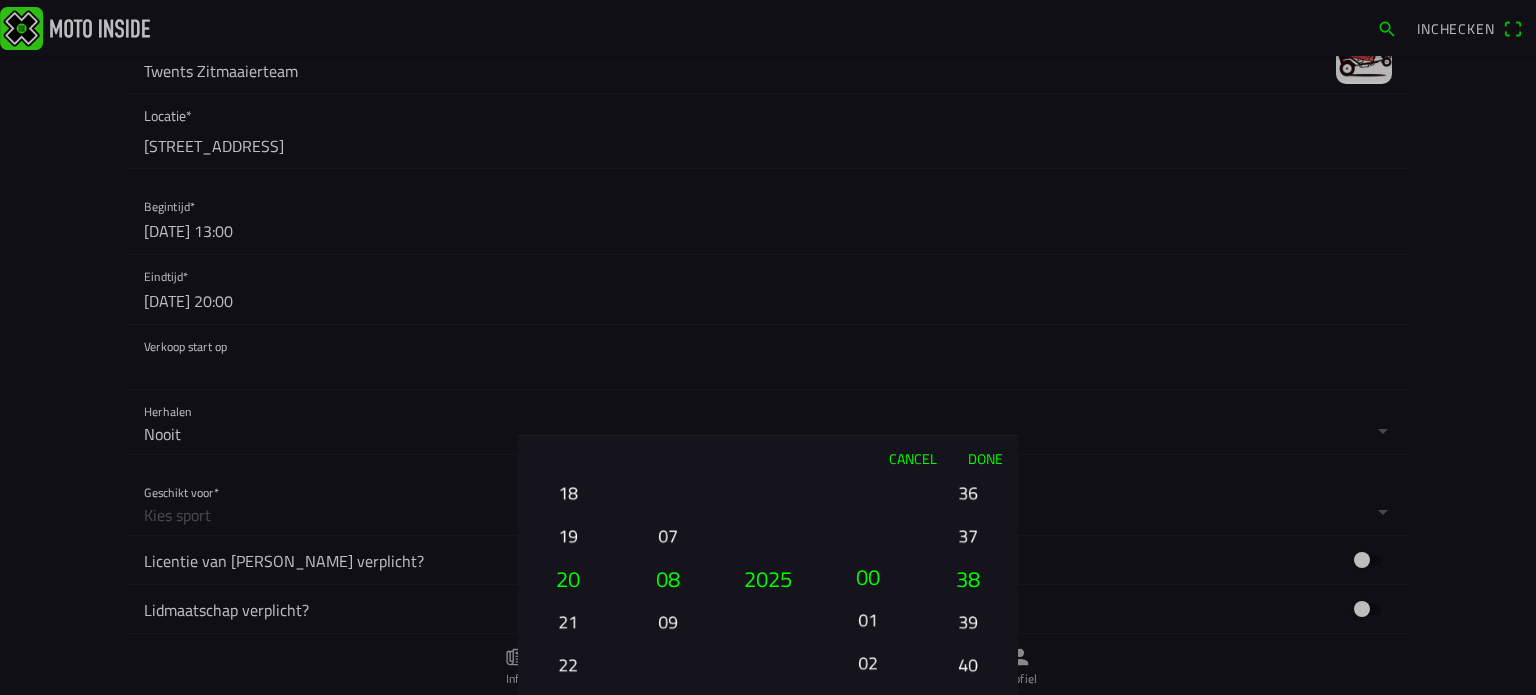 drag, startPoint x: 861, startPoint y: 486, endPoint x: 911, endPoint y: 742, distance: 260.83713 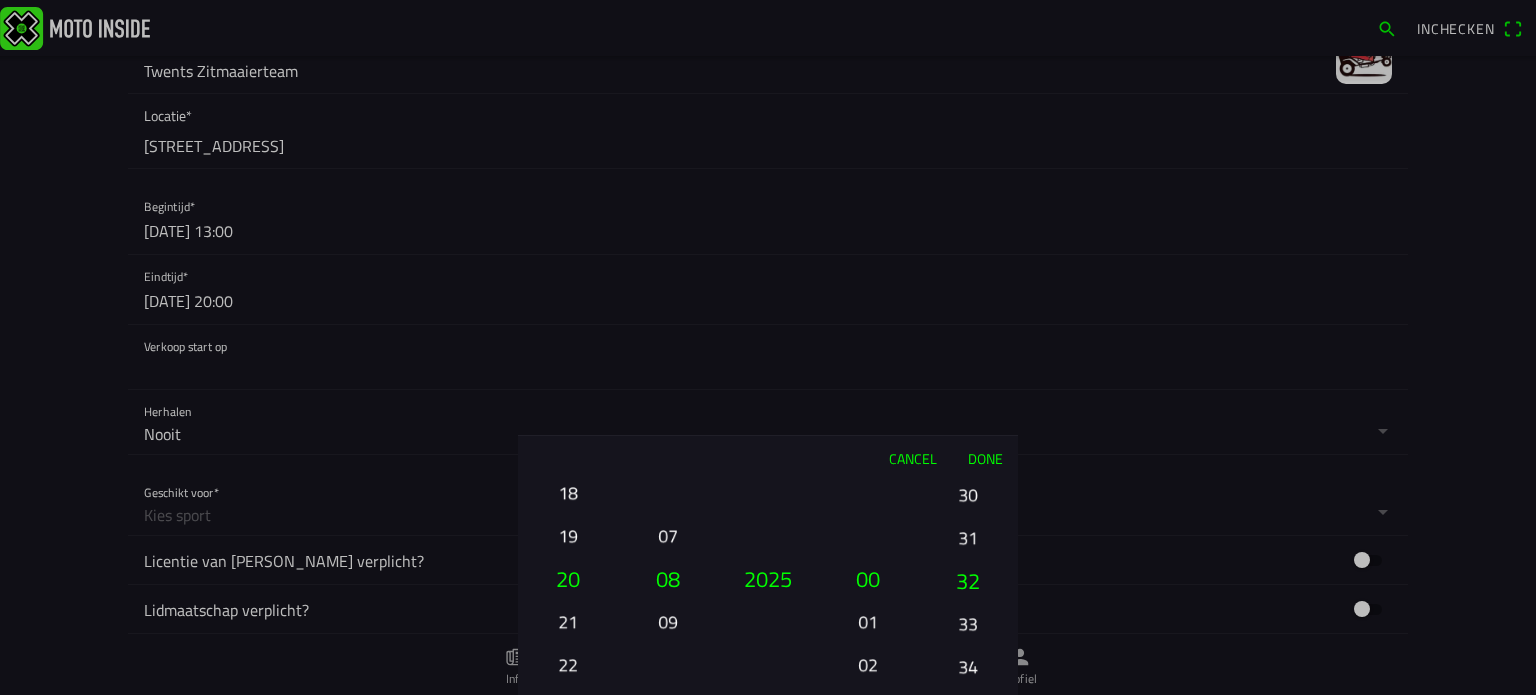 drag, startPoint x: 968, startPoint y: 482, endPoint x: 1048, endPoint y: 742, distance: 272.02942 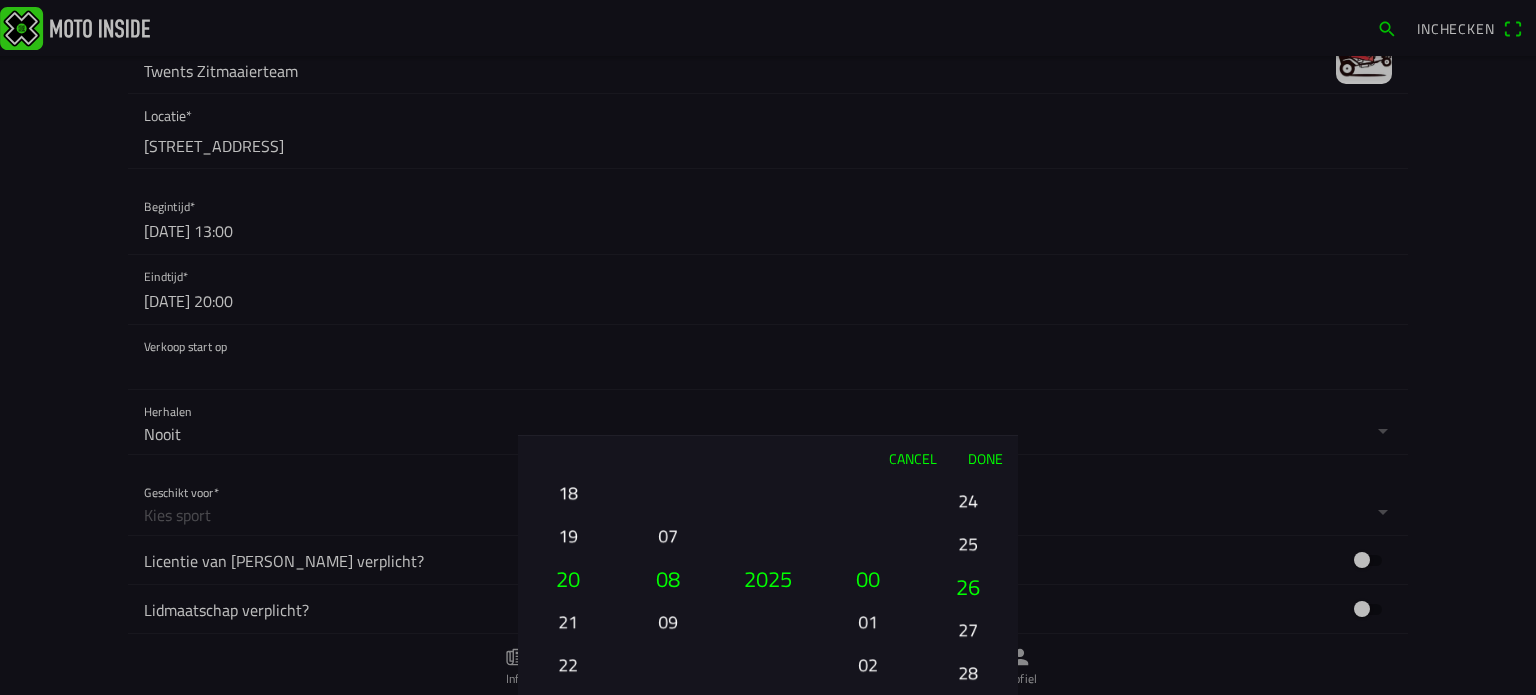 drag, startPoint x: 971, startPoint y: 488, endPoint x: 982, endPoint y: 742, distance: 254.23808 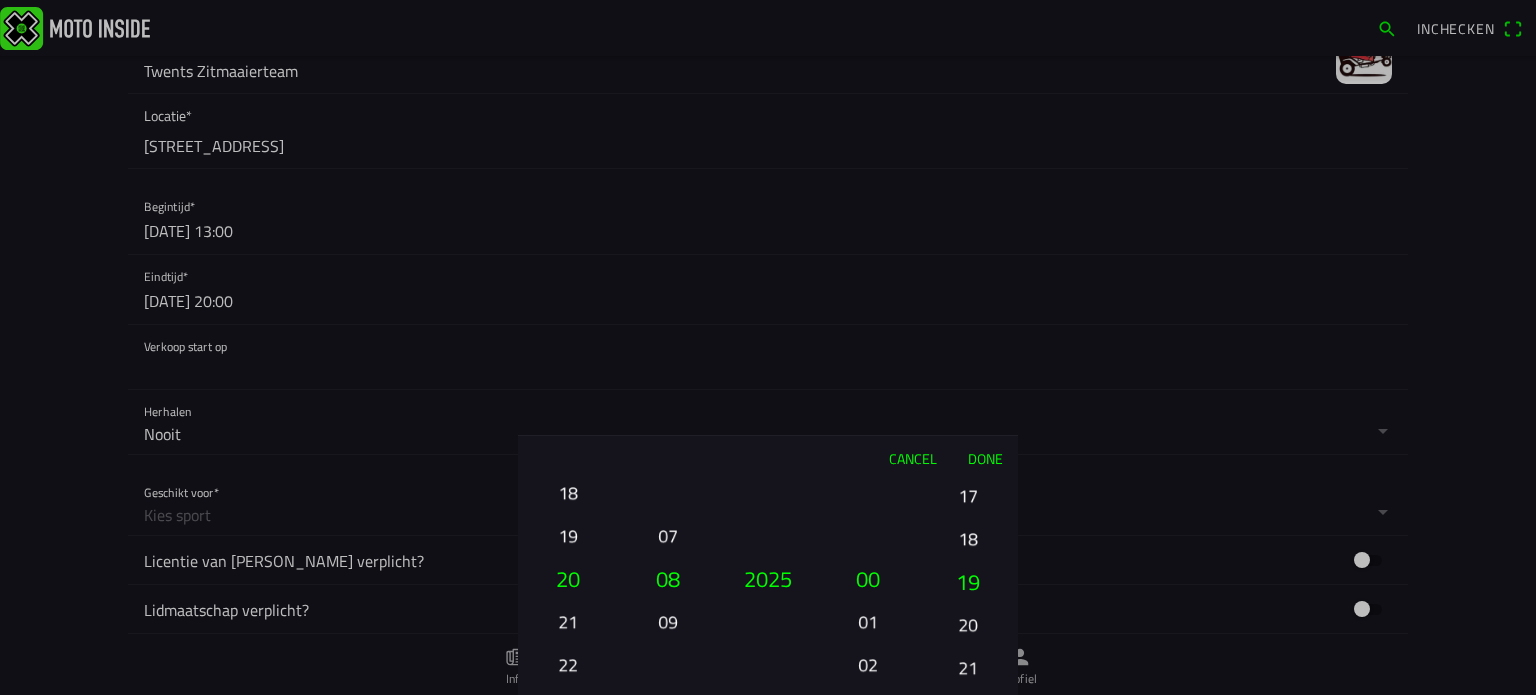 drag, startPoint x: 965, startPoint y: 481, endPoint x: 940, endPoint y: 742, distance: 262.19458 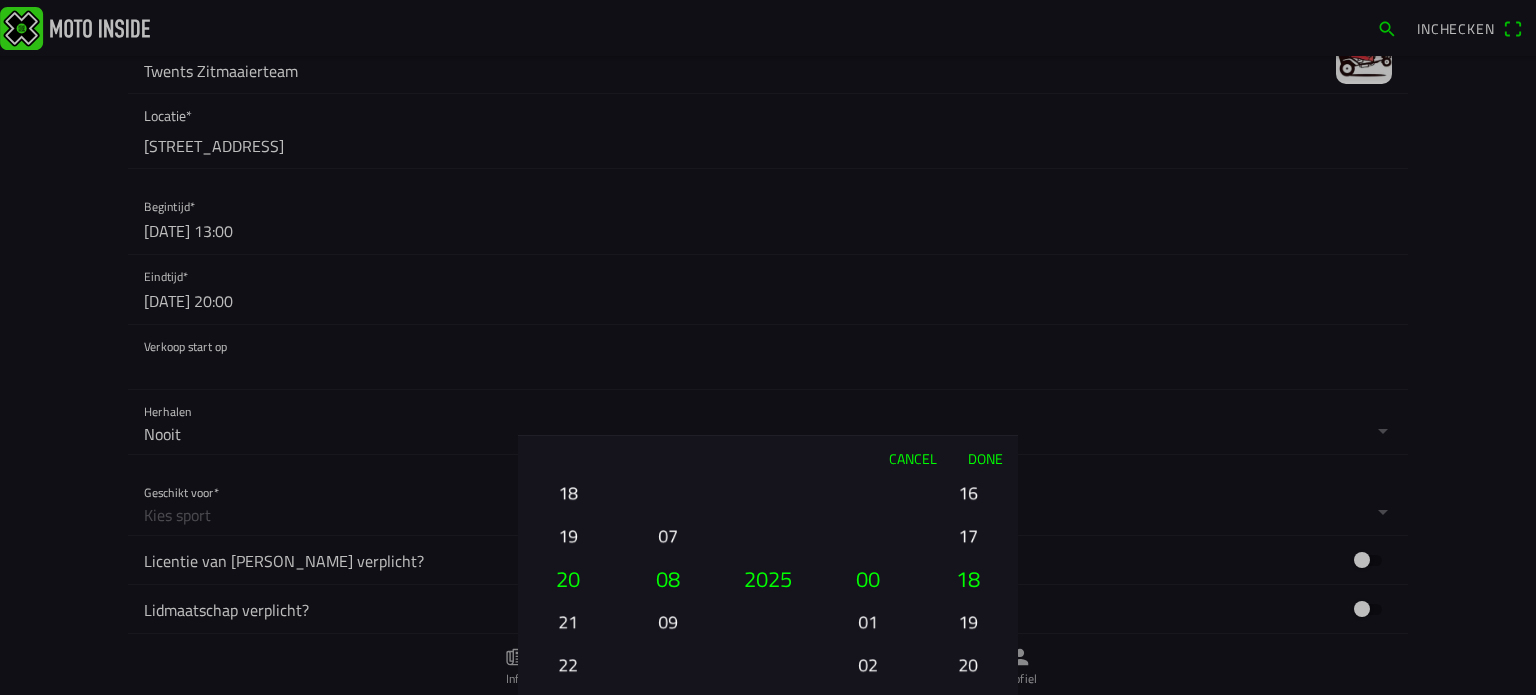 drag, startPoint x: 966, startPoint y: 478, endPoint x: 1017, endPoint y: 736, distance: 262.9924 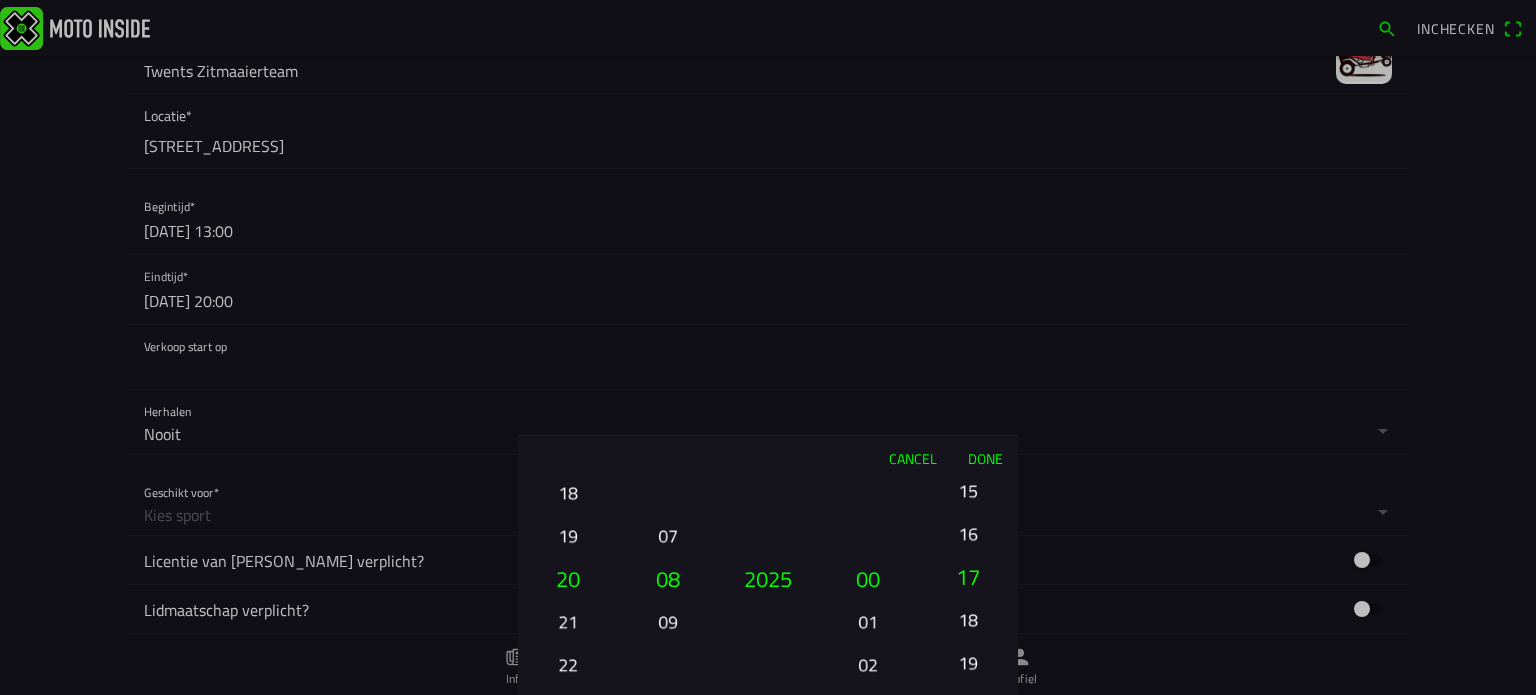 drag, startPoint x: 966, startPoint y: 497, endPoint x: 982, endPoint y: 742, distance: 245.5219 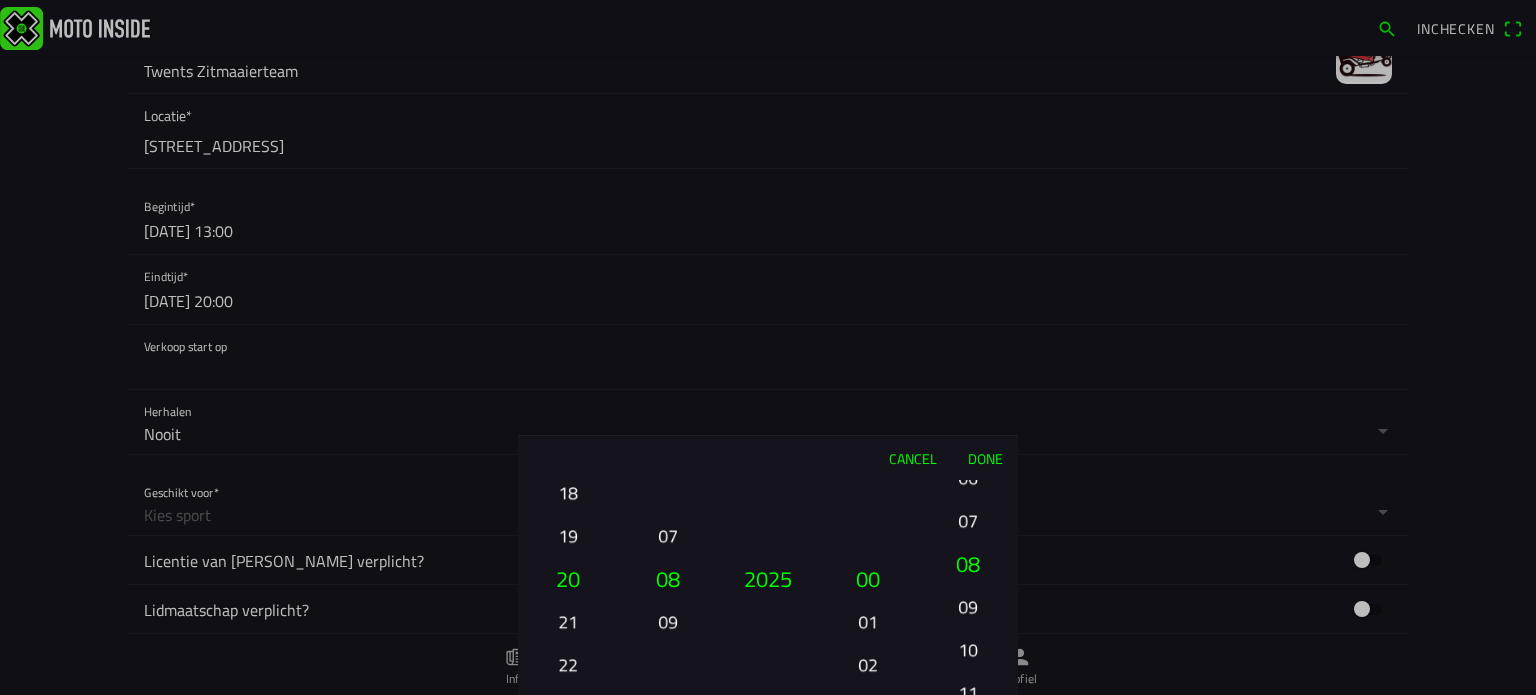 drag, startPoint x: 966, startPoint y: 483, endPoint x: 1148, endPoint y: 694, distance: 278.64853 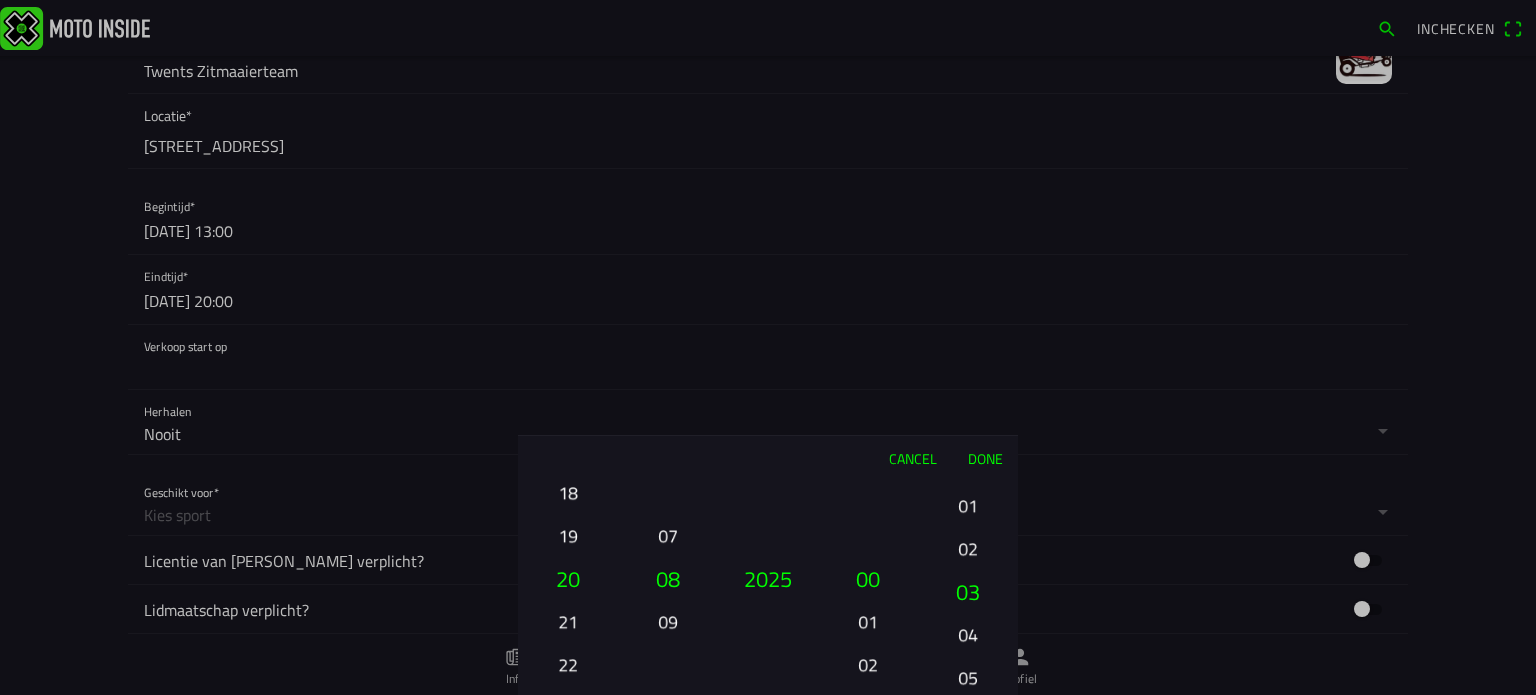 drag, startPoint x: 974, startPoint y: 539, endPoint x: 976, endPoint y: 692, distance: 153.01308 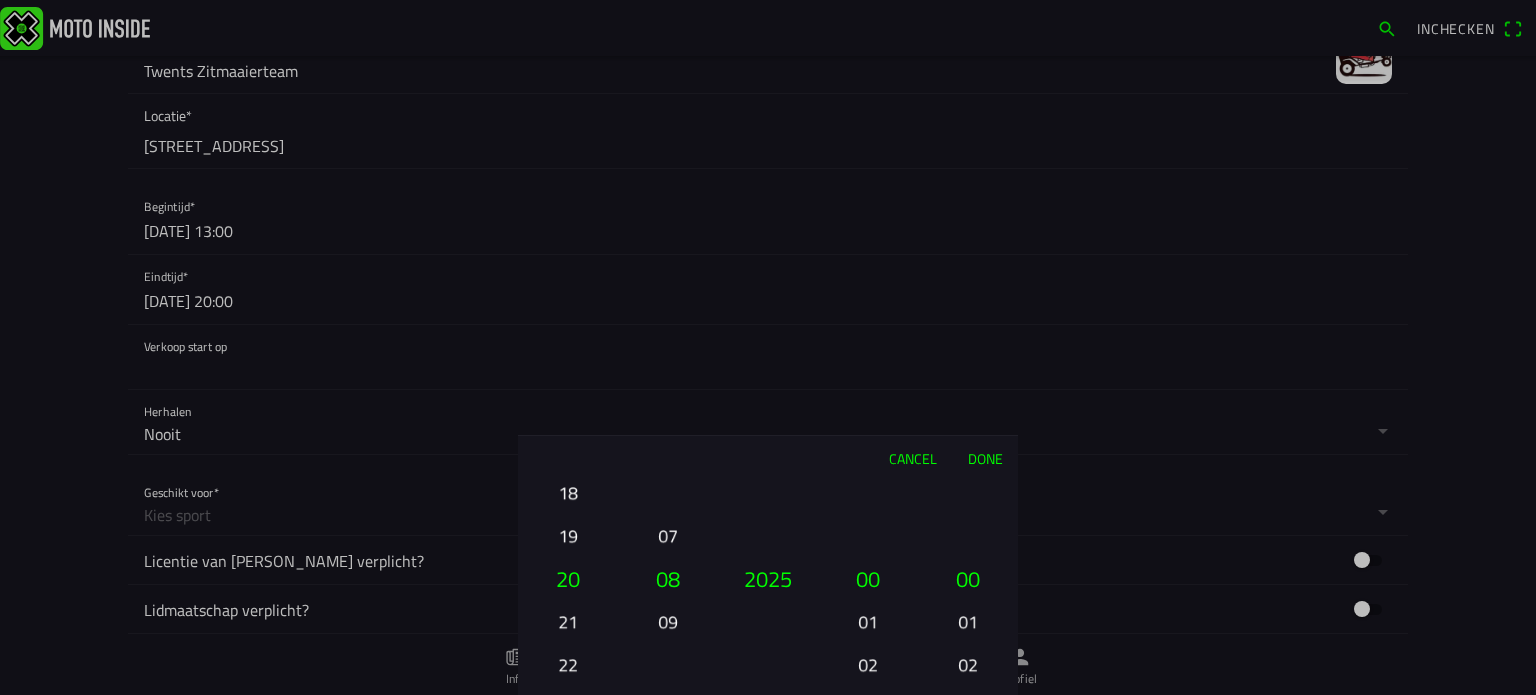 drag, startPoint x: 987, startPoint y: 451, endPoint x: 1004, endPoint y: 417, distance: 38.013157 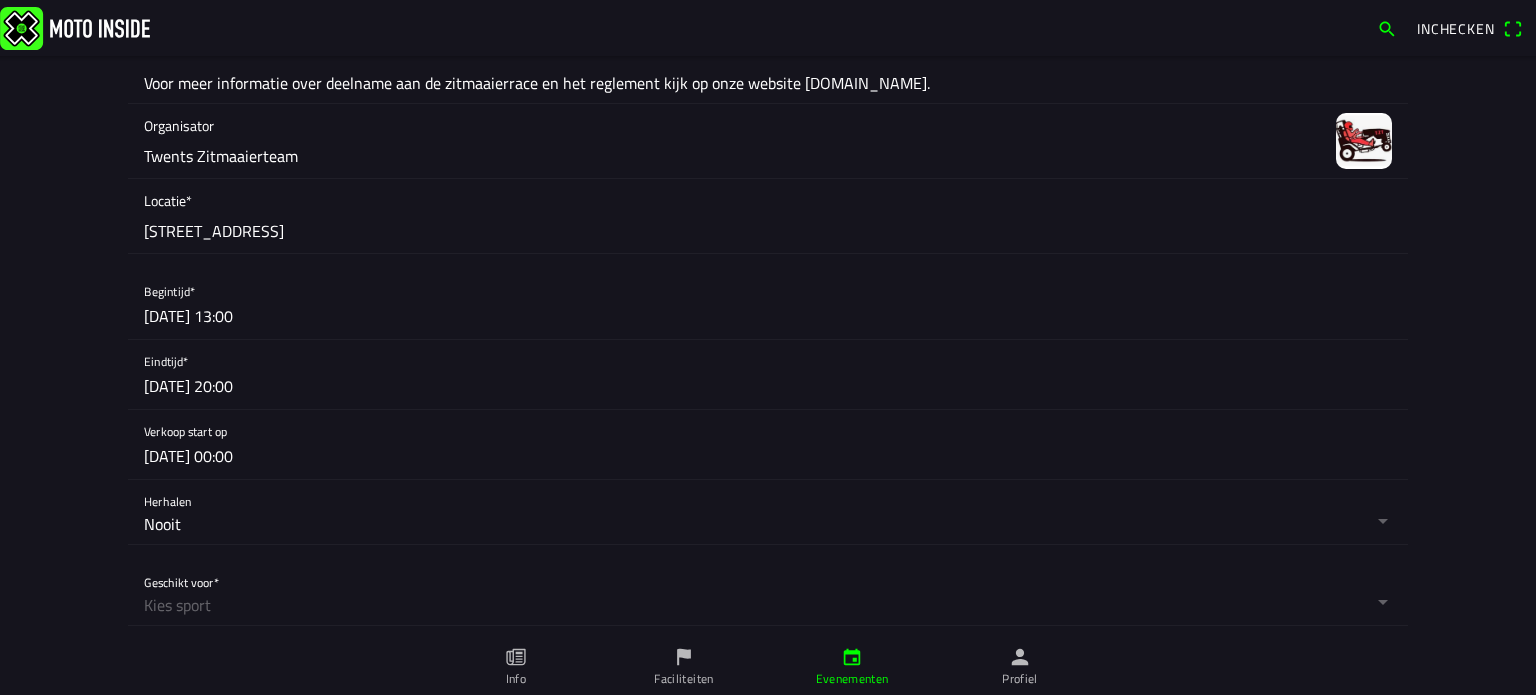 scroll, scrollTop: 260, scrollLeft: 0, axis: vertical 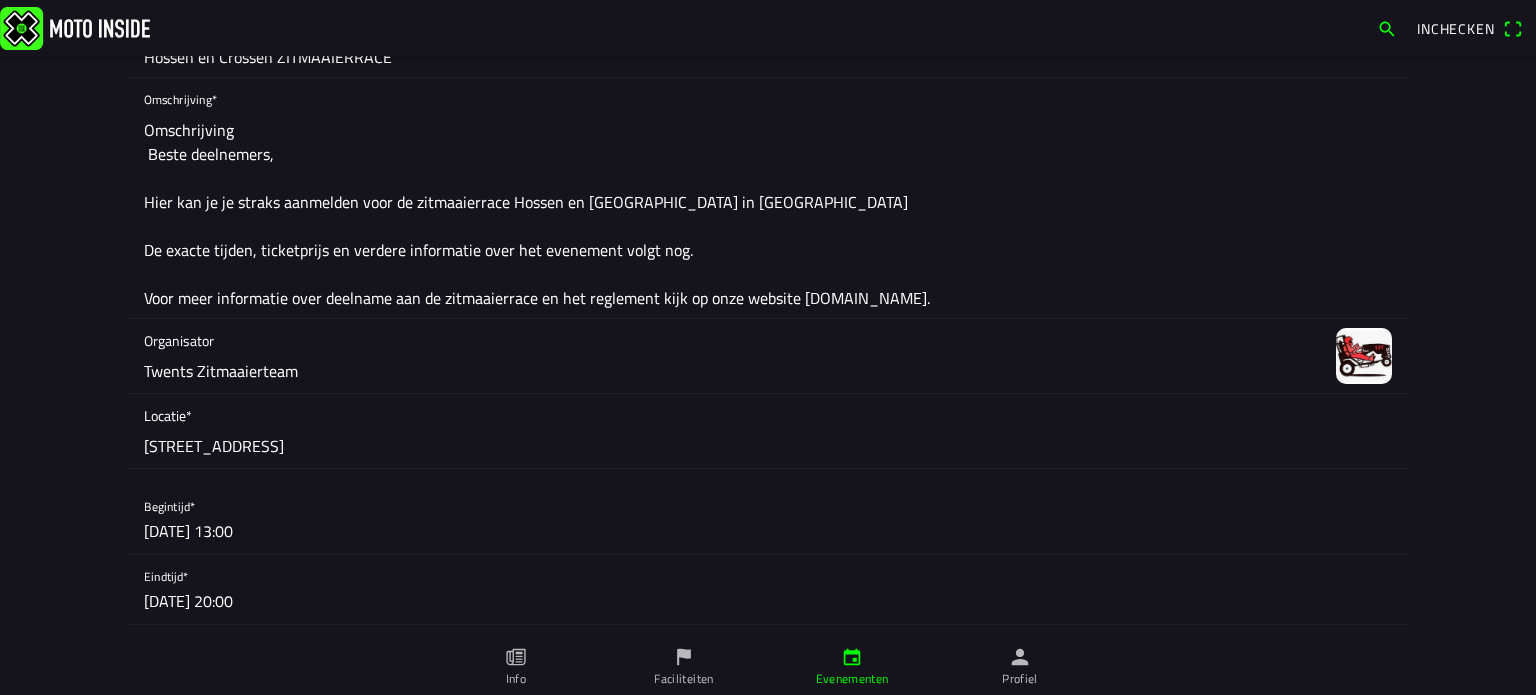 drag, startPoint x: 500, startPoint y: 202, endPoint x: 704, endPoint y: 151, distance: 210.27838 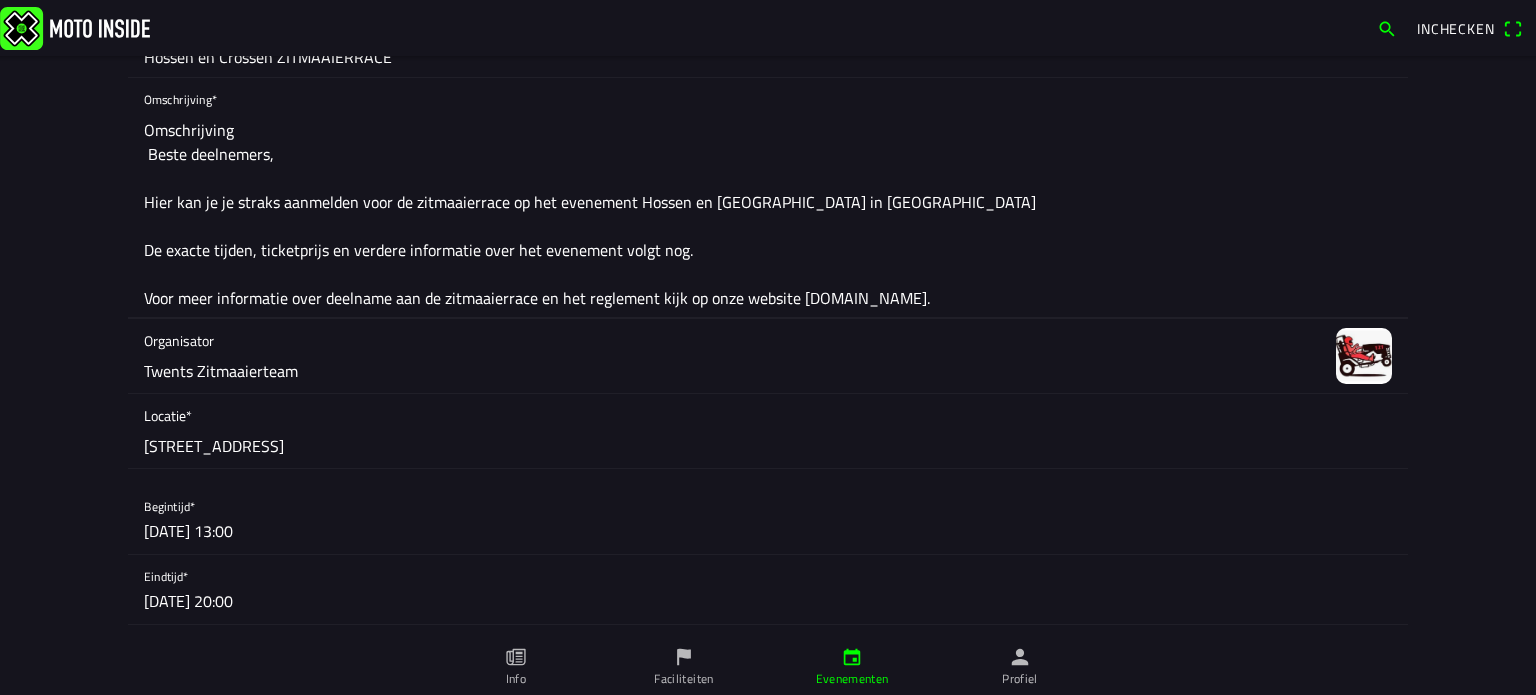 drag, startPoint x: 618, startPoint y: 199, endPoint x: 498, endPoint y: 209, distance: 120.41595 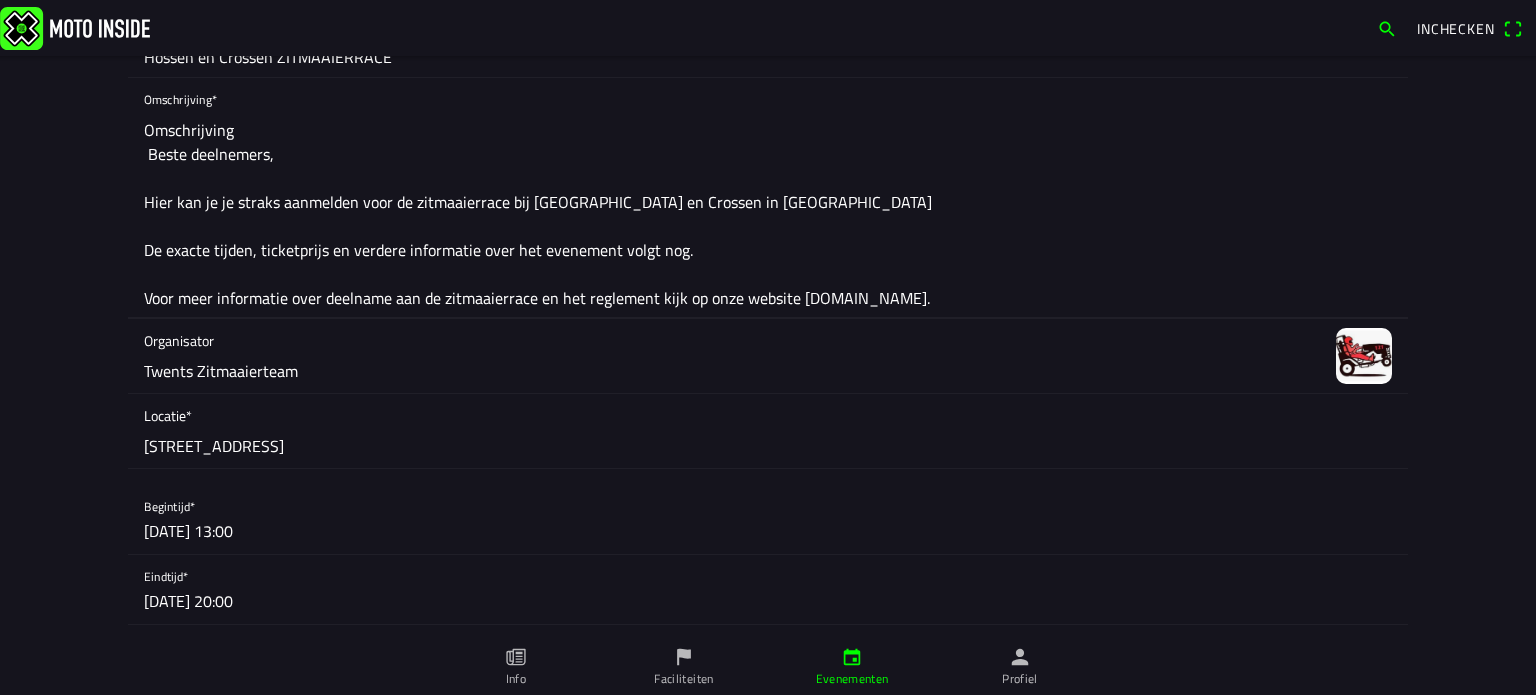 drag, startPoint x: 500, startPoint y: 253, endPoint x: 604, endPoint y: 247, distance: 104.172935 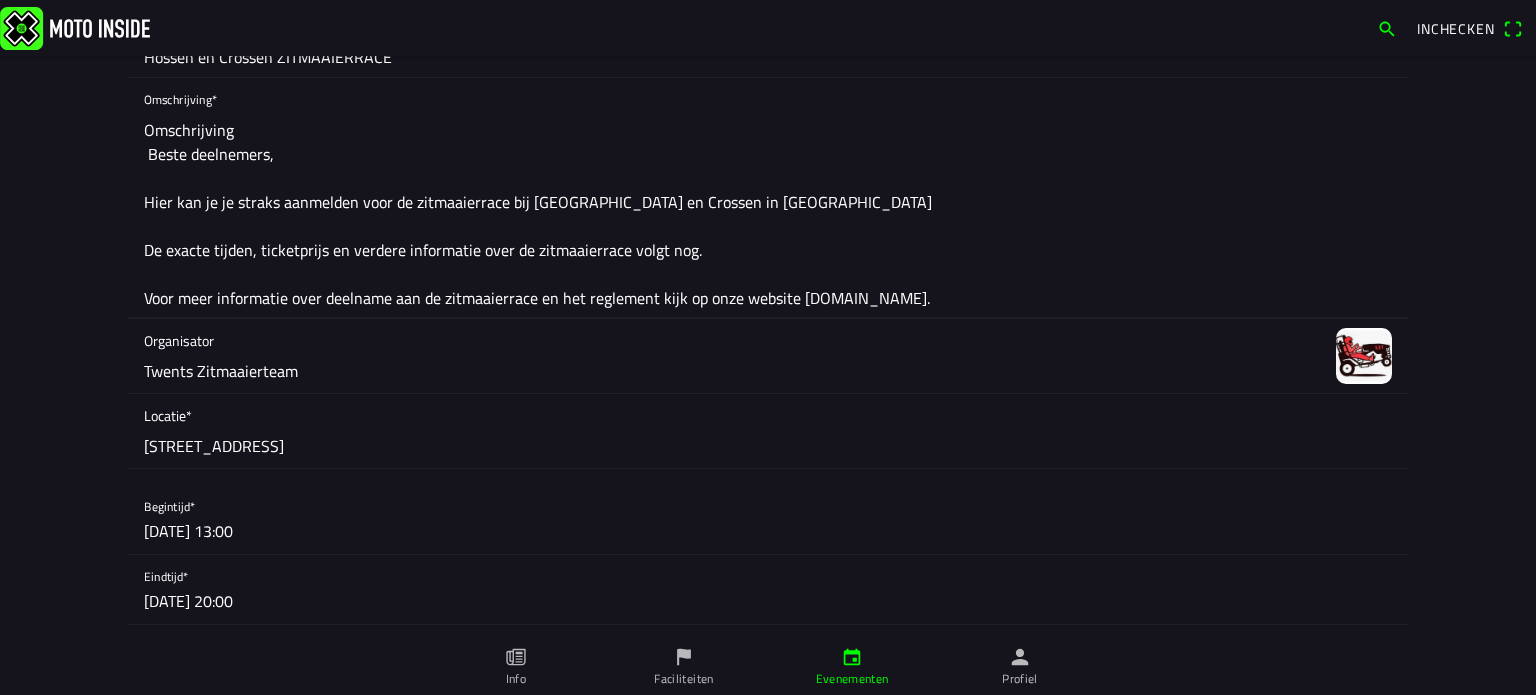 click on "Omschrijving
Beste deelnemers,
Hier kan je je straks aanmelden voor de zitmaaierrace bij [GEOGRAPHIC_DATA] en Crossen in [GEOGRAPHIC_DATA]
De exacte tijden, ticketprijs en verdere informatie over de zitmaaierrace volgt nog.
Voor meer informatie over deelname aan de zitmaaierrace en het reglement kijk op onze website [DOMAIN_NAME]." 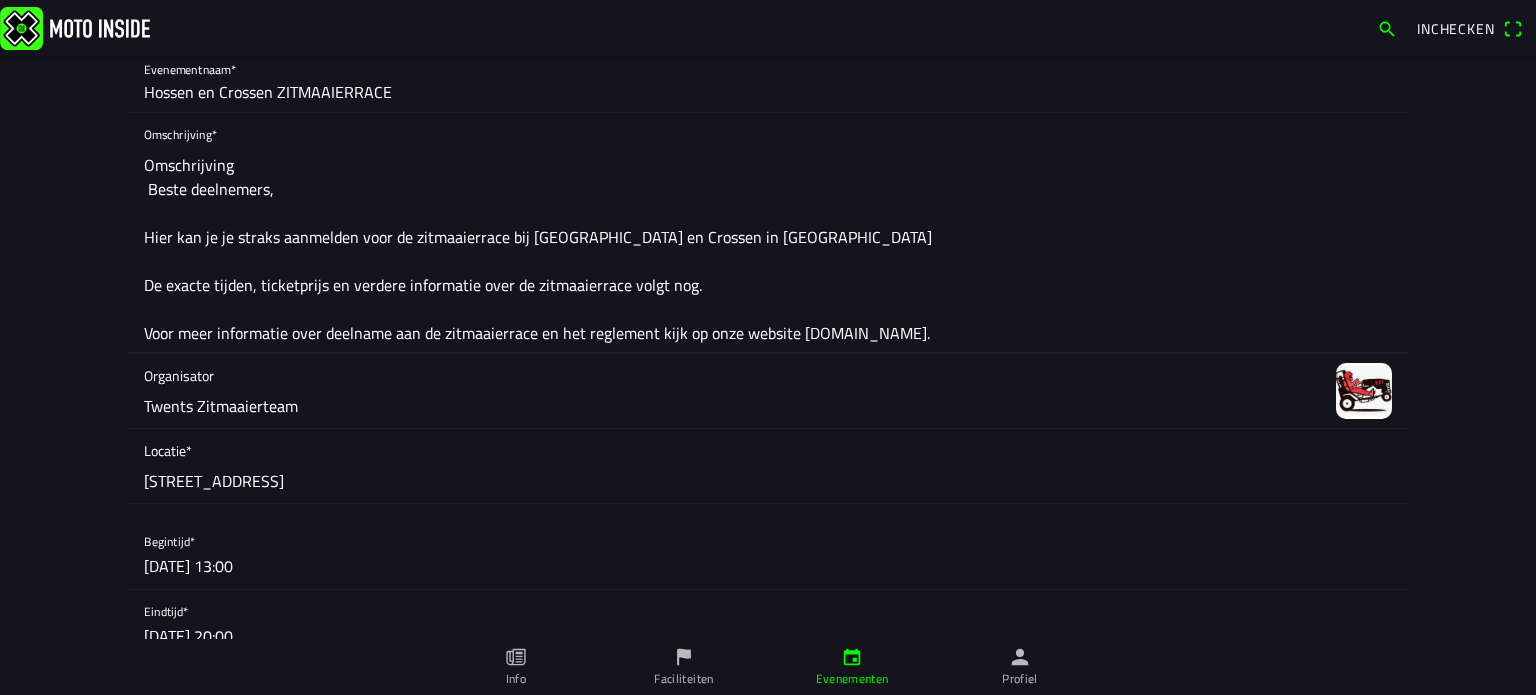 scroll, scrollTop: 260, scrollLeft: 0, axis: vertical 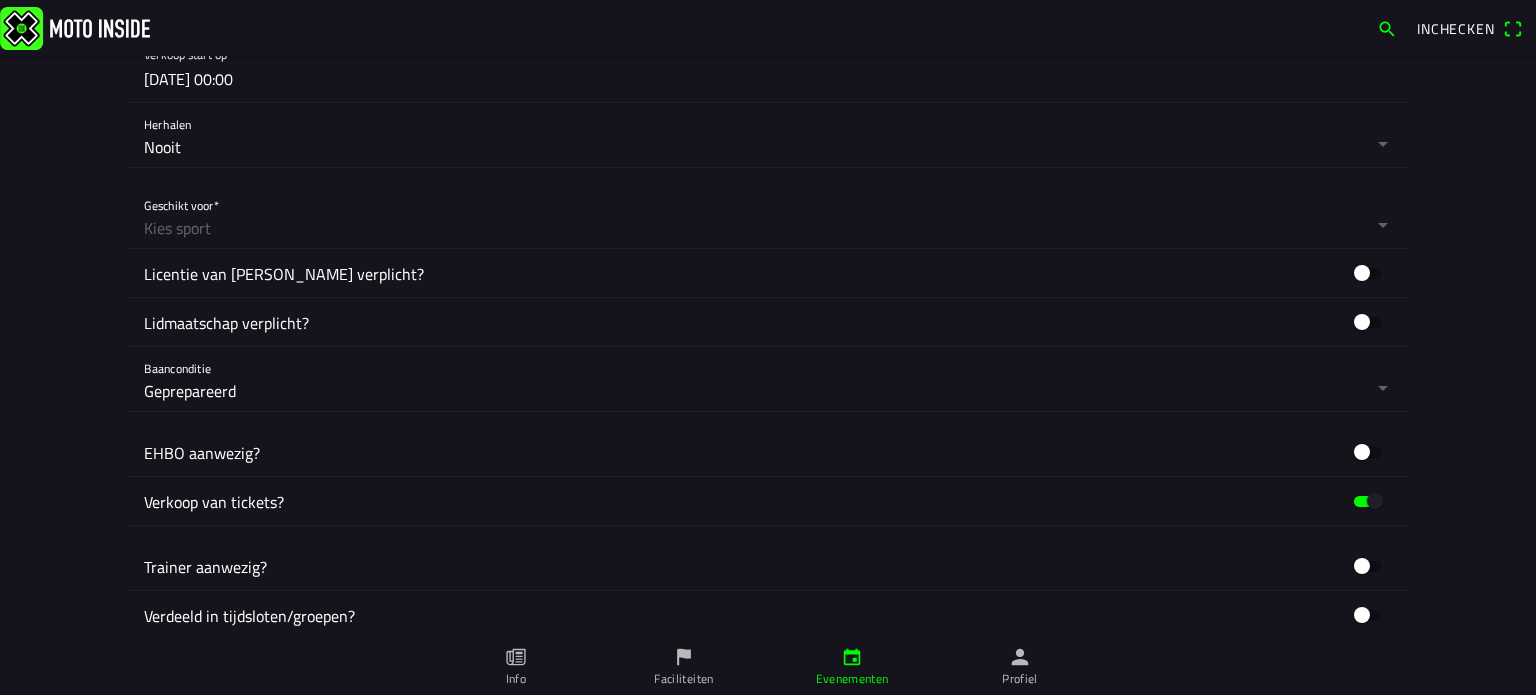 type on "Omschrijving
Beste deelnemers,
Hier kan je je straks aanmelden voor de zitmaaierrace bij [GEOGRAPHIC_DATA] en Crossen in [GEOGRAPHIC_DATA]
De exacte tijden, ticketprijs en verdere informatie over de zitmaaierrace volgt nog.
Voor meer informatie over deelname aan de zitmaaierrace en het reglement kijk op onze website [DOMAIN_NAME]." 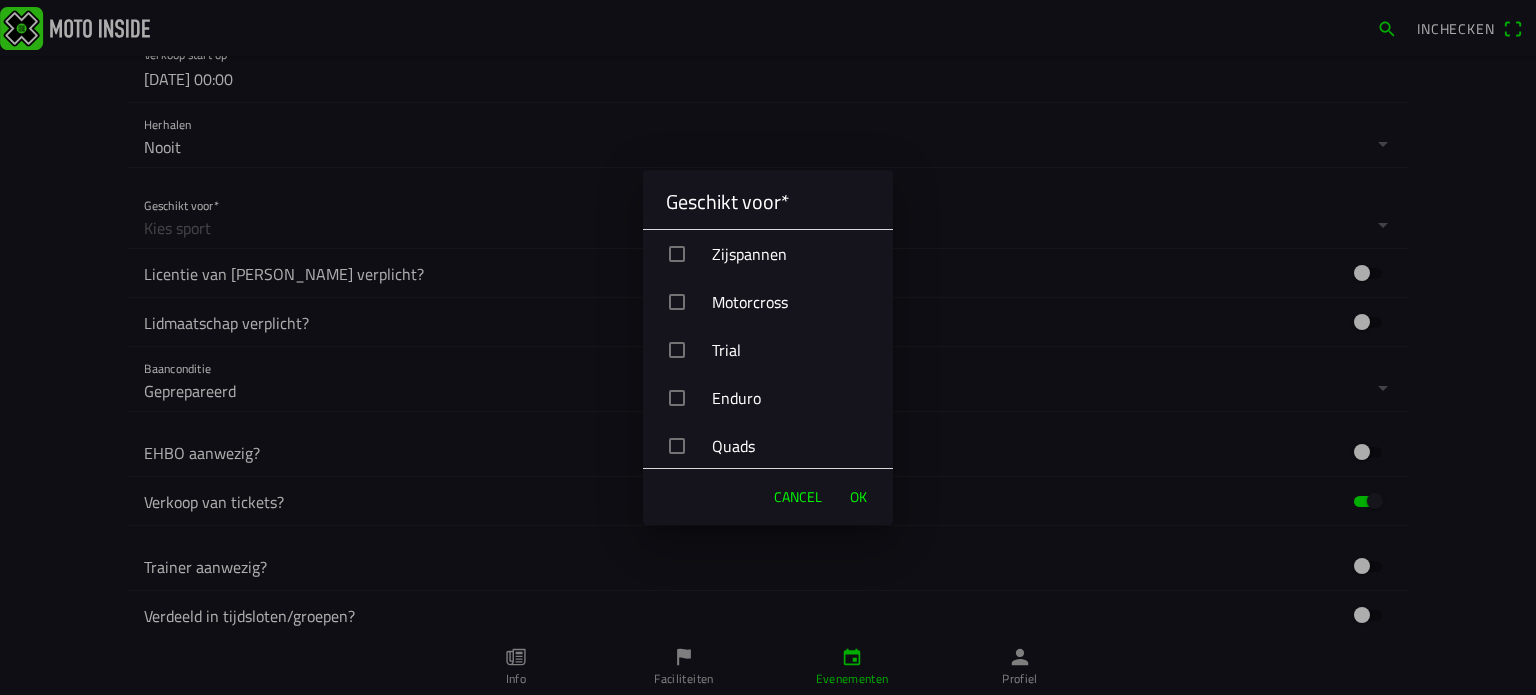 click at bounding box center (677, 398) 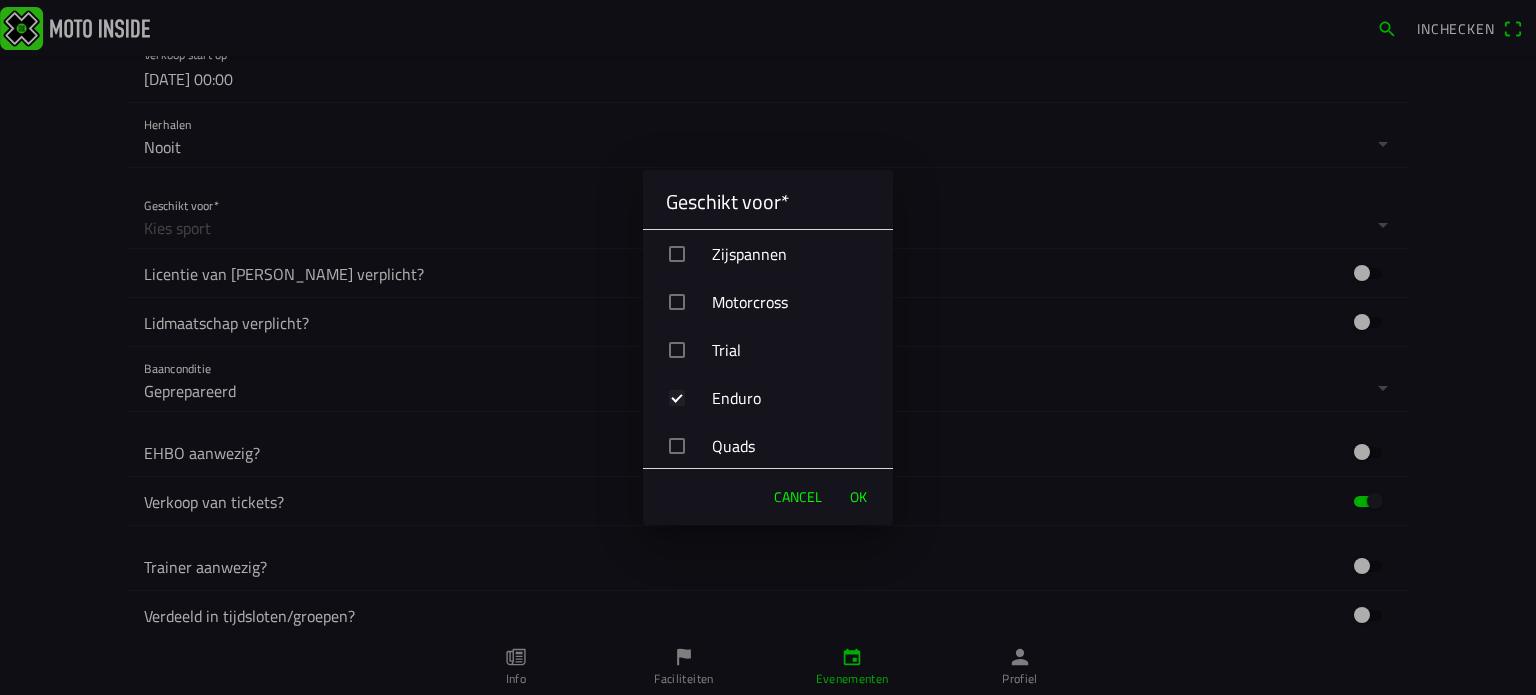 click on "OK" at bounding box center (858, 497) 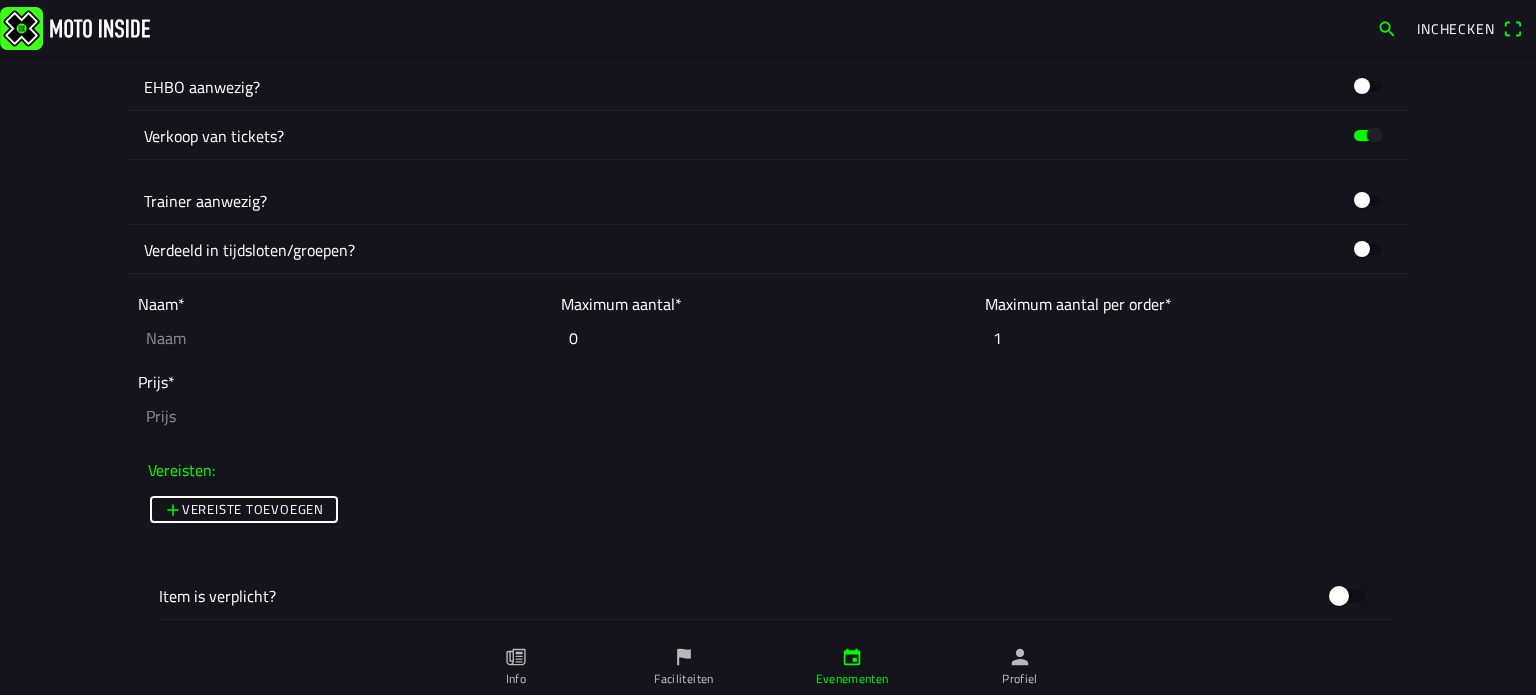 scroll, scrollTop: 1252, scrollLeft: 0, axis: vertical 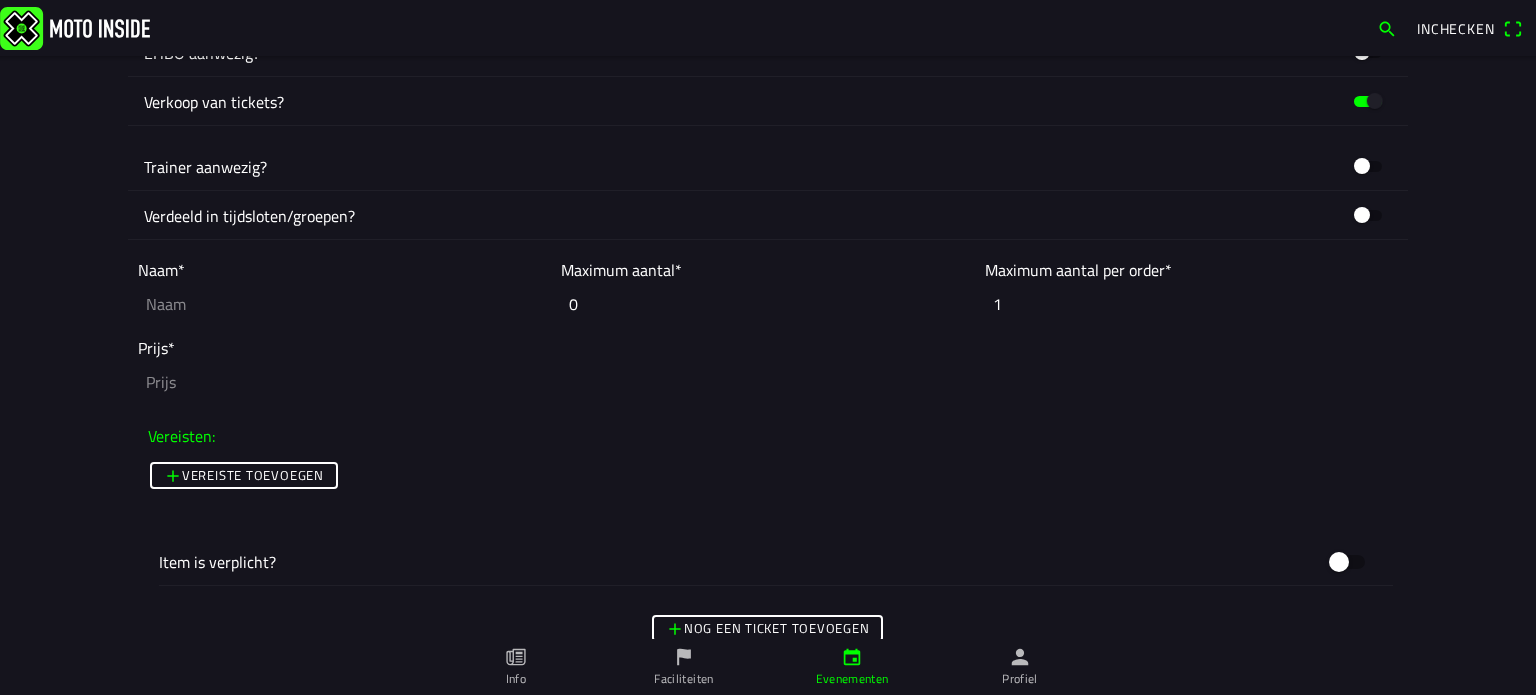 click 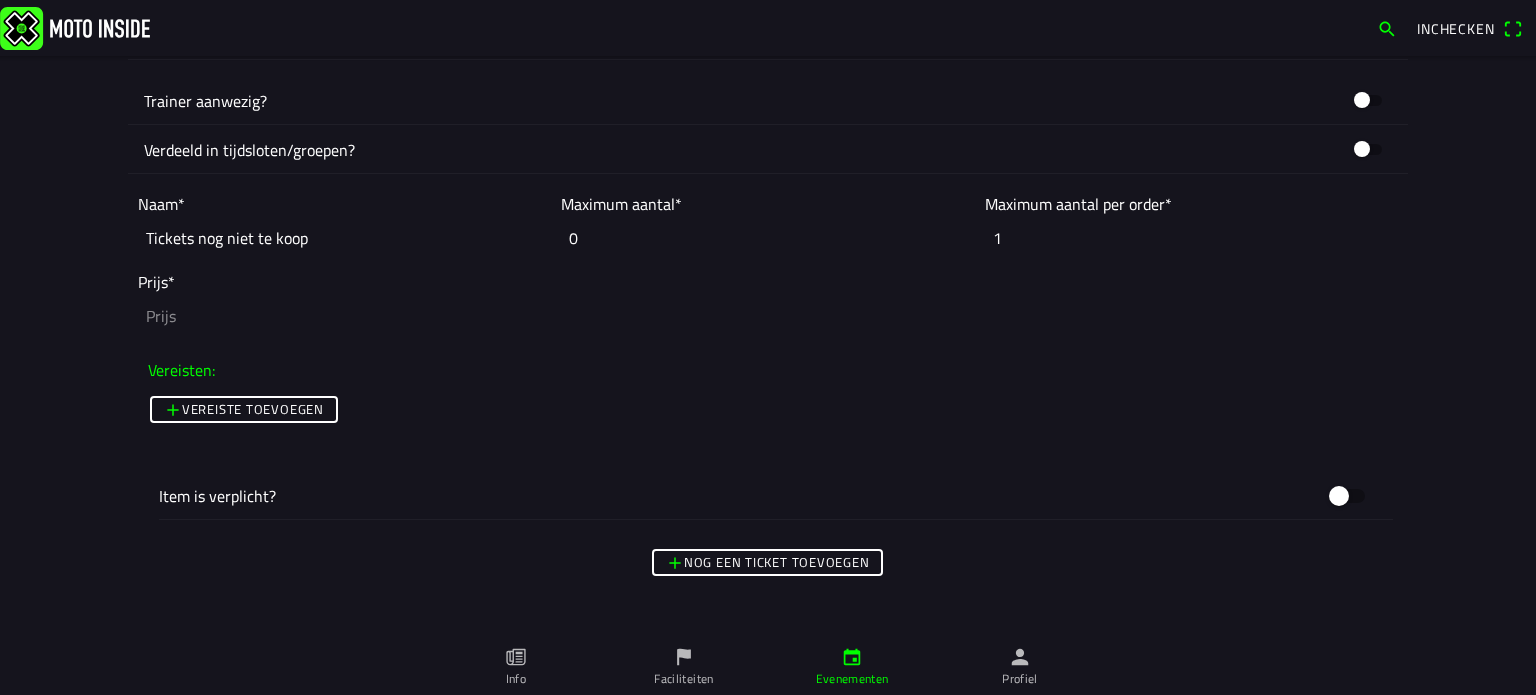 scroll, scrollTop: 1352, scrollLeft: 0, axis: vertical 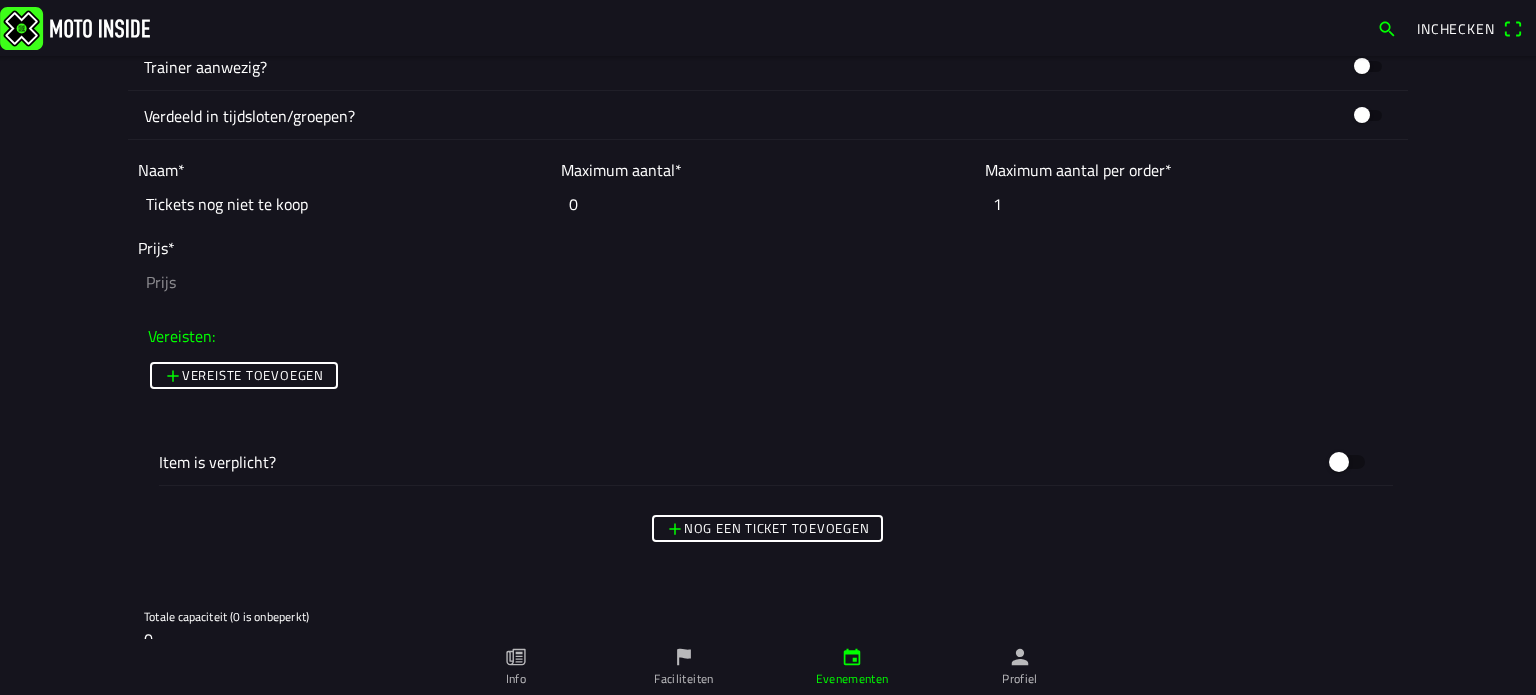 click 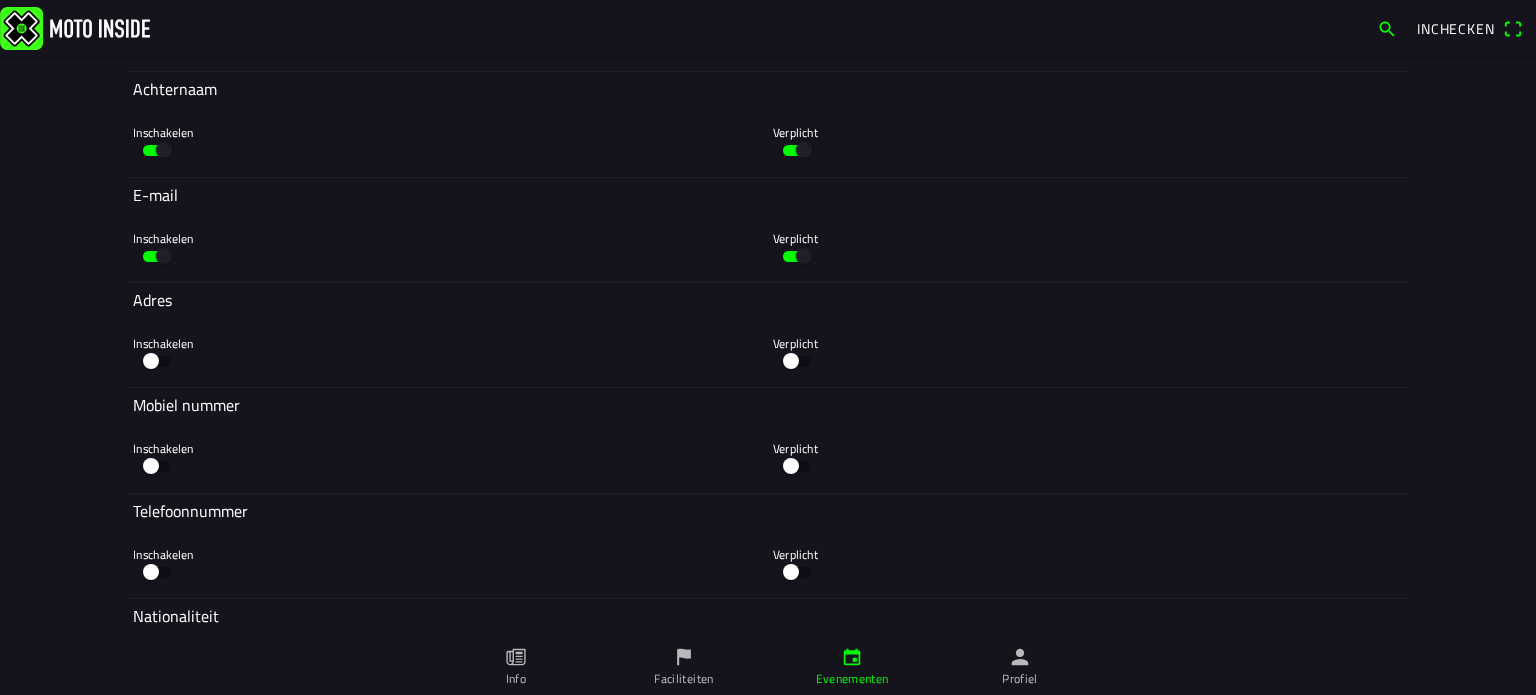 scroll, scrollTop: 2452, scrollLeft: 0, axis: vertical 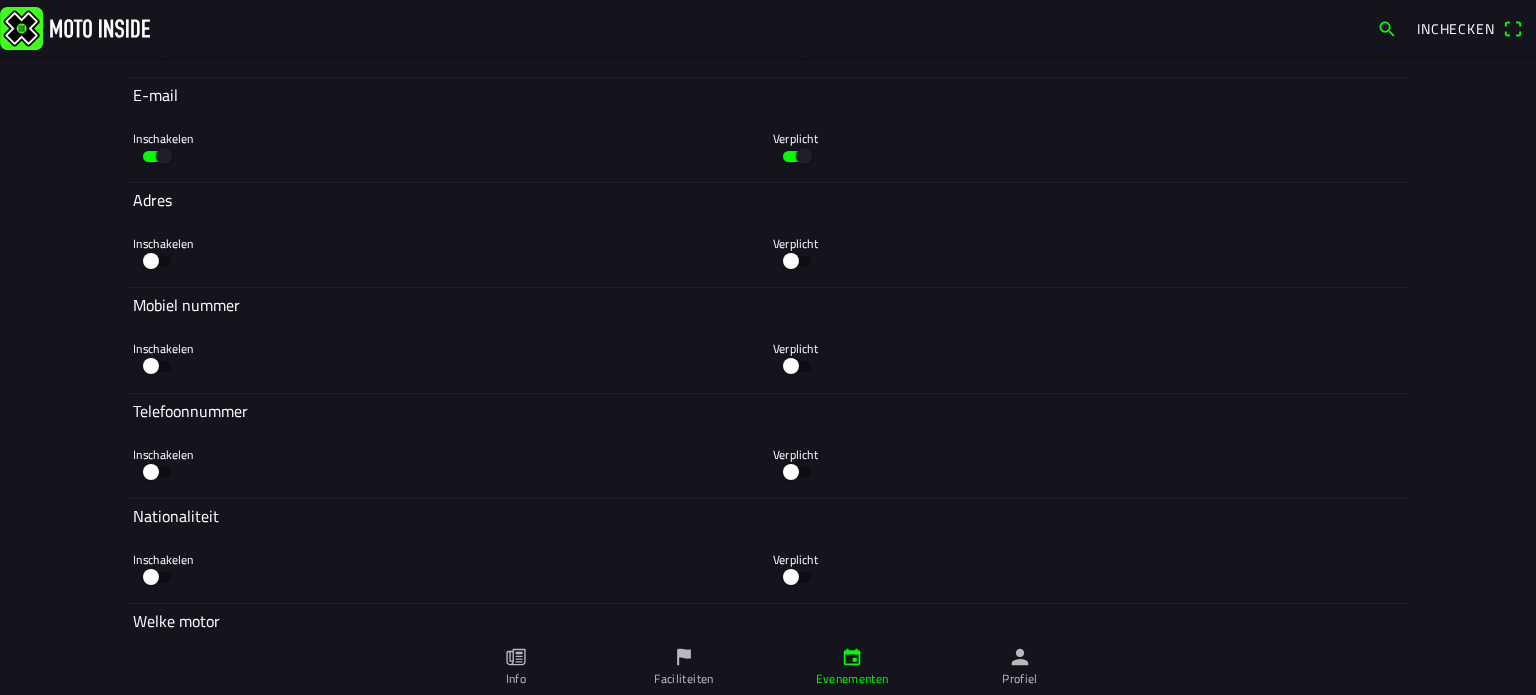 click 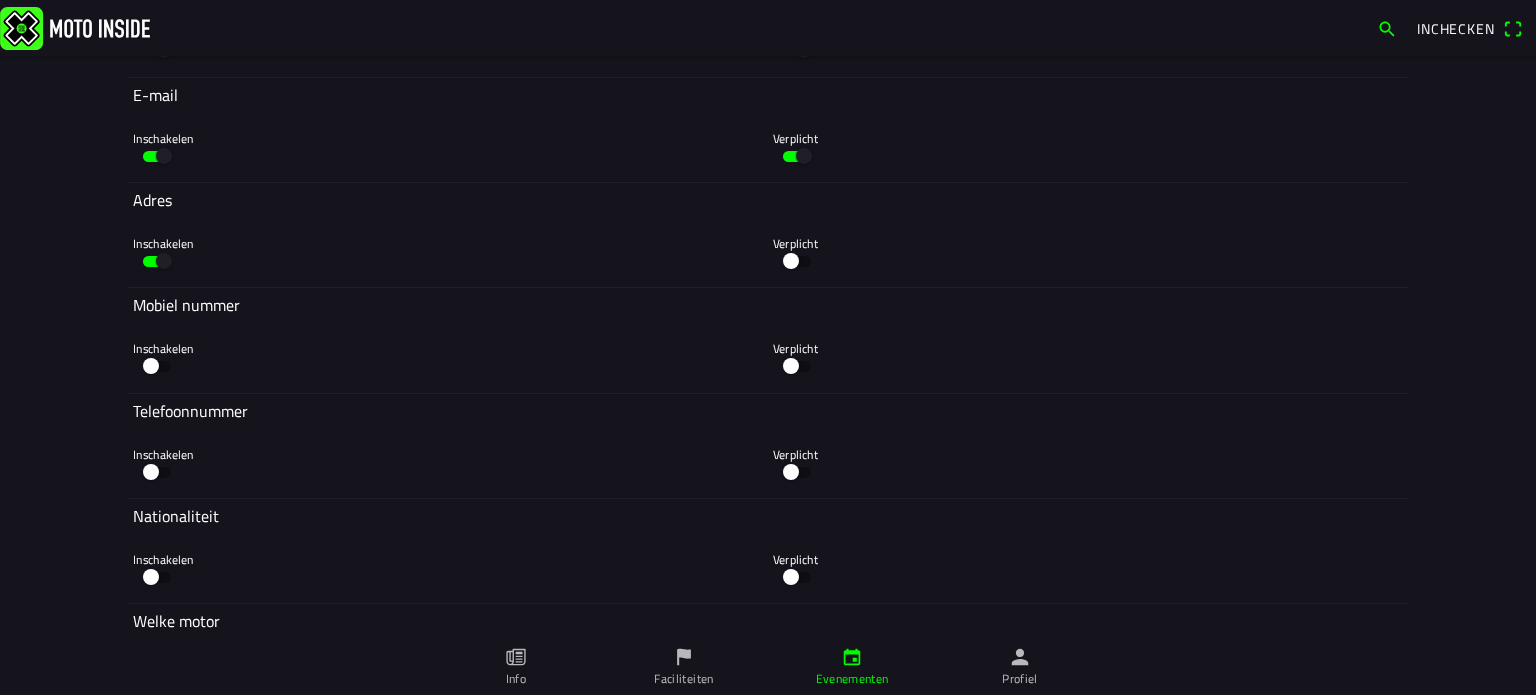 click 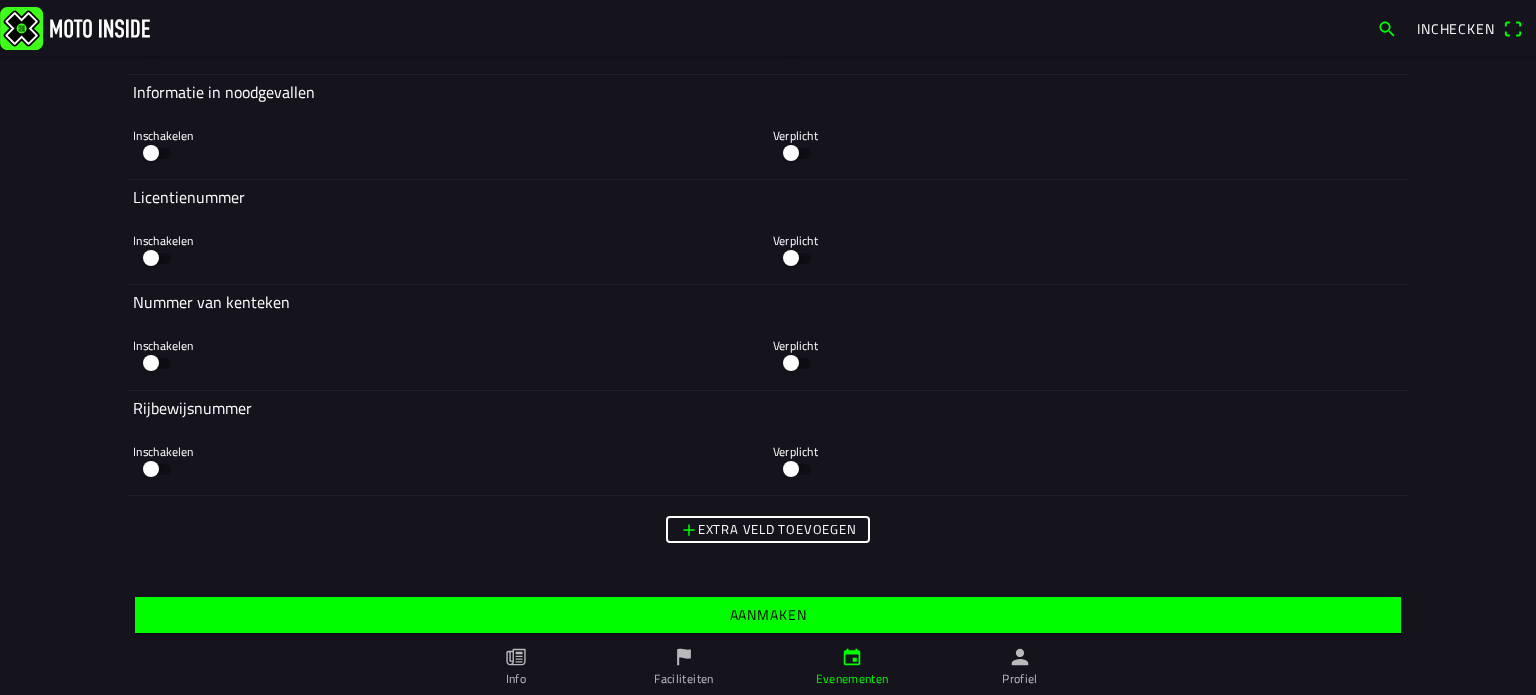 scroll, scrollTop: 4146, scrollLeft: 0, axis: vertical 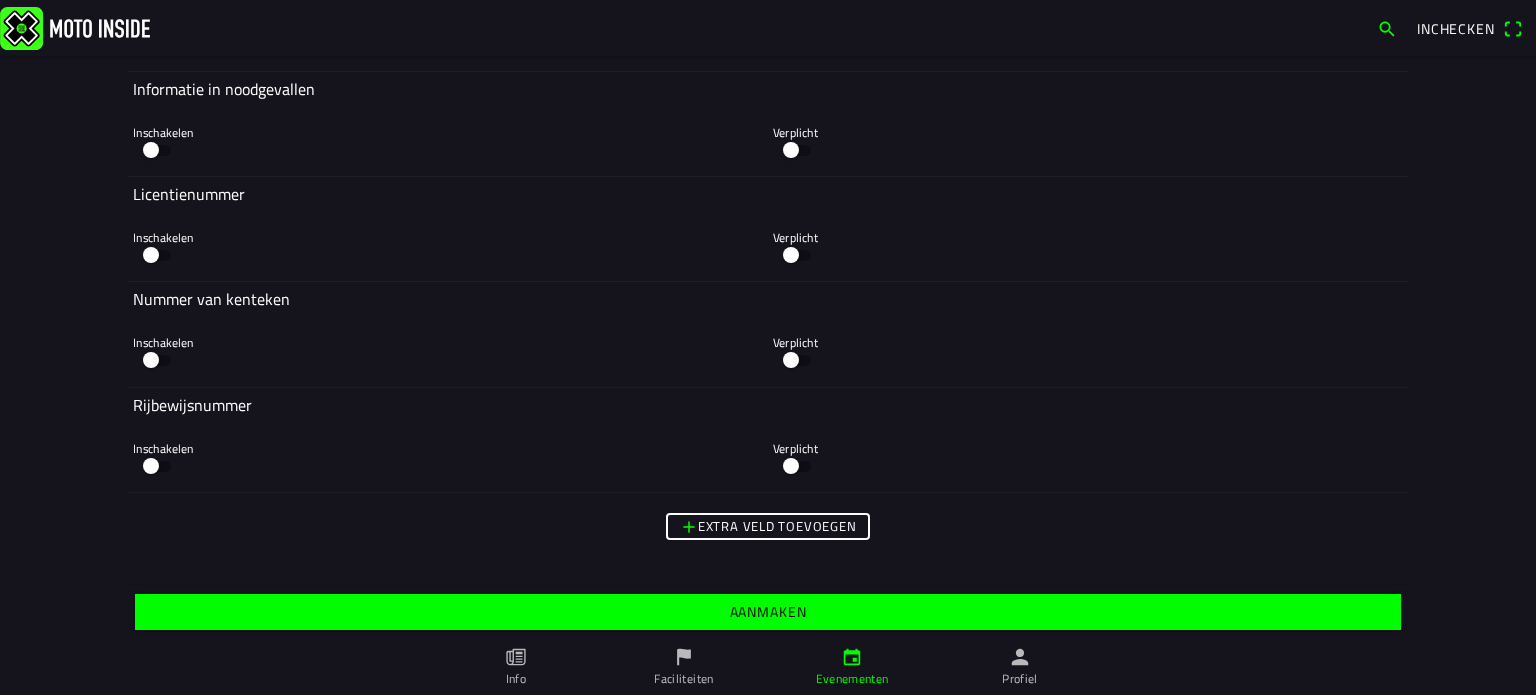 click on "Aanmaken" 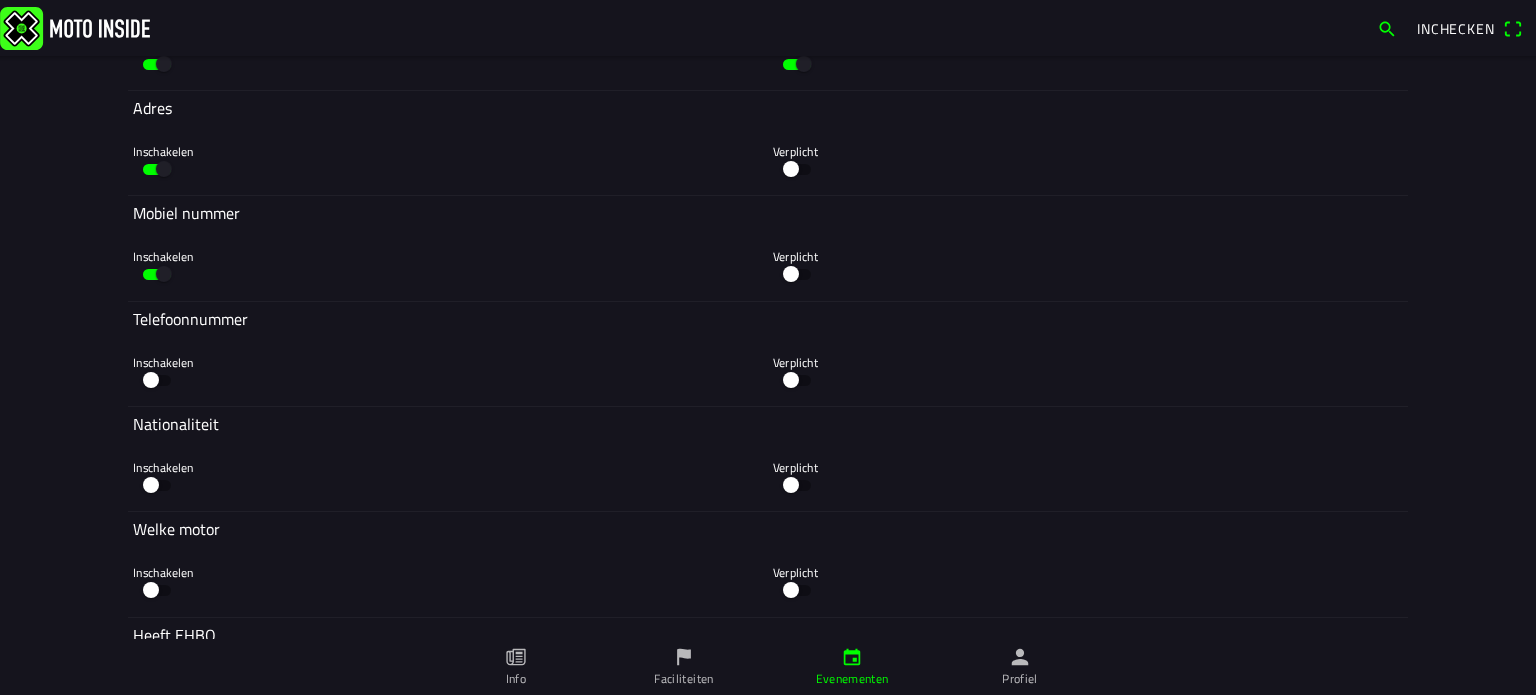 scroll, scrollTop: 2646, scrollLeft: 0, axis: vertical 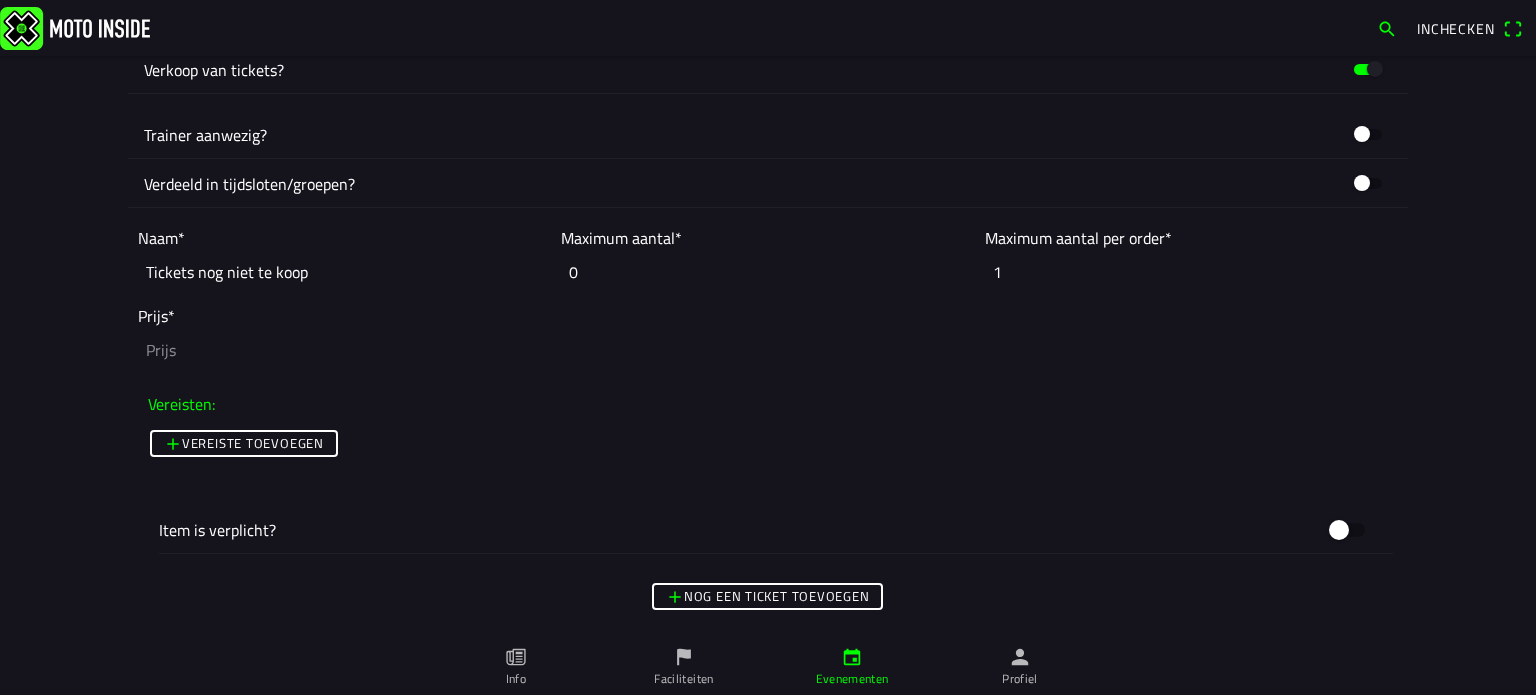 click on "Tickets nog niet te koop" 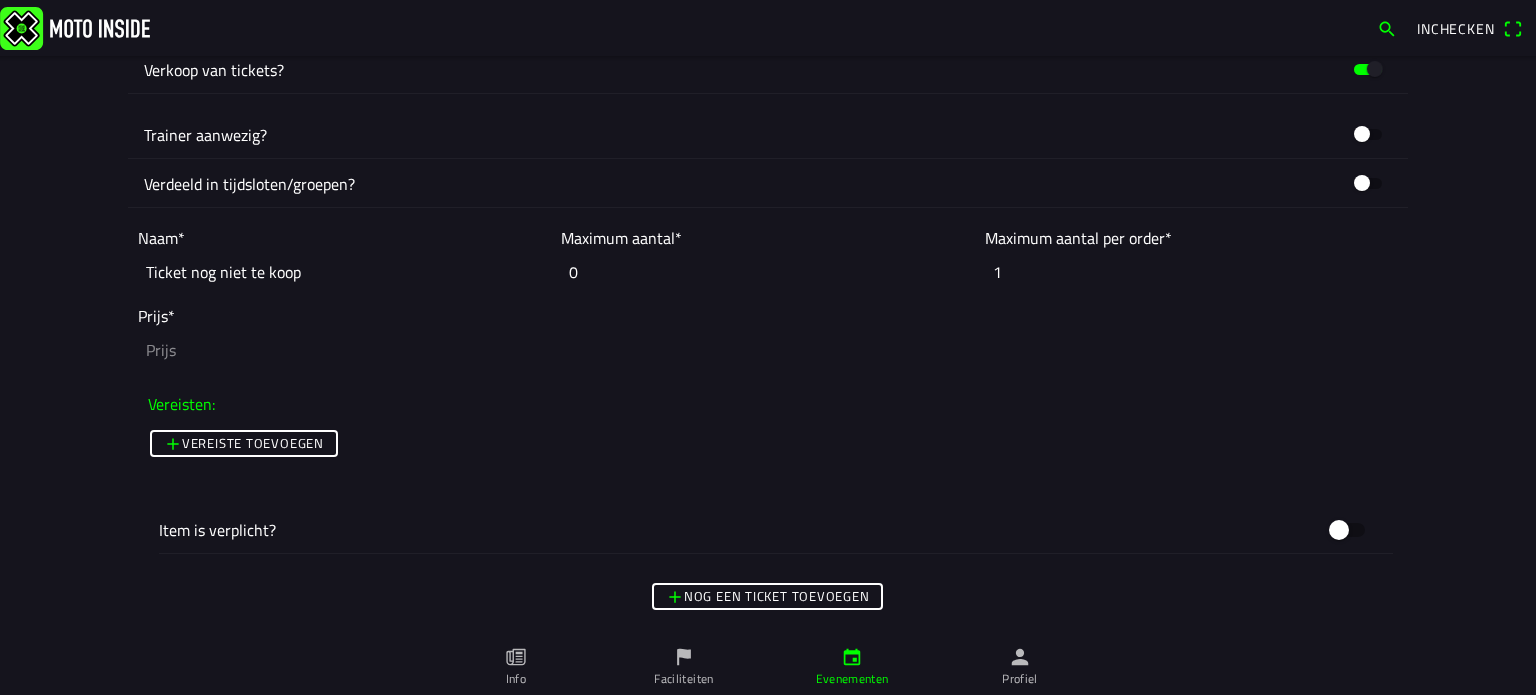 type on "Ticket nog niet te koop" 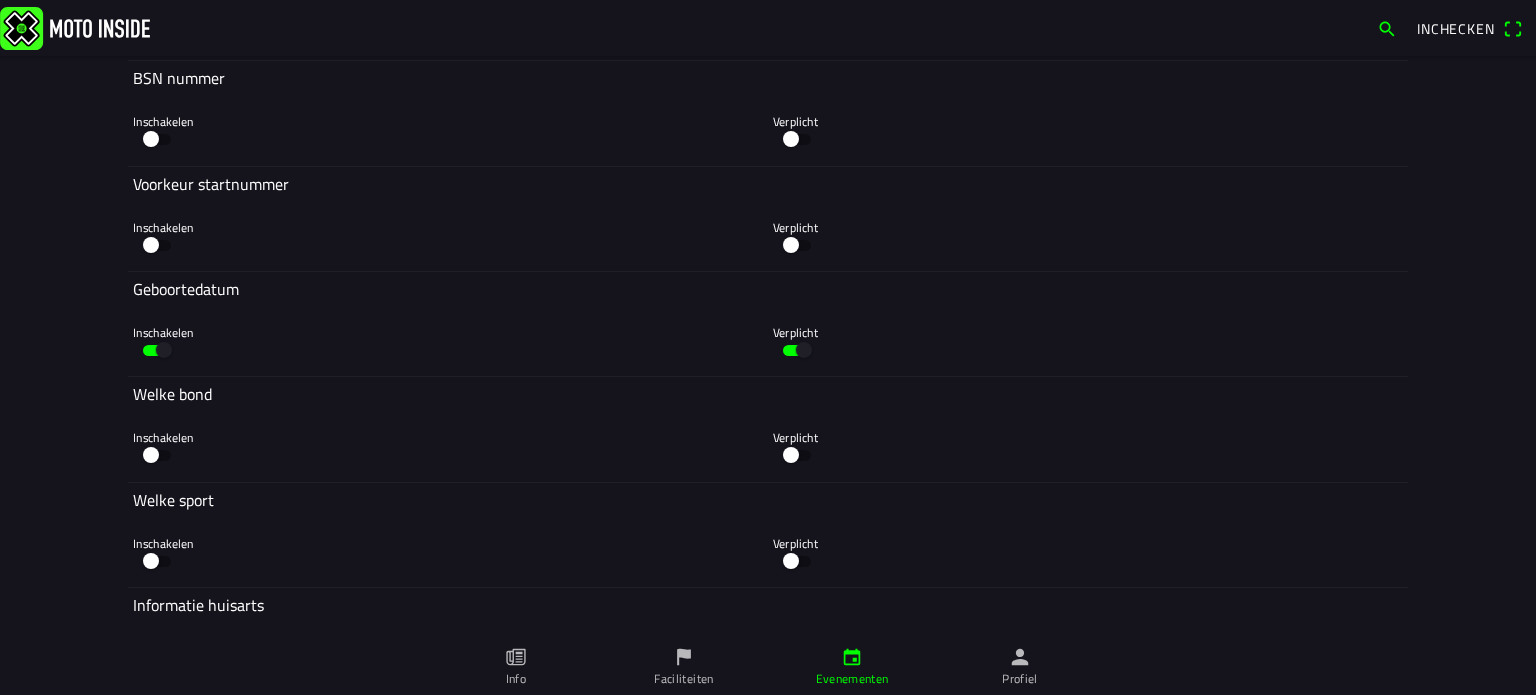 scroll, scrollTop: 4180, scrollLeft: 0, axis: vertical 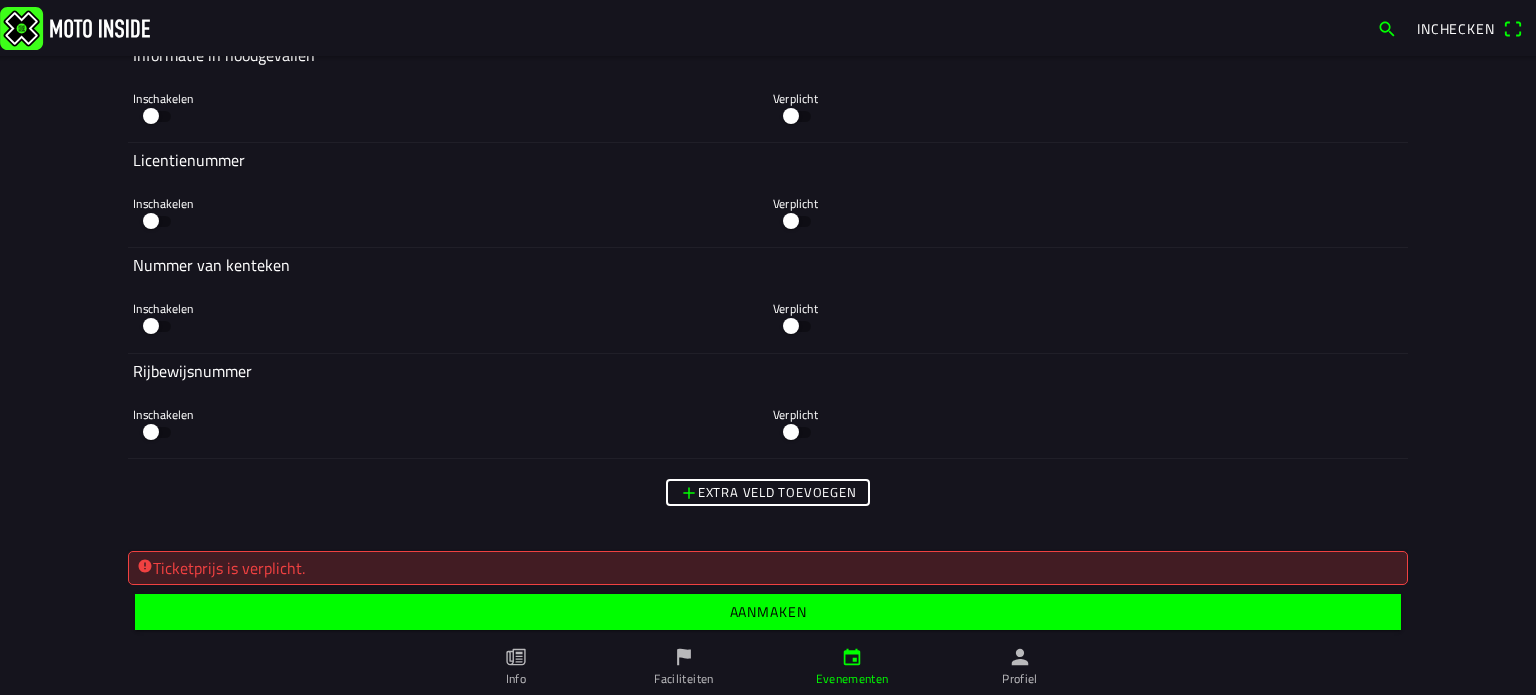 type on "0" 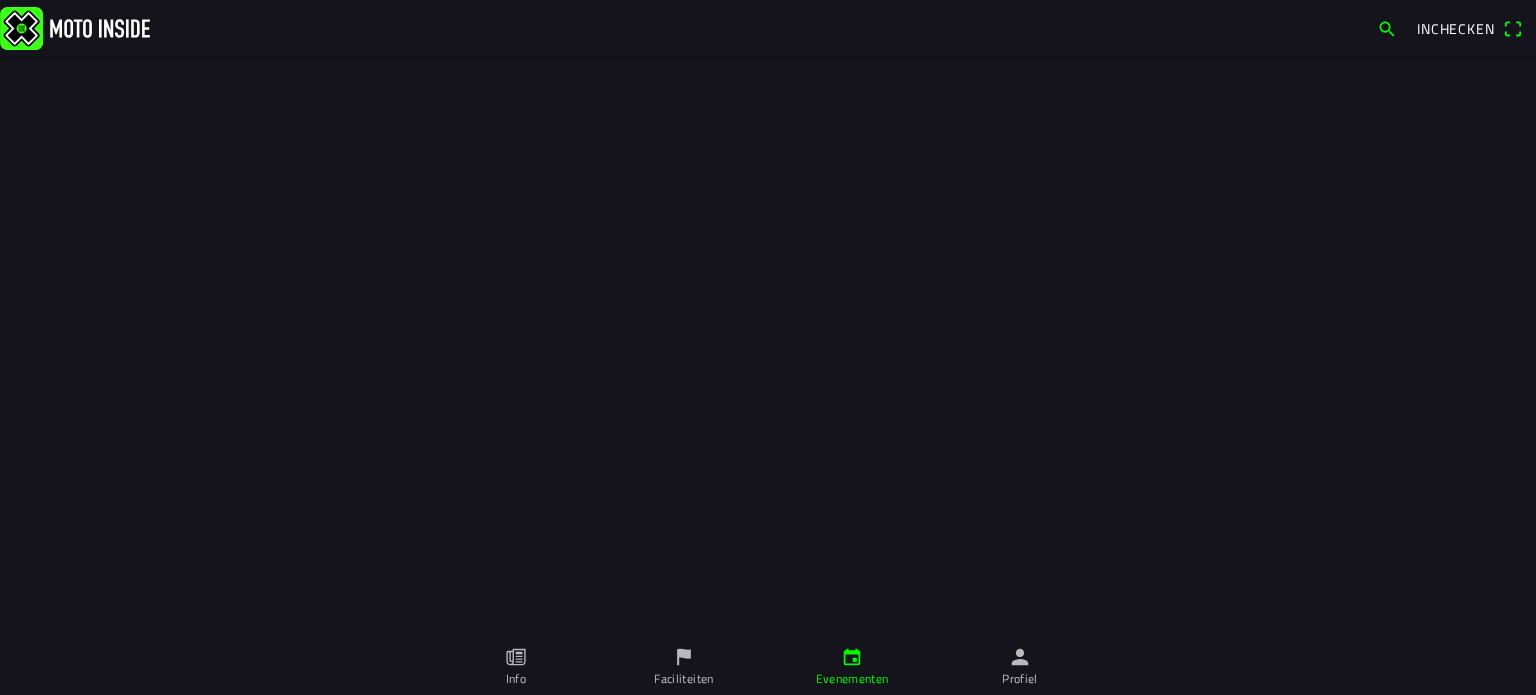 scroll, scrollTop: 0, scrollLeft: 0, axis: both 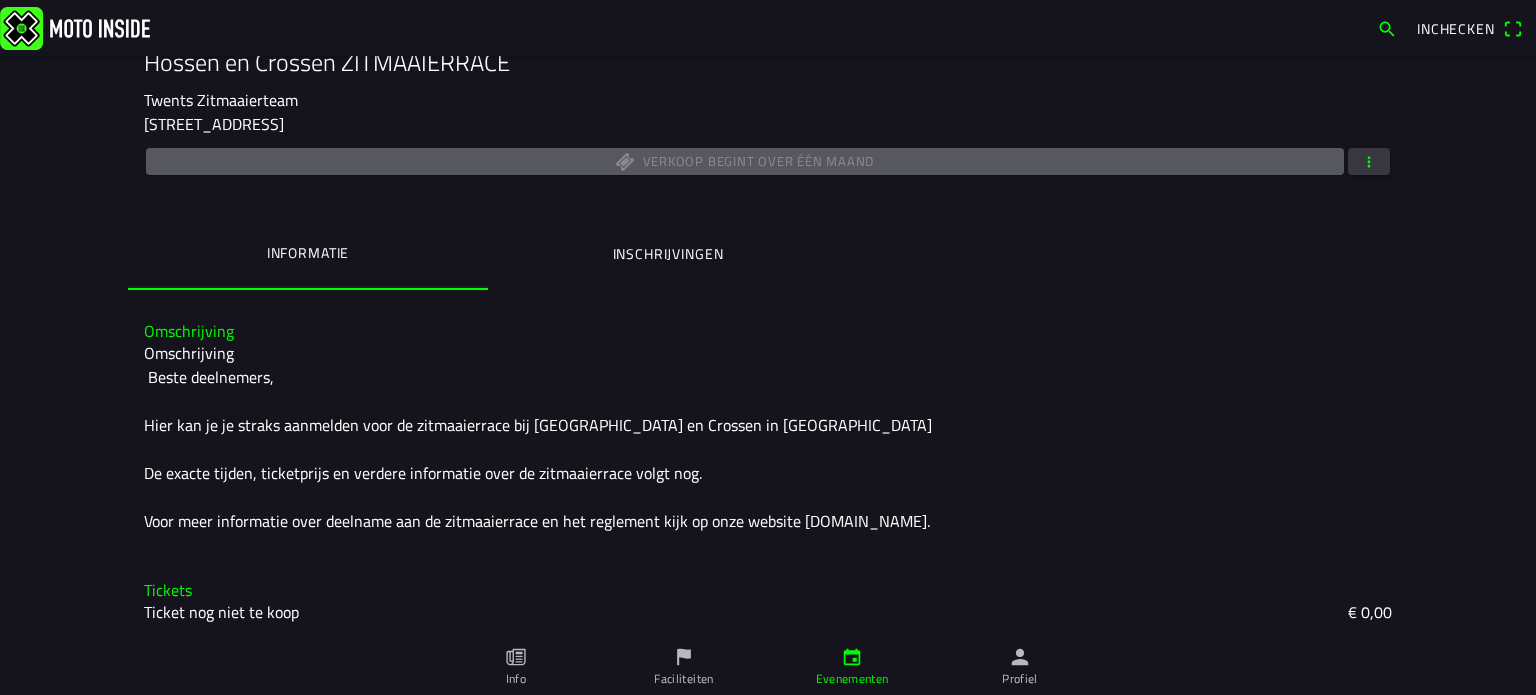 click 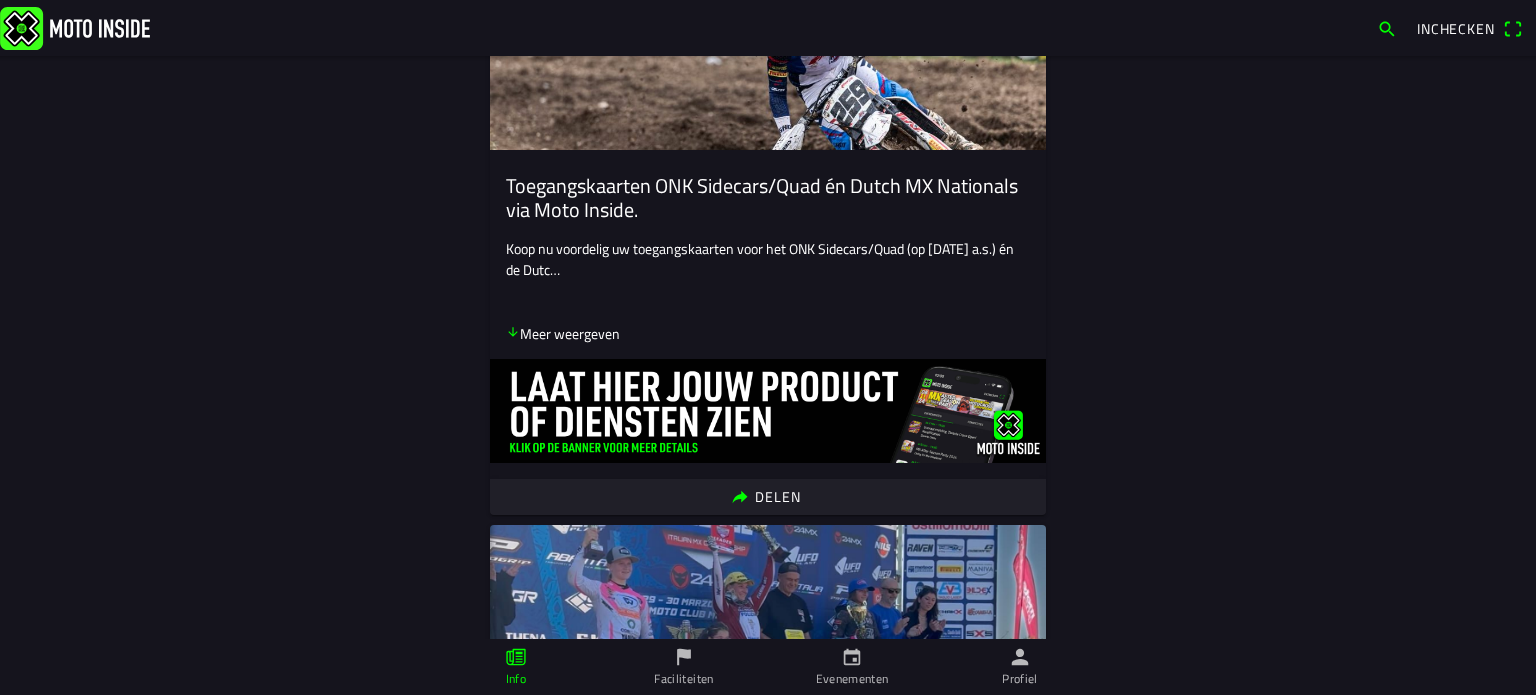 scroll, scrollTop: 300, scrollLeft: 0, axis: vertical 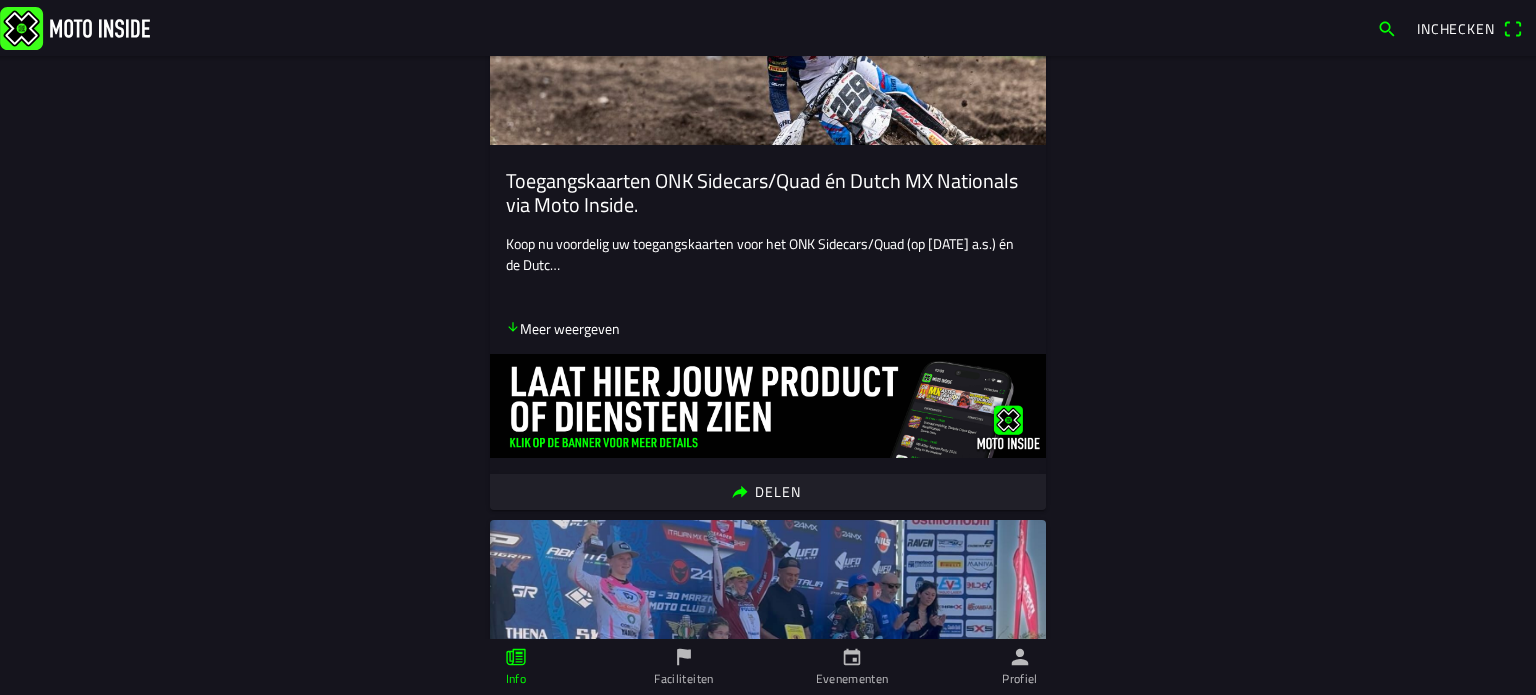 click 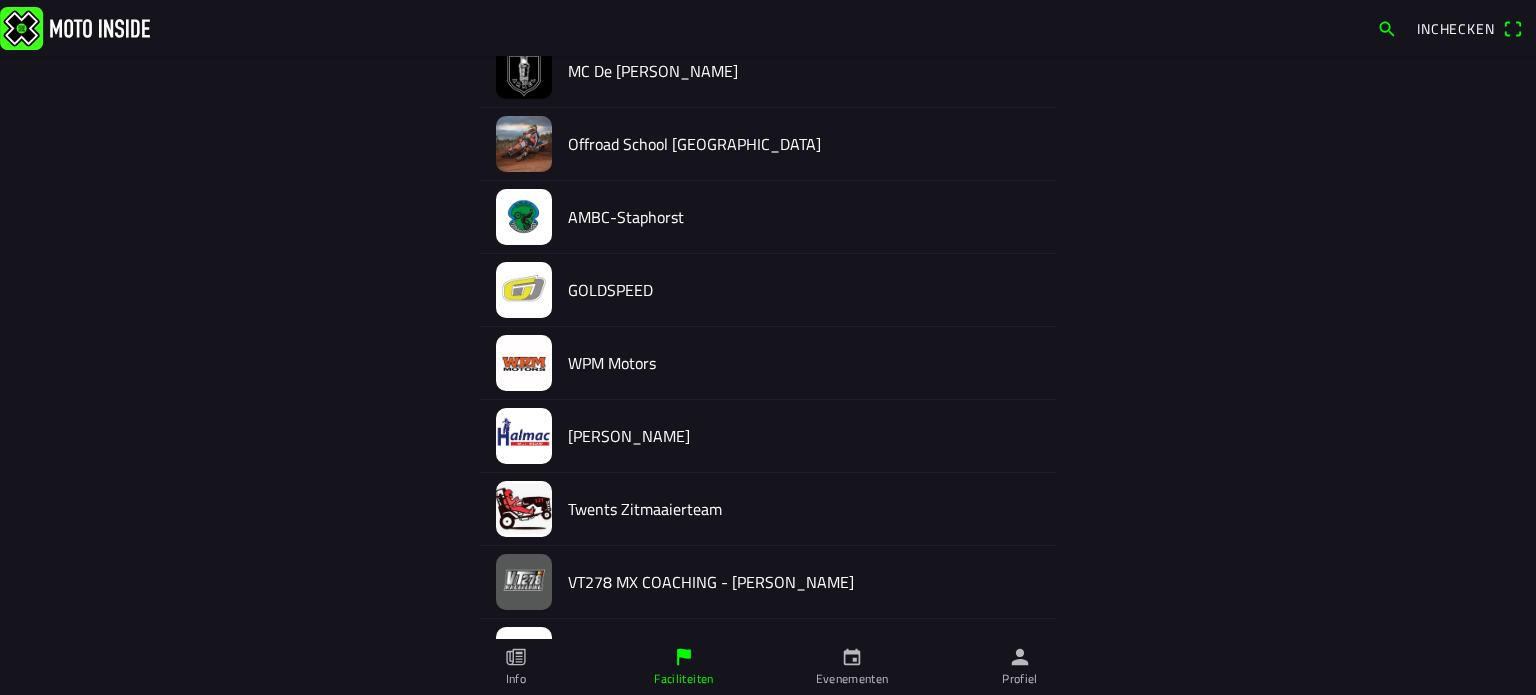 scroll, scrollTop: 2041, scrollLeft: 0, axis: vertical 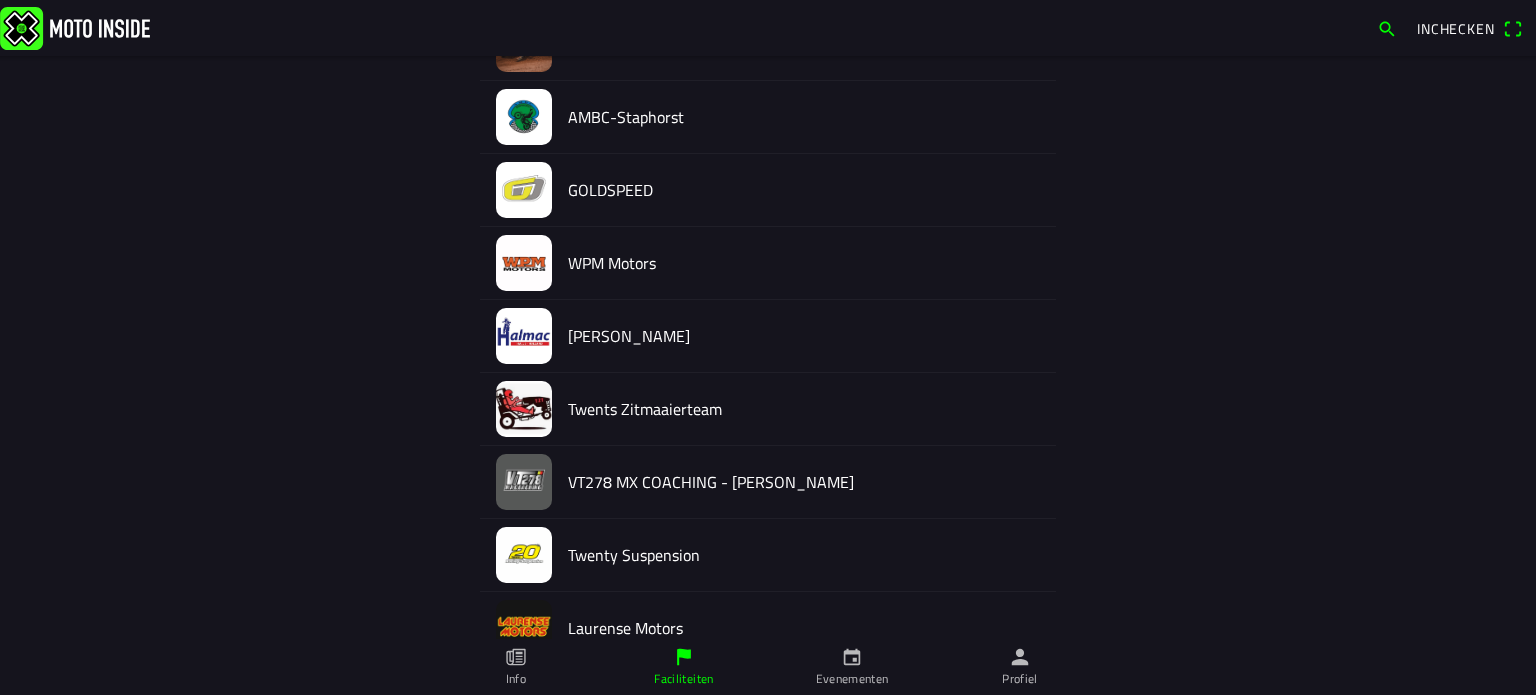 click 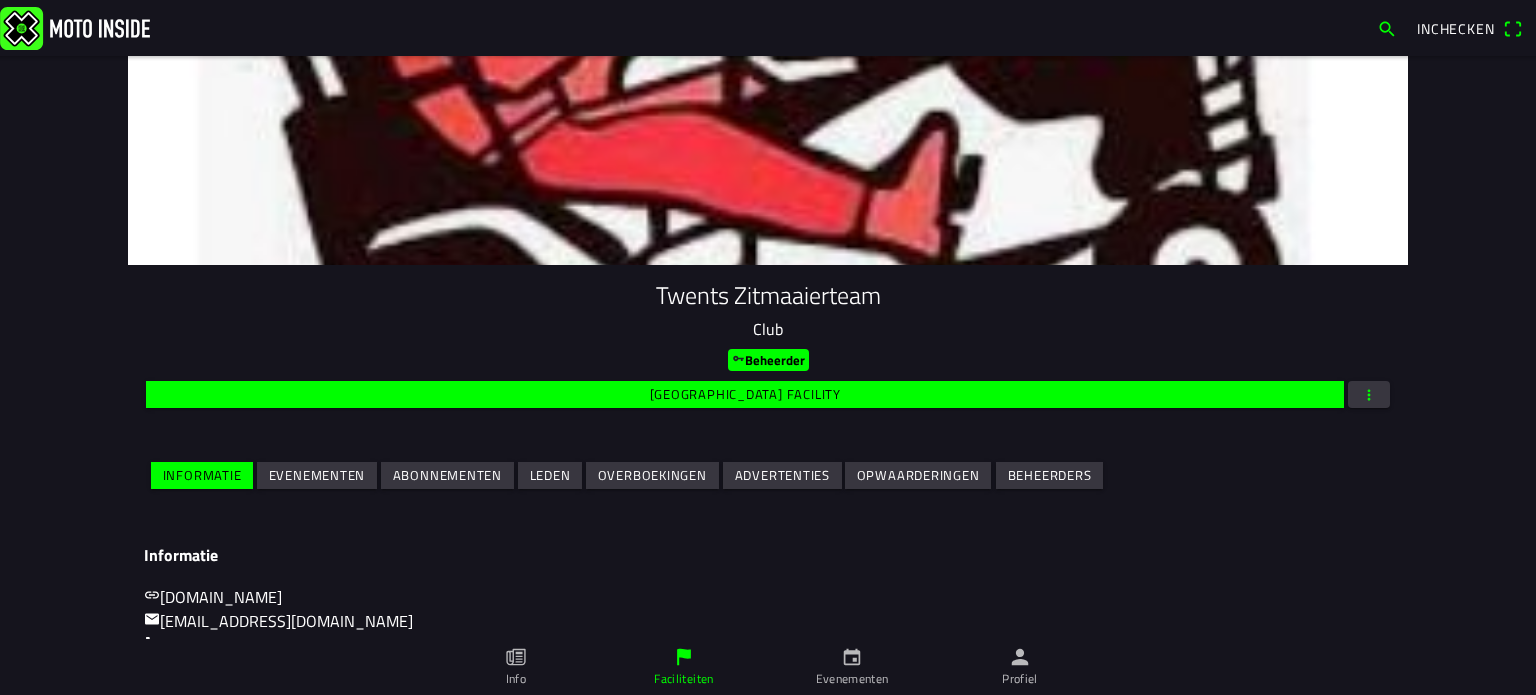 click on "Evenementen" at bounding box center [0, 0] 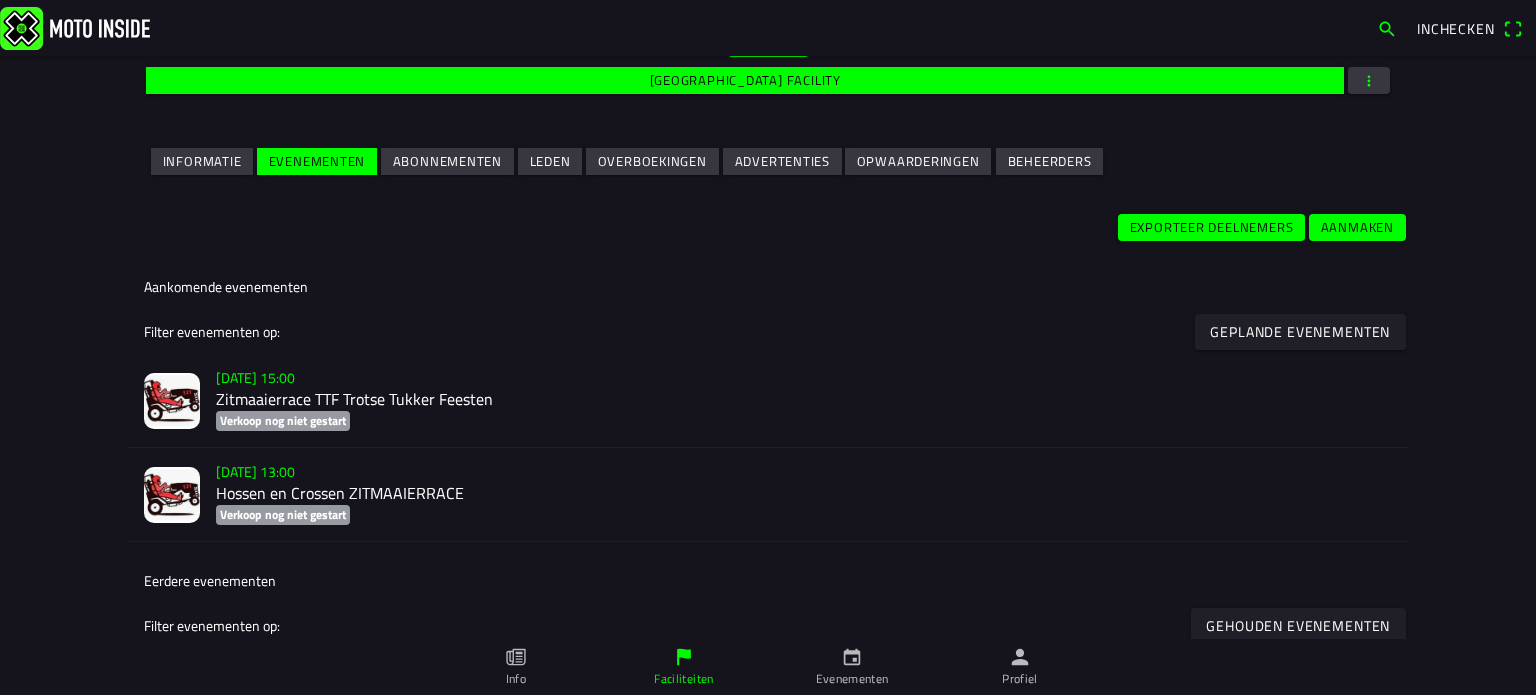 scroll, scrollTop: 400, scrollLeft: 0, axis: vertical 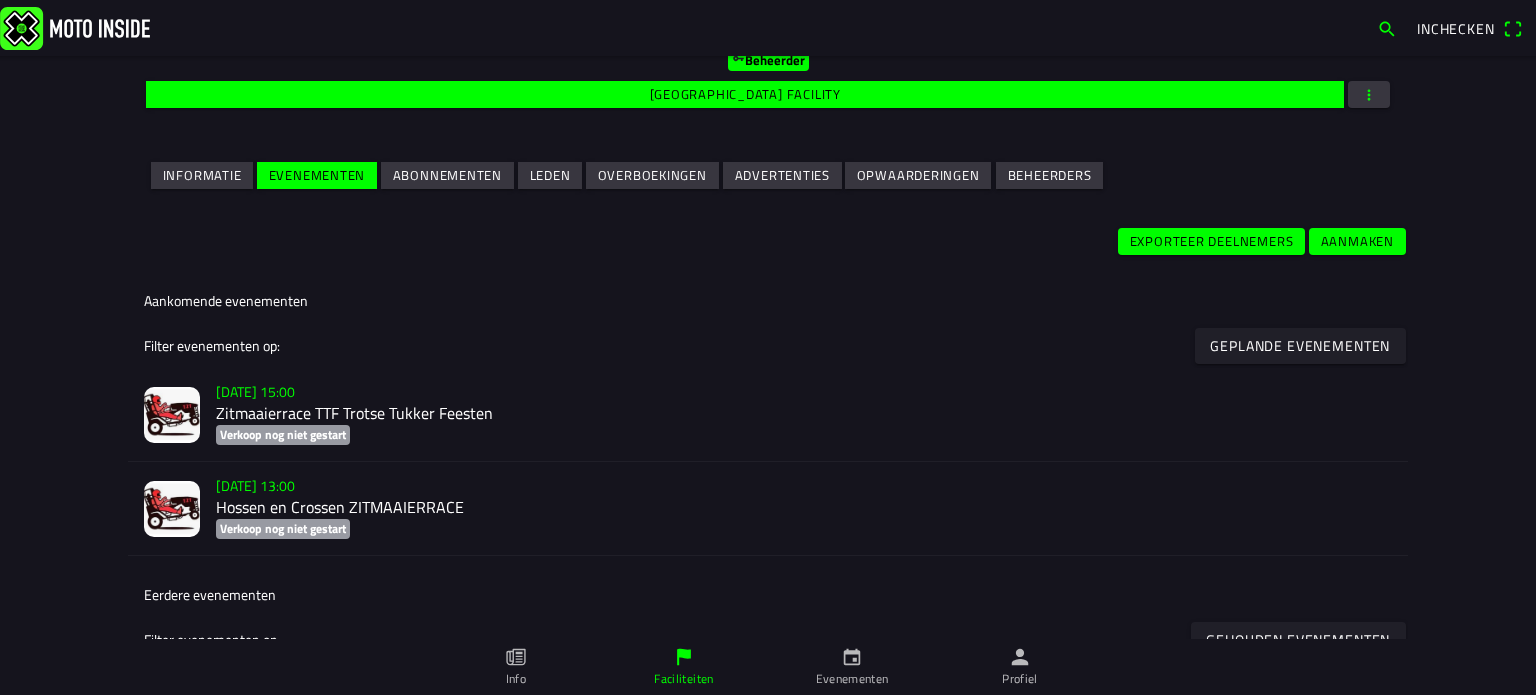 click on "Hossen en Crossen ZITMAAIERRACE" 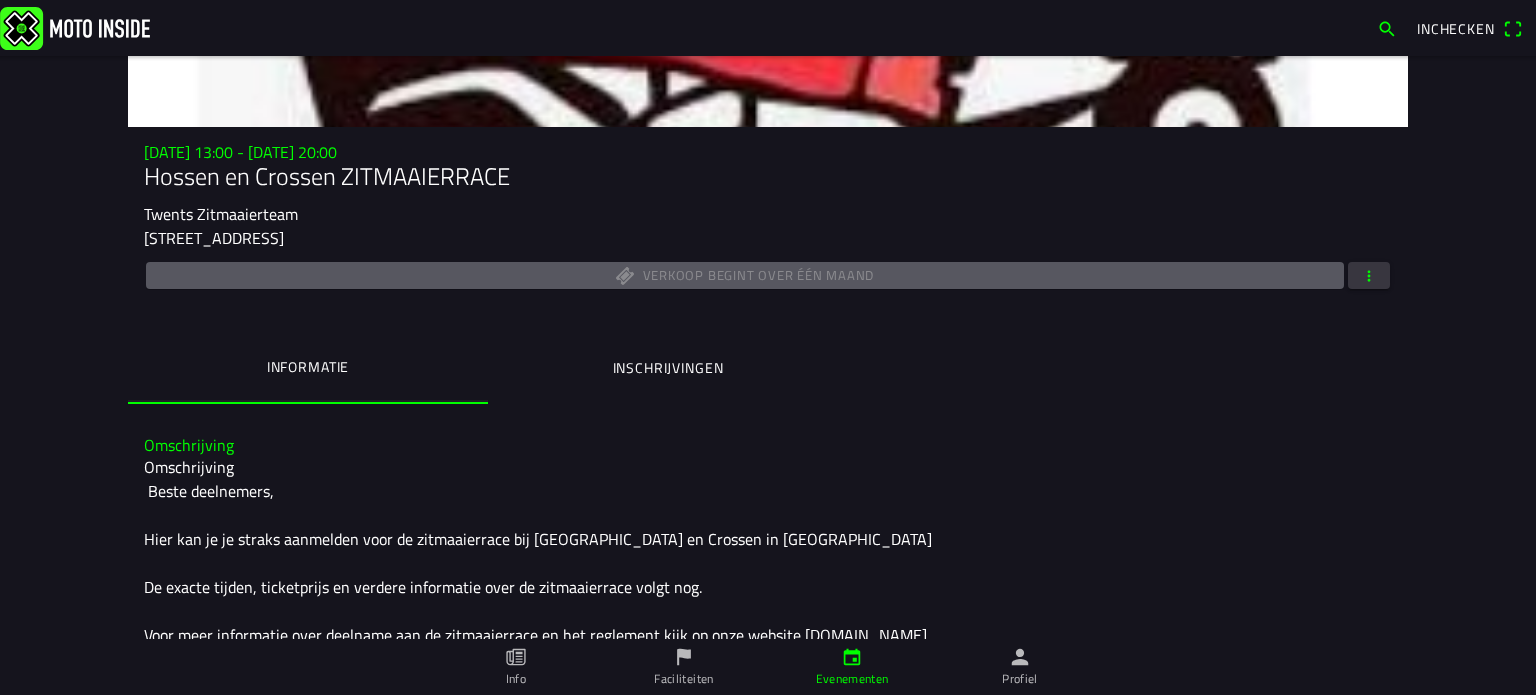 scroll, scrollTop: 0, scrollLeft: 0, axis: both 